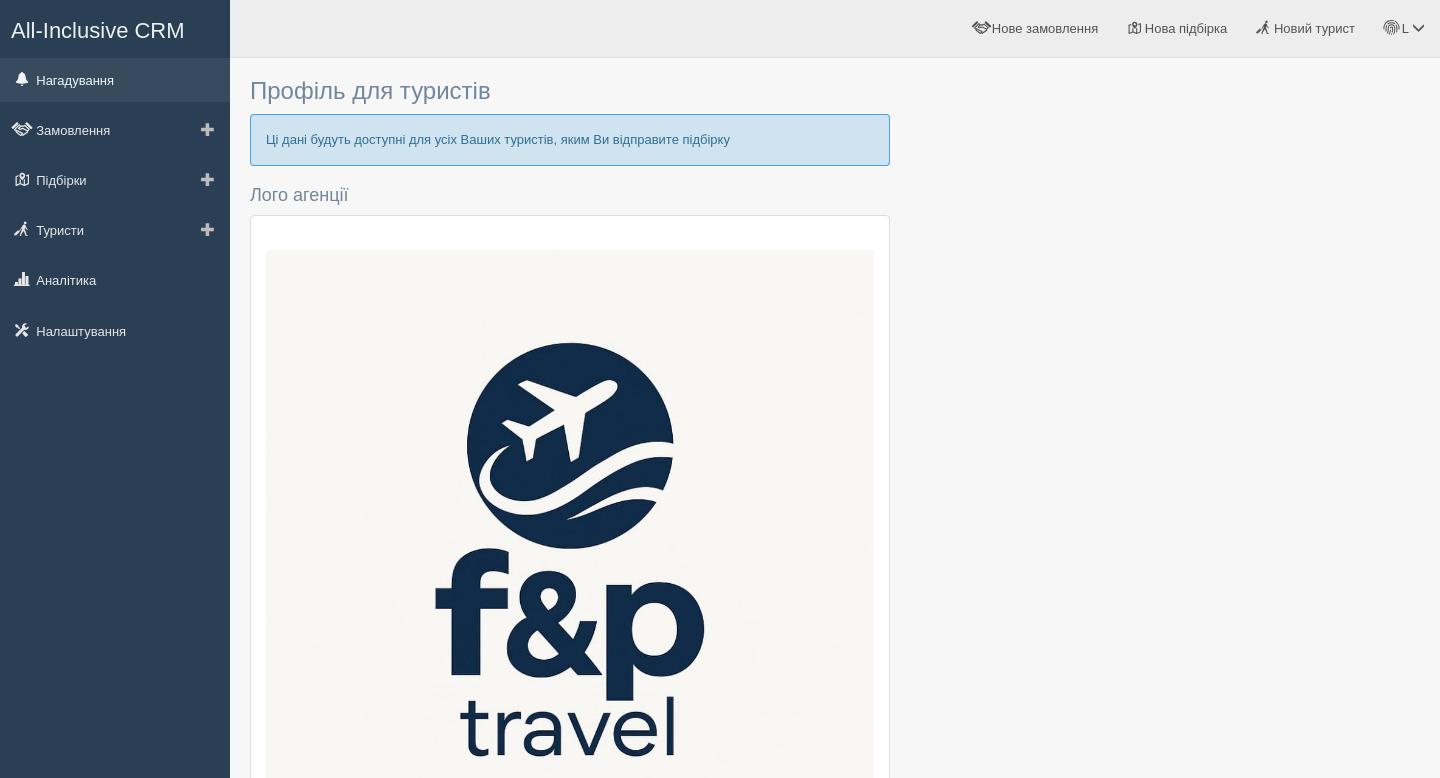 scroll, scrollTop: 0, scrollLeft: 0, axis: both 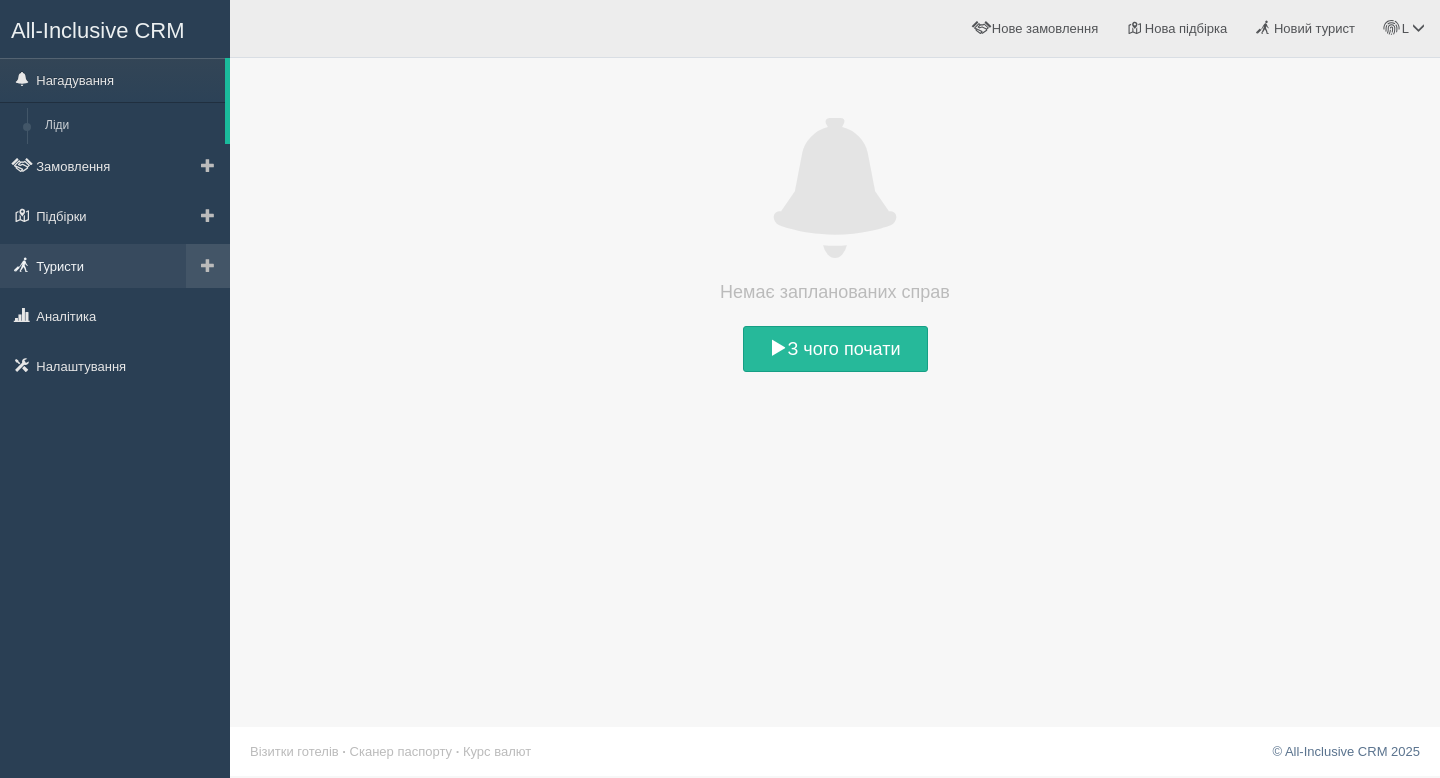 click on "Туристи" at bounding box center [115, 266] 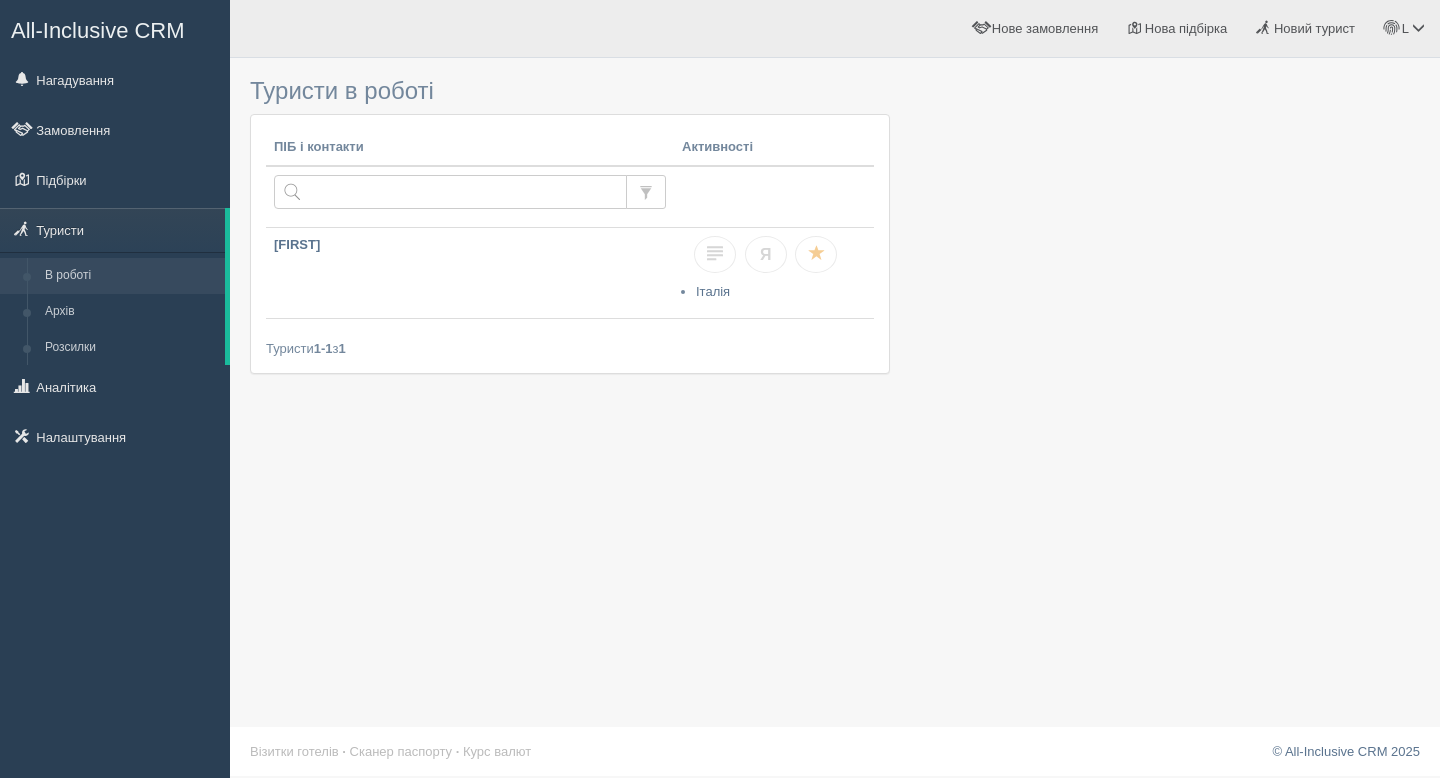 scroll, scrollTop: 0, scrollLeft: 0, axis: both 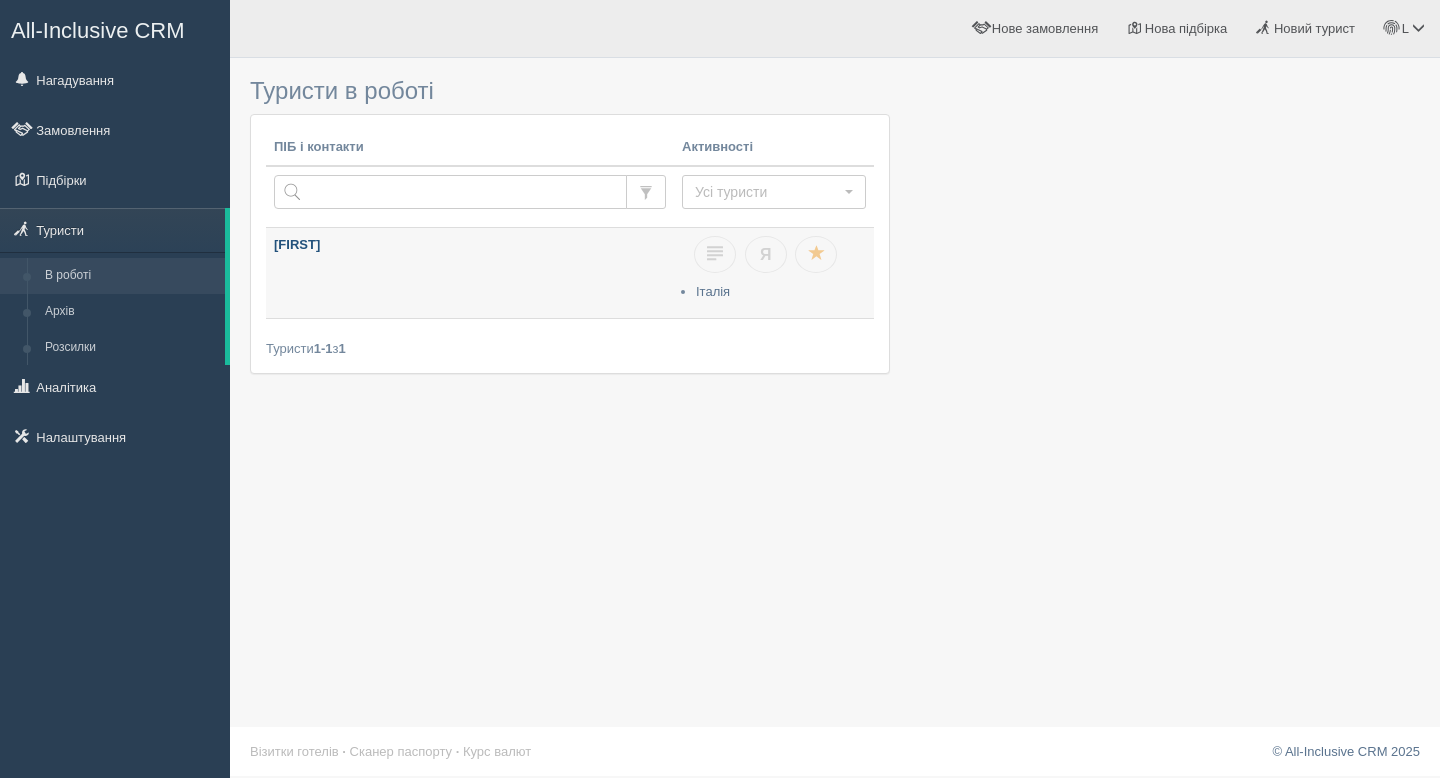 click on "[FIRST]" at bounding box center [470, 273] 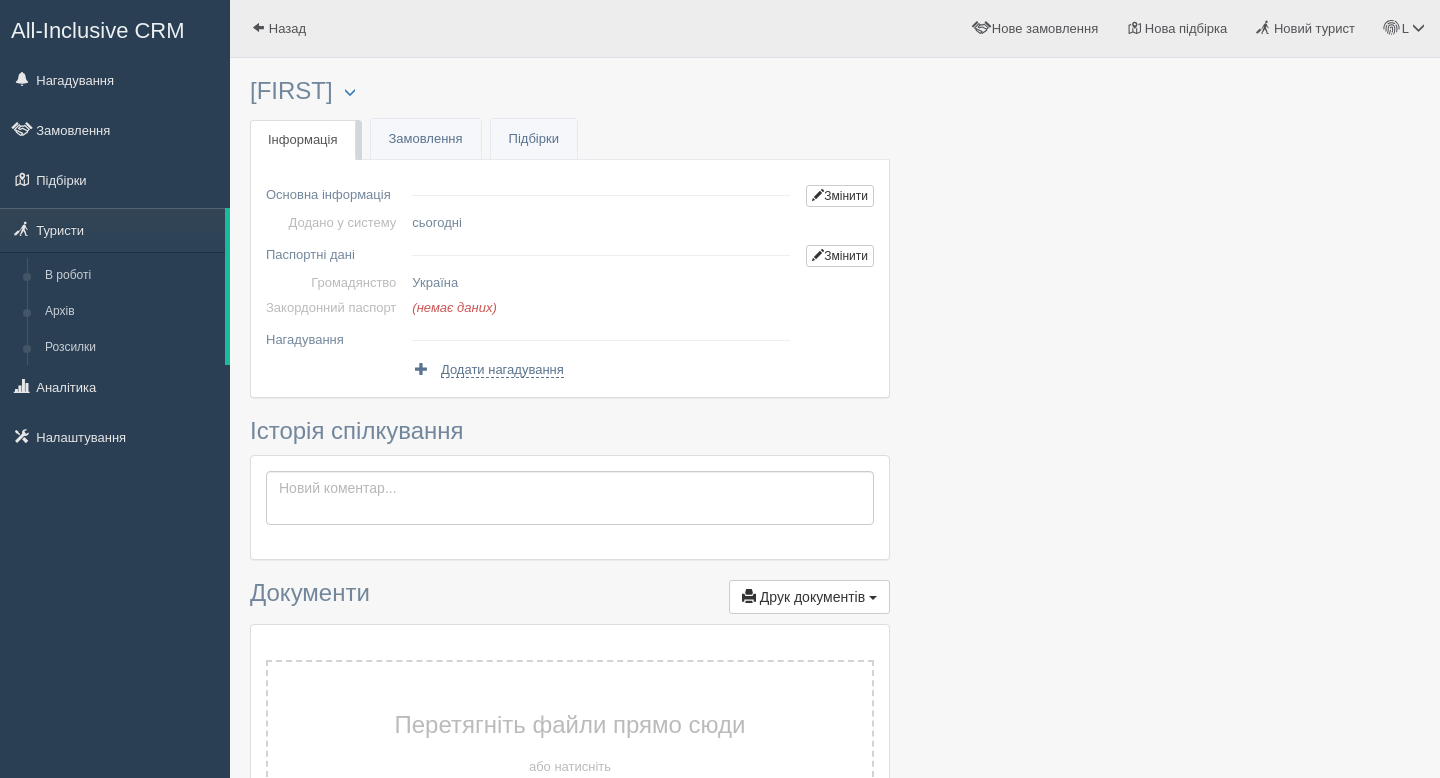 scroll, scrollTop: 0, scrollLeft: 0, axis: both 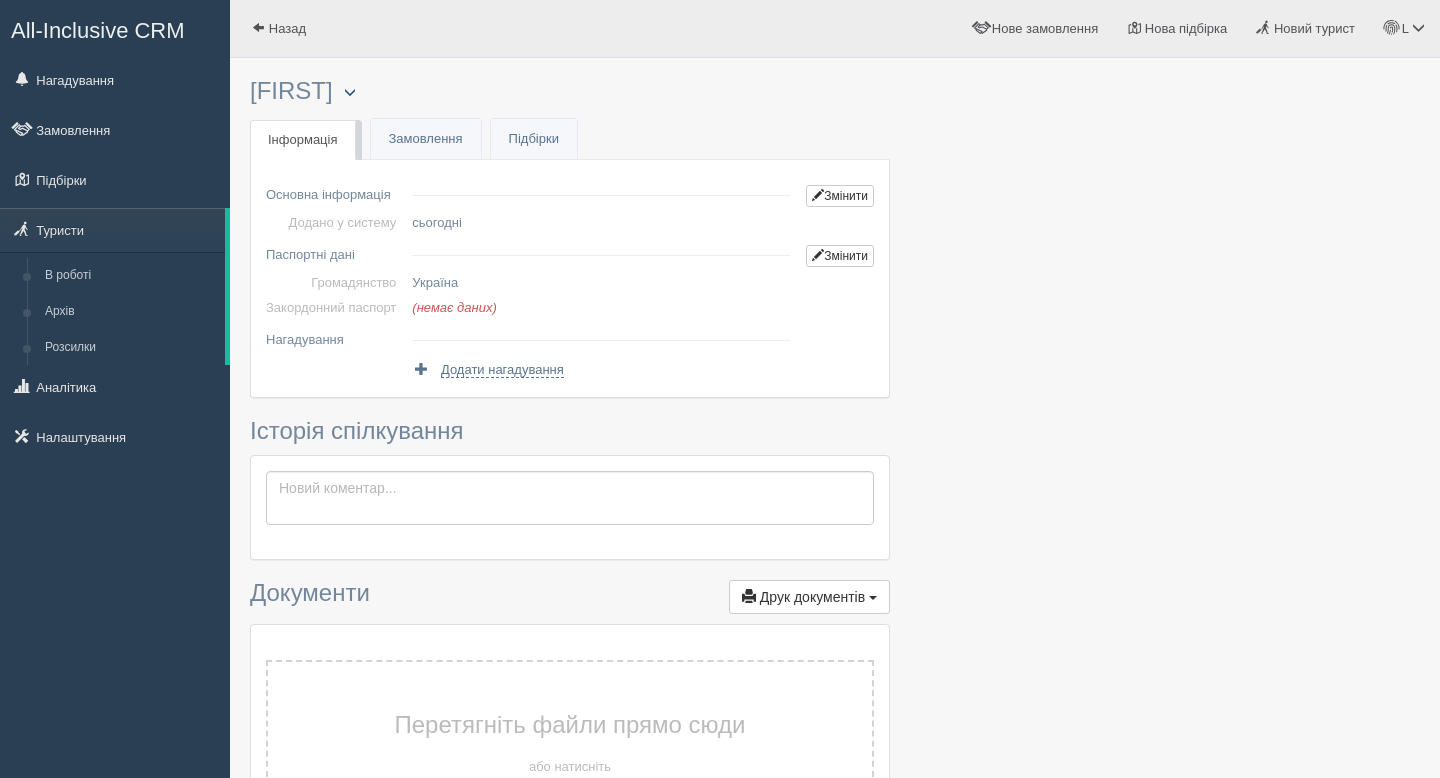click at bounding box center [350, 92] 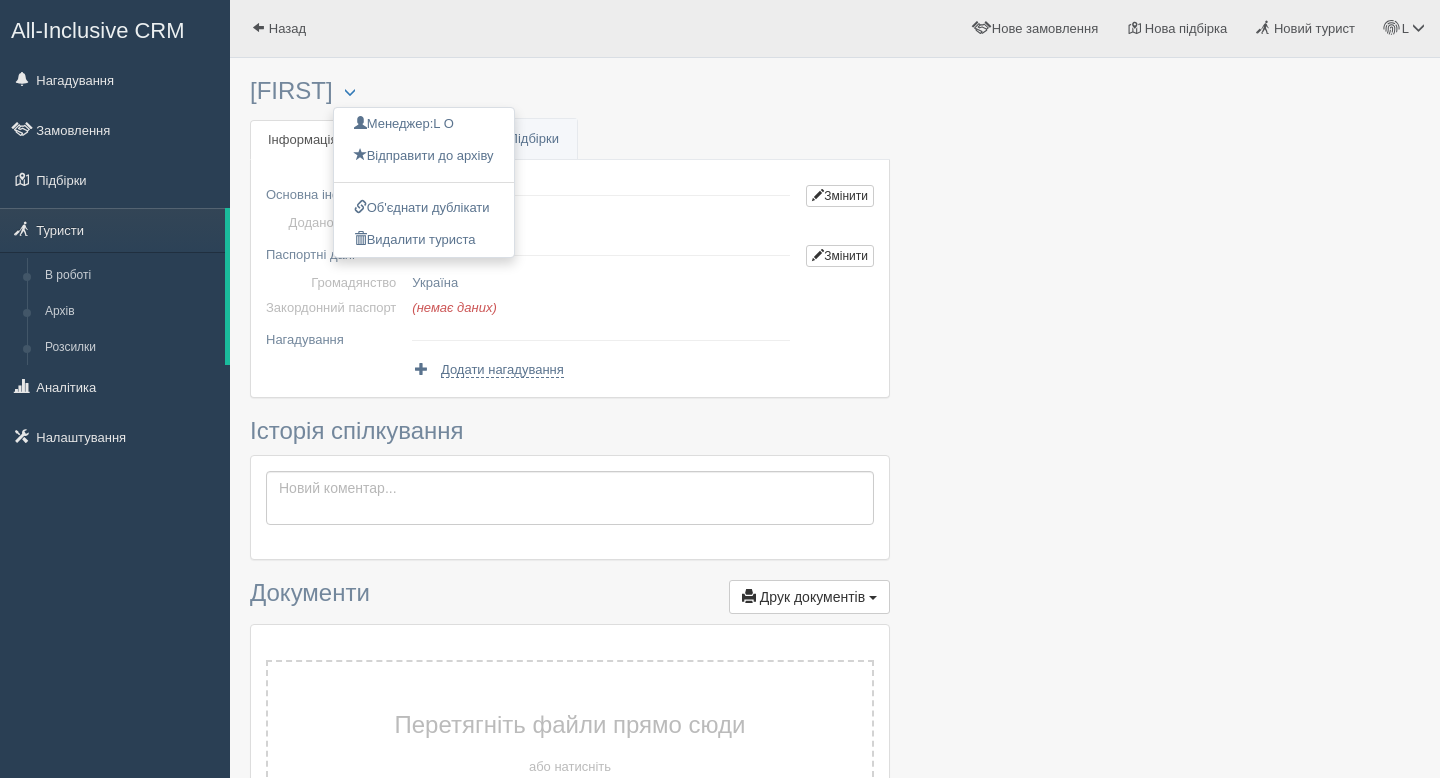 click on "Інна
Менеджер:
L O
Відправити до архіву
Взяти в роботу
Об'єднати дублікати
Видалити туриста" at bounding box center [570, 91] 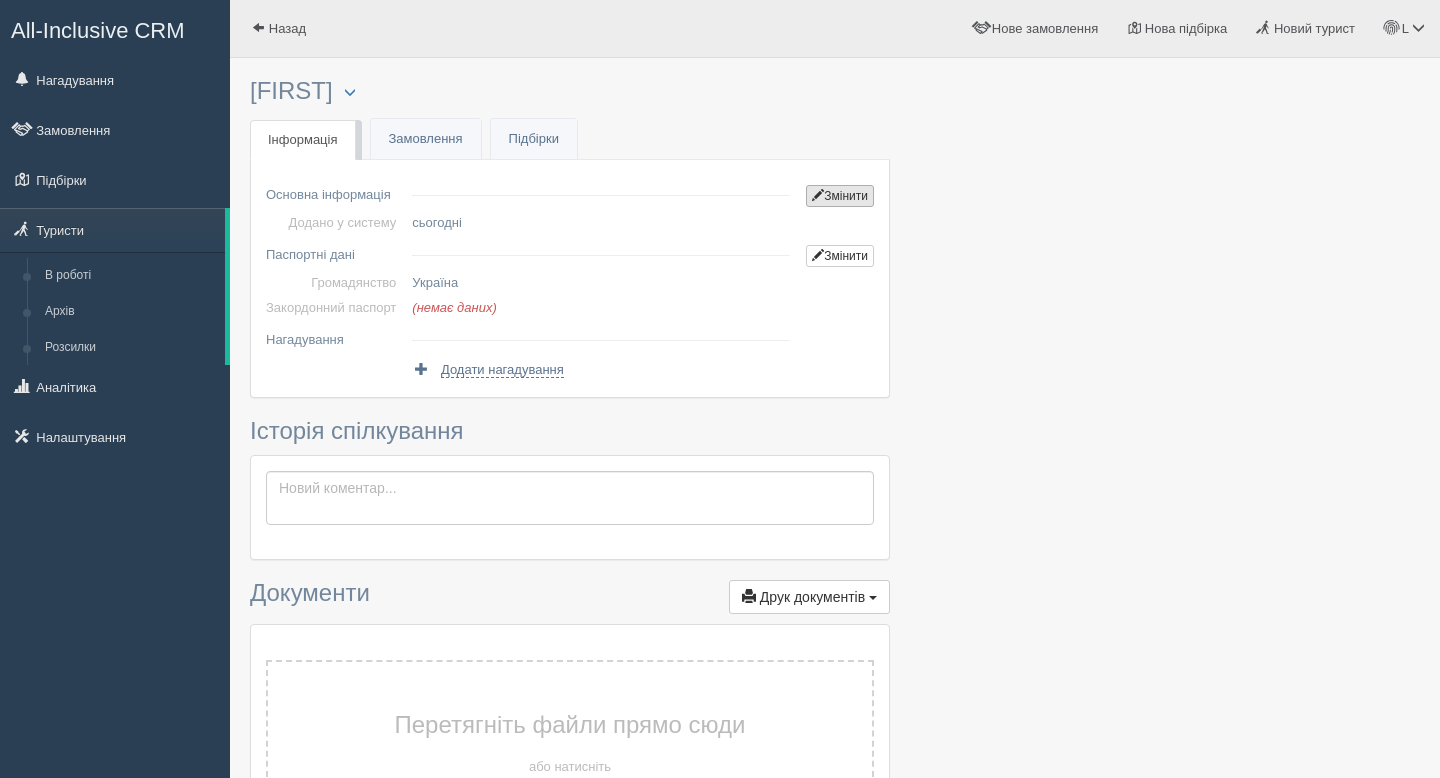 click on "Змінити" at bounding box center (840, 196) 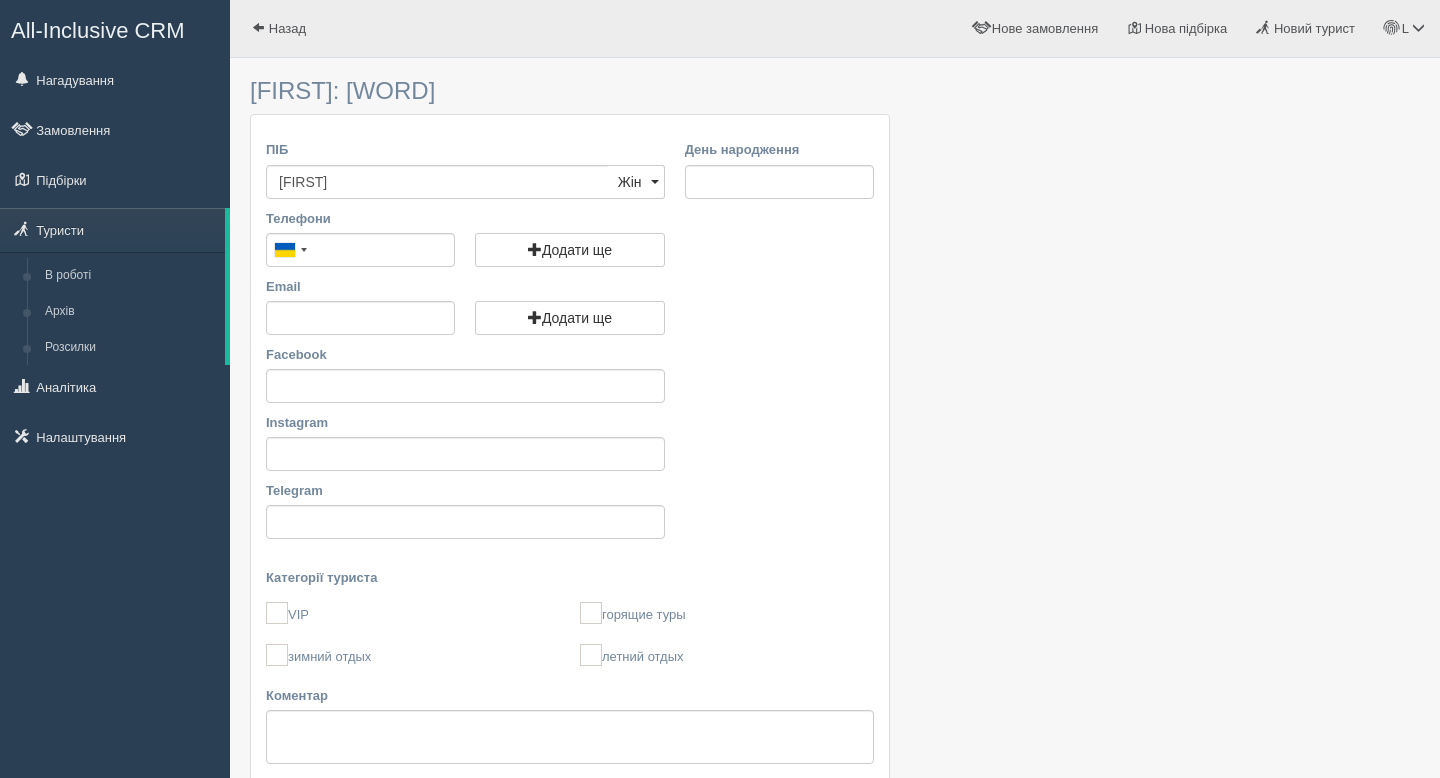 scroll, scrollTop: 0, scrollLeft: 0, axis: both 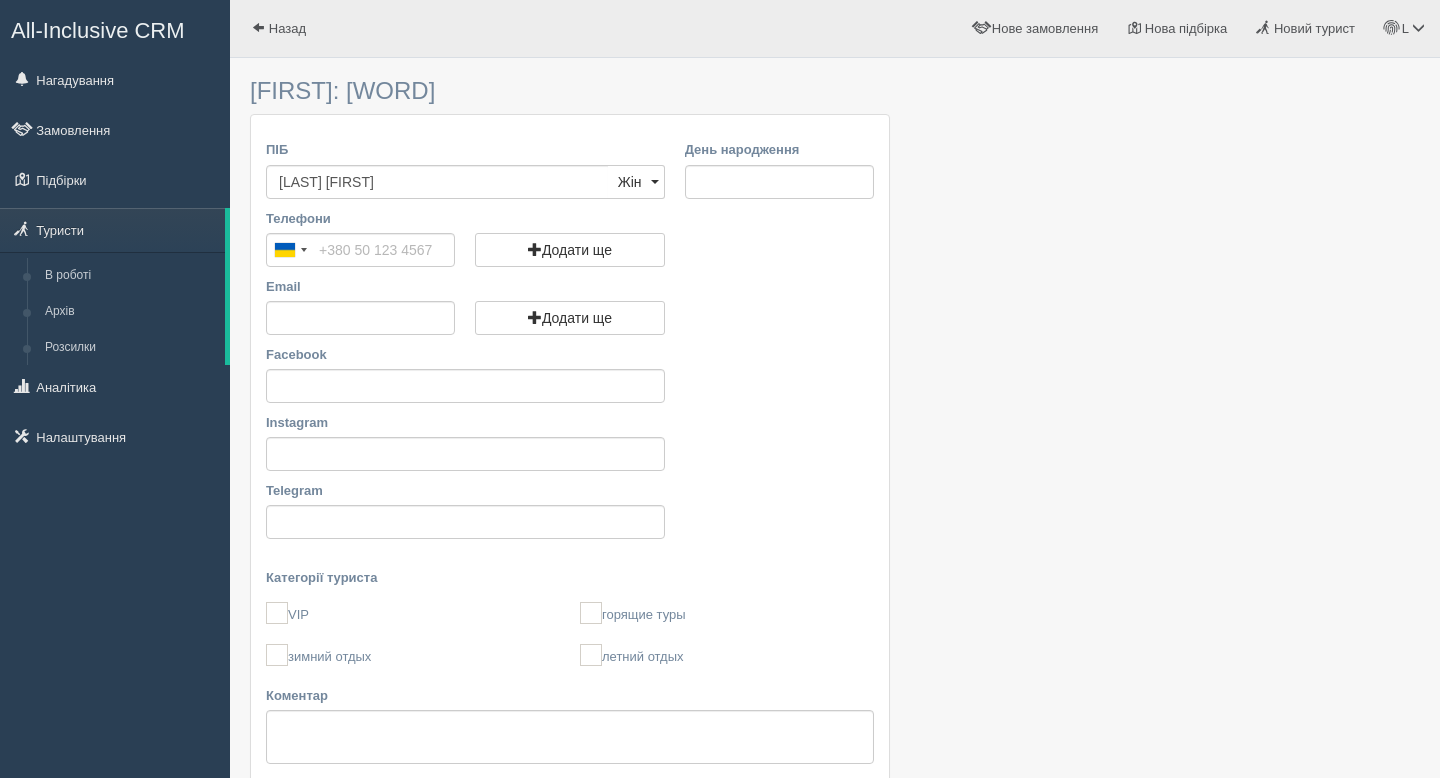 click on "[LAST] [FIRST]" at bounding box center (437, 182) 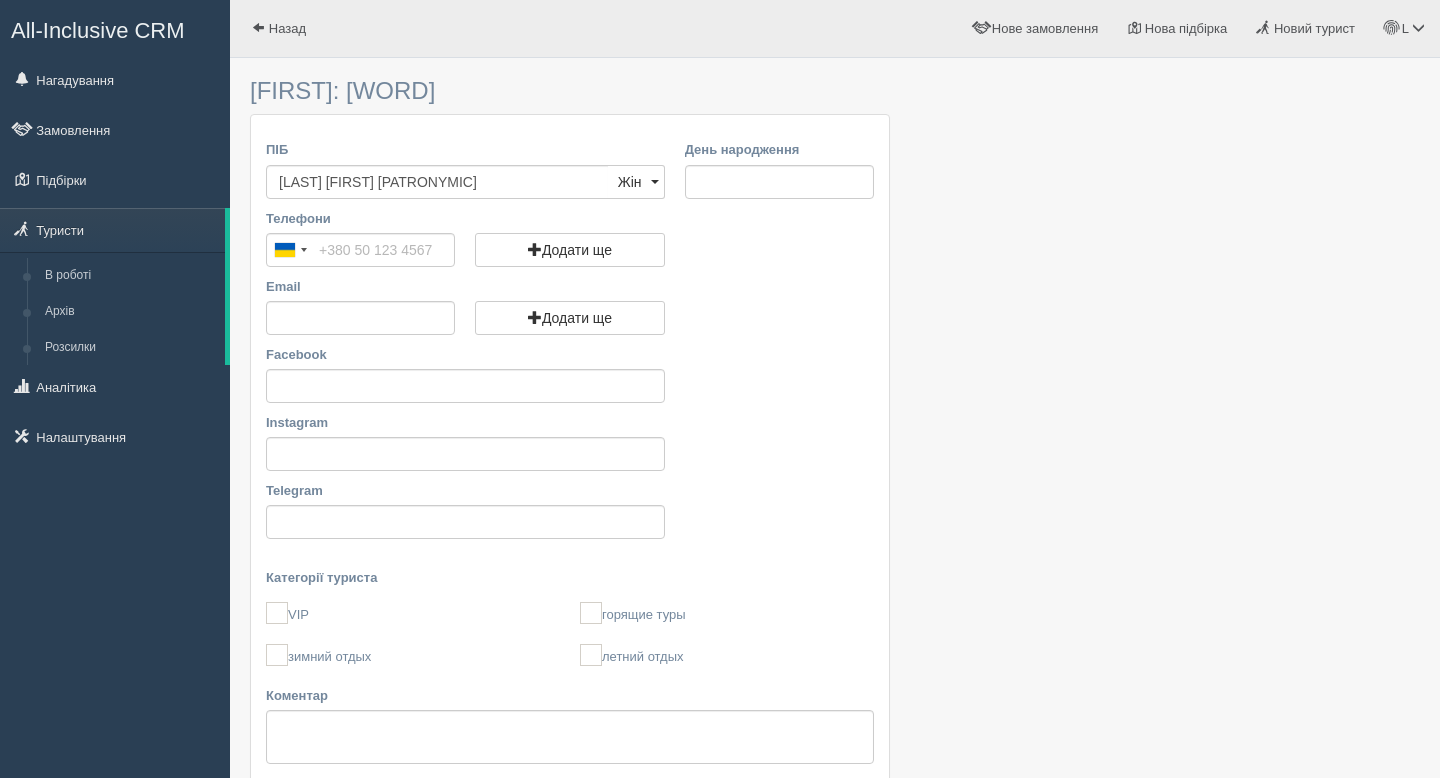 type on "[LAST] [FIRST] [PATRONYMIC]" 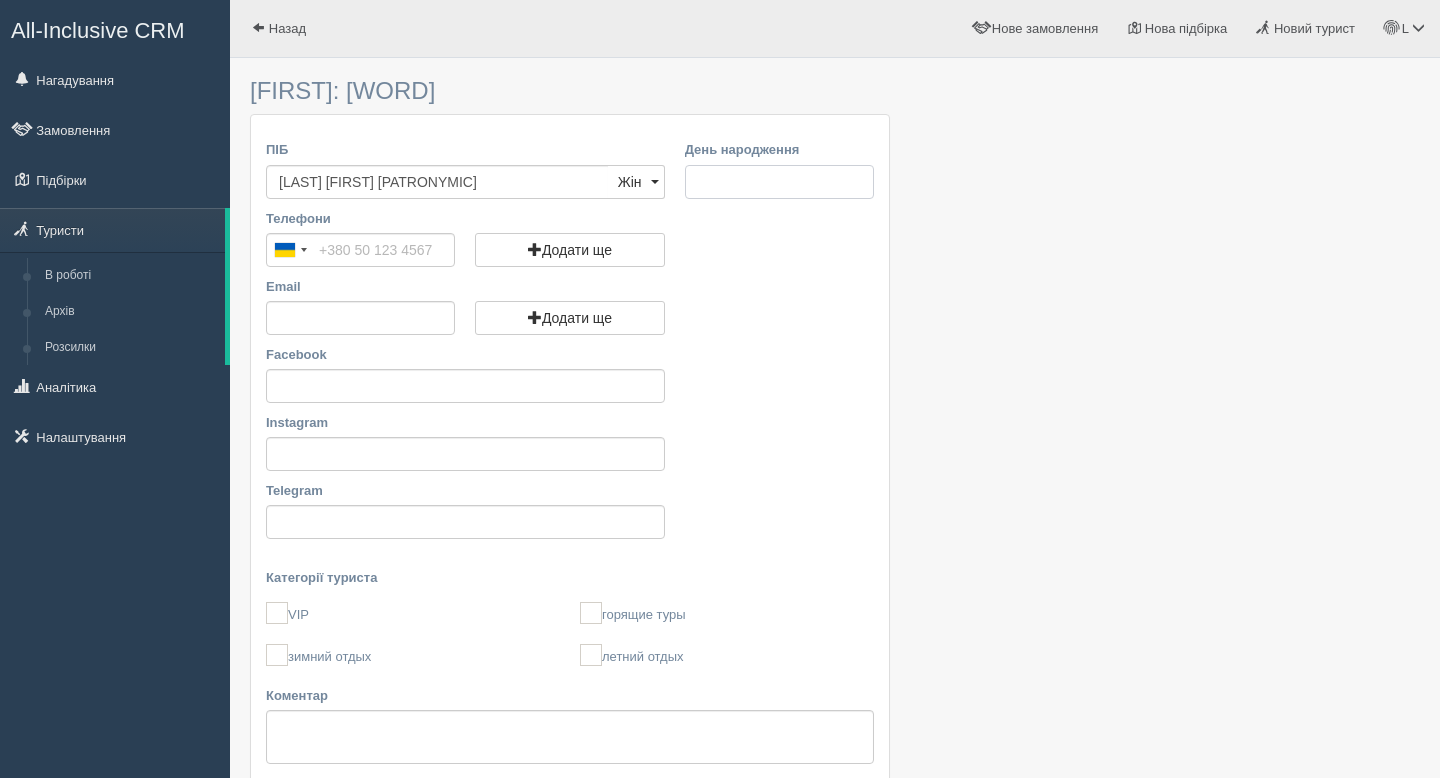 click on "День народження" at bounding box center [779, 182] 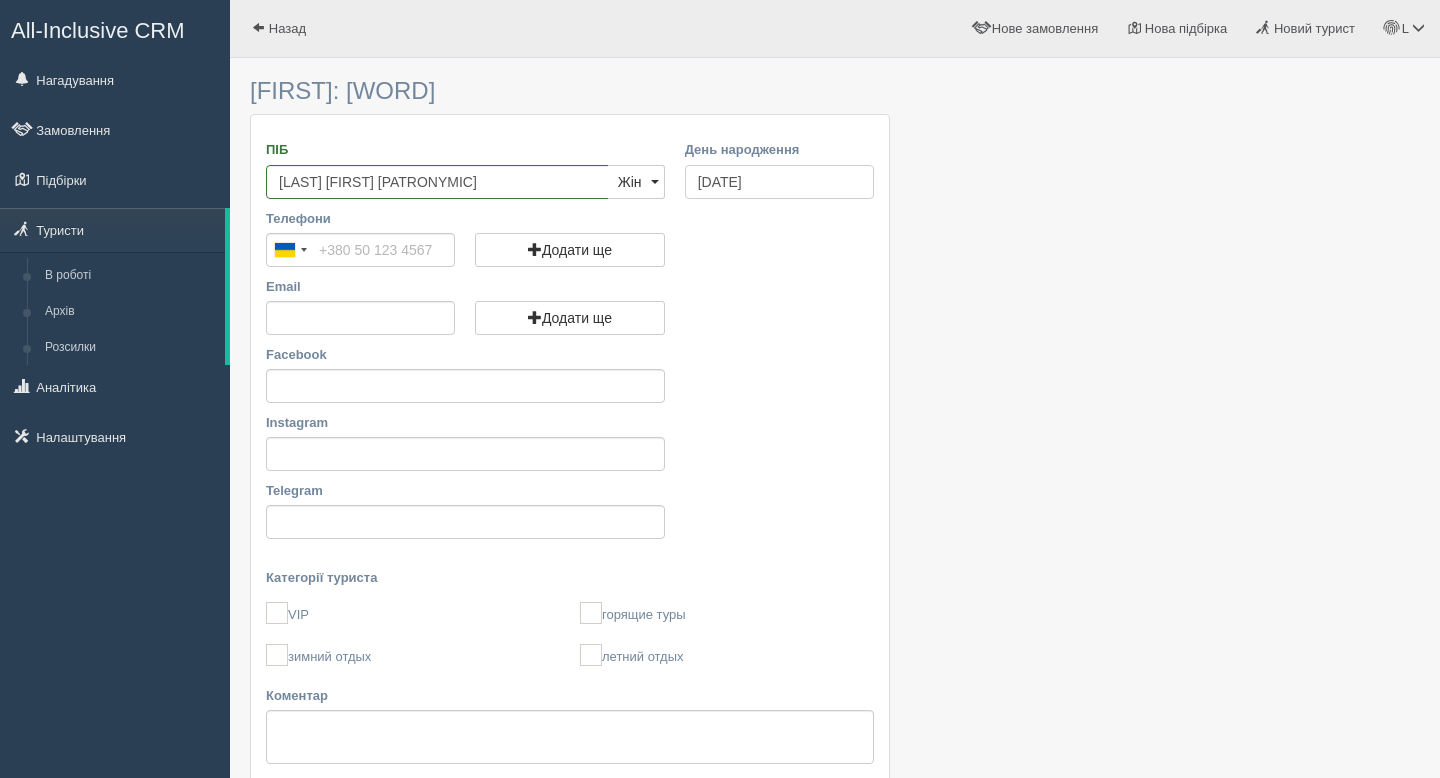 type on "[DATE]" 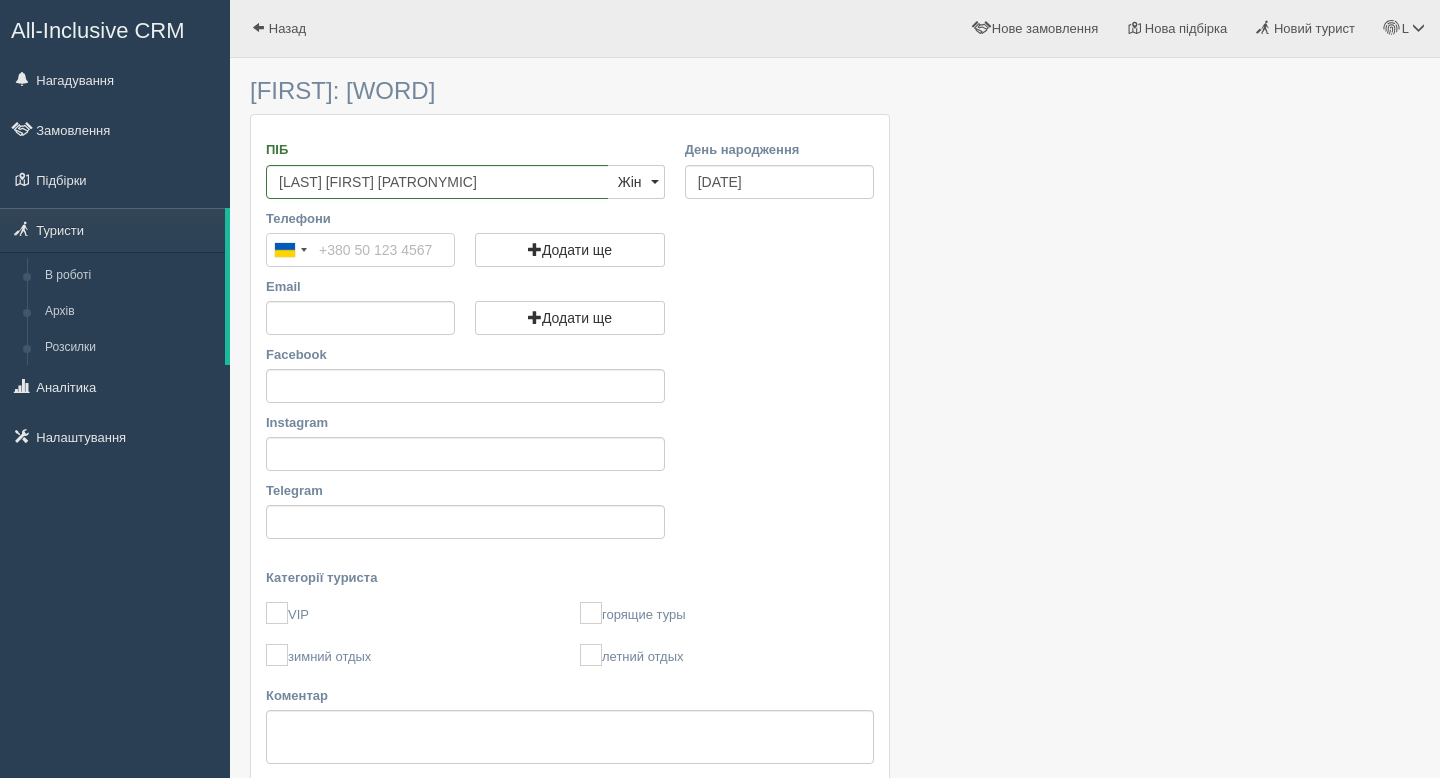 click on "Телефони" at bounding box center (360, 250) 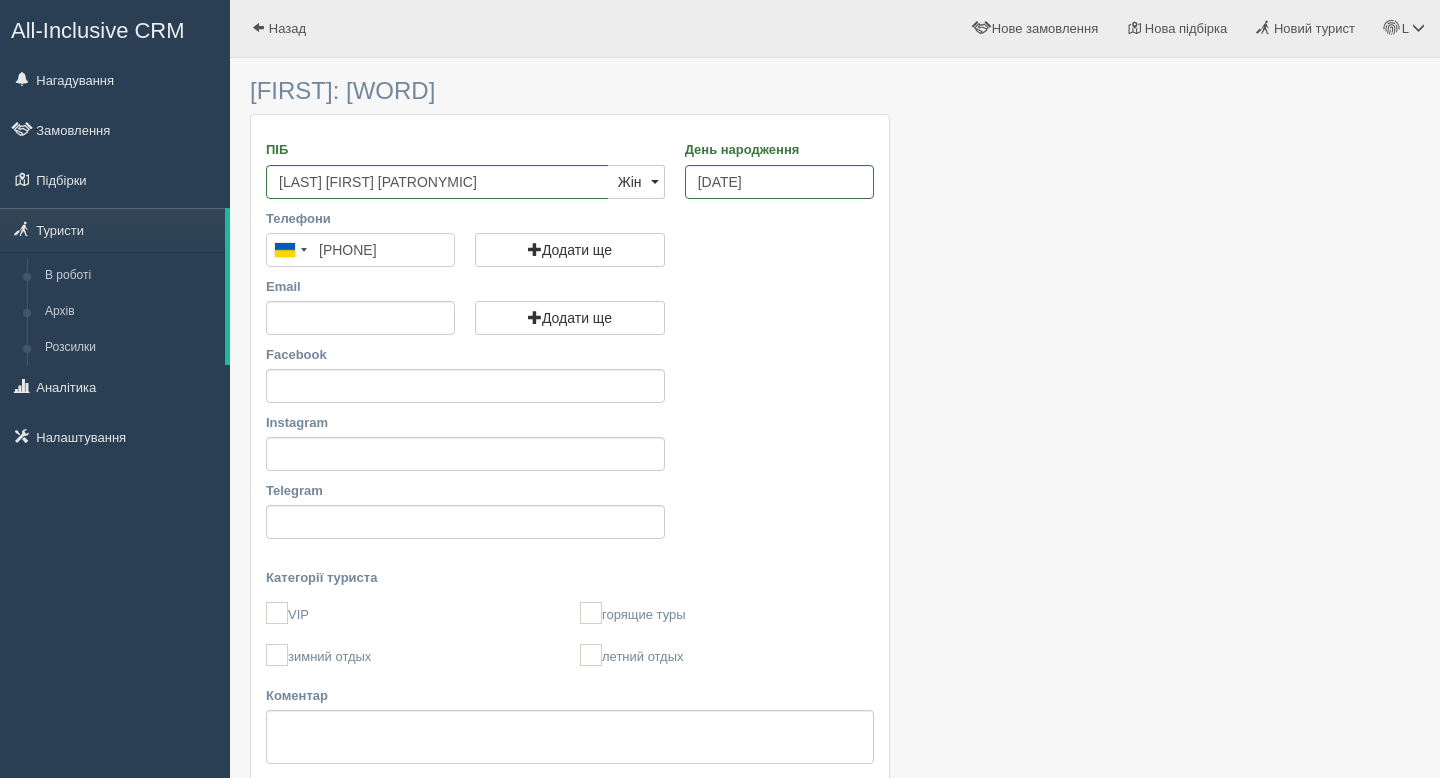 type on "+380 67 483 8395" 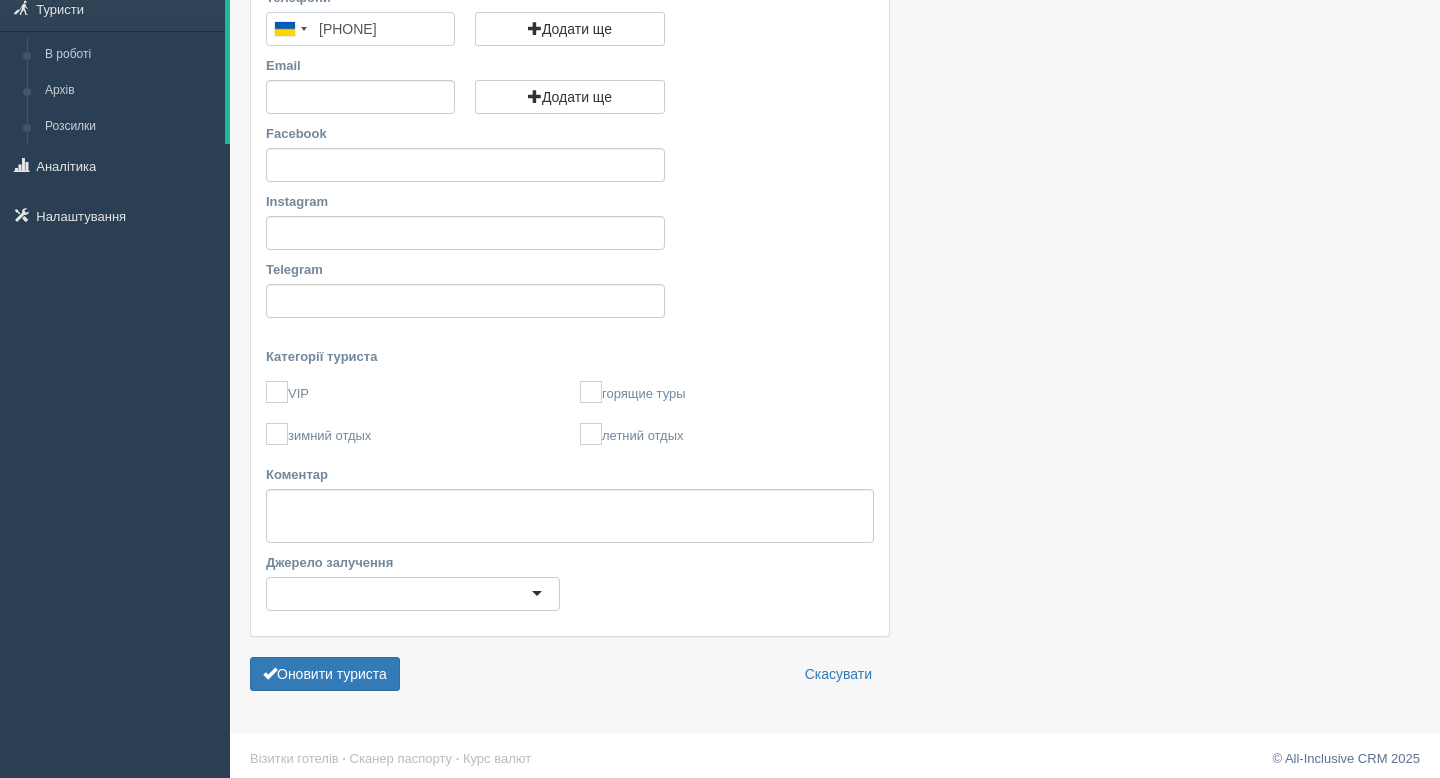 scroll, scrollTop: 230, scrollLeft: 0, axis: vertical 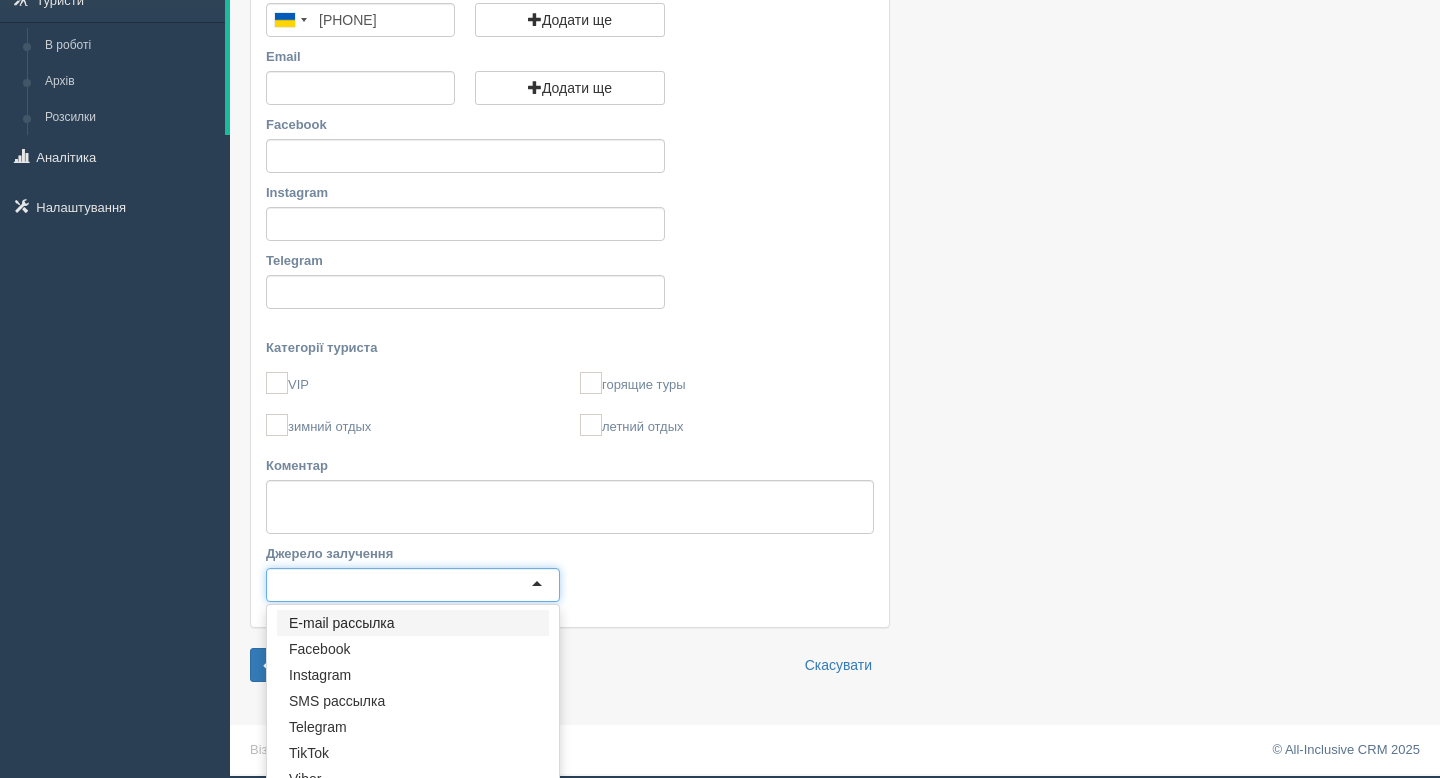 click at bounding box center [413, 585] 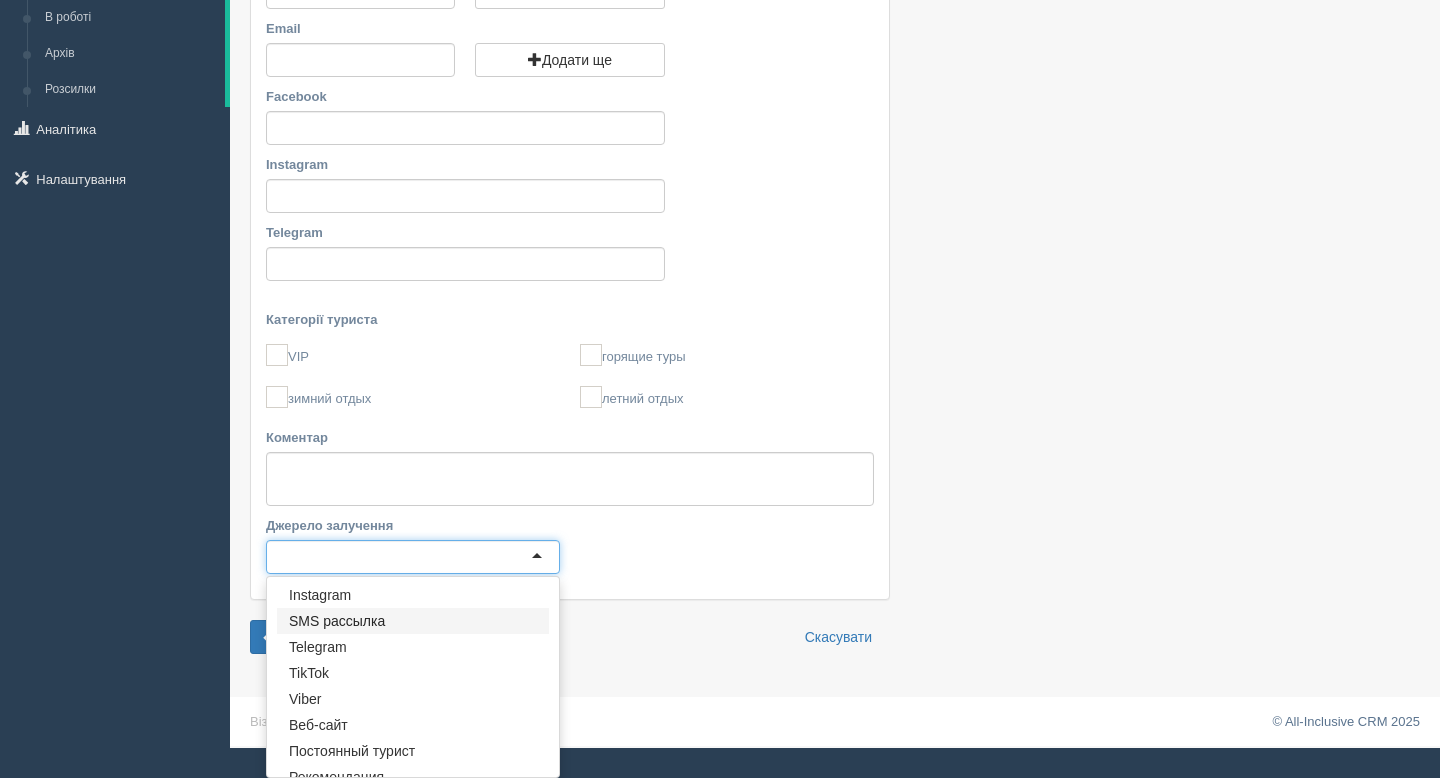 scroll, scrollTop: 96, scrollLeft: 0, axis: vertical 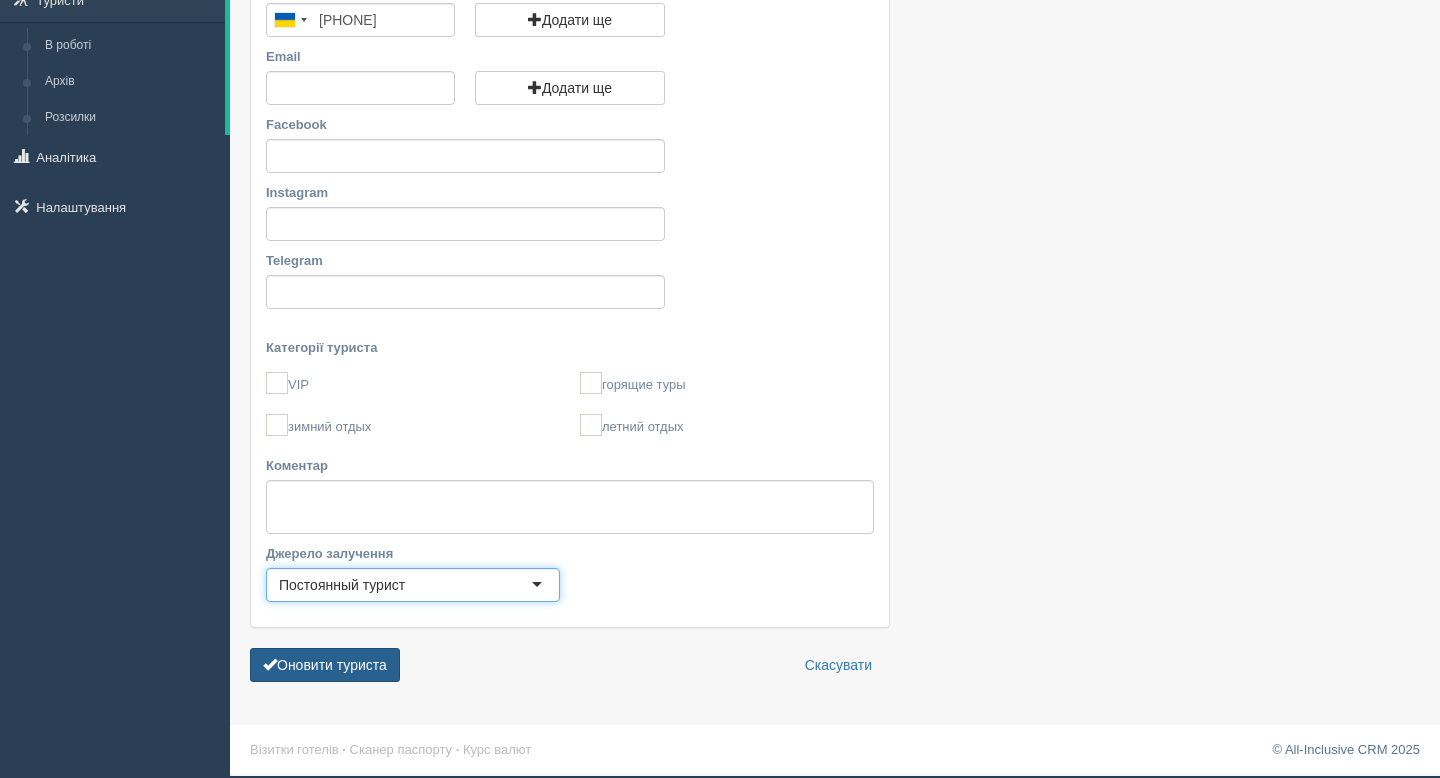 click on "Оновити туриста" at bounding box center (325, 665) 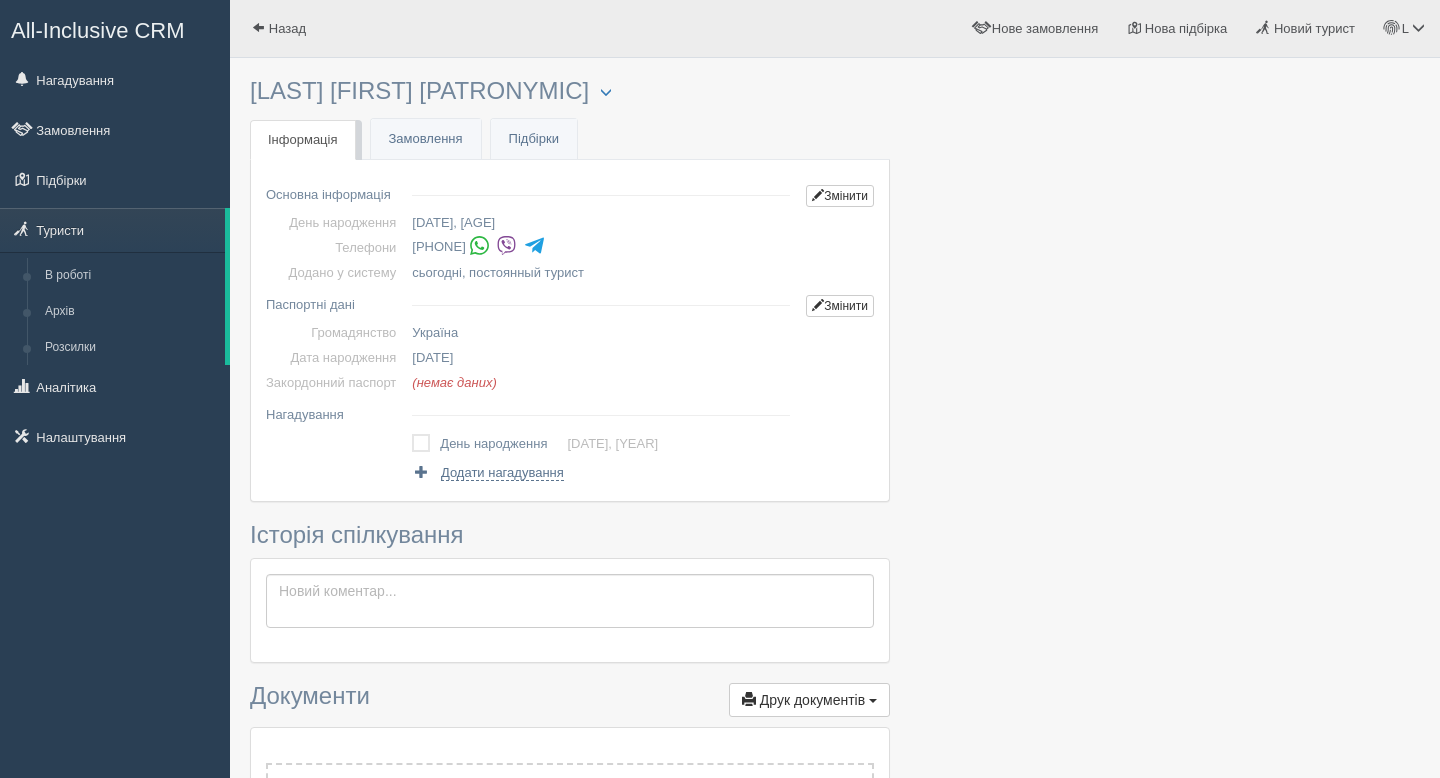 scroll, scrollTop: 0, scrollLeft: 0, axis: both 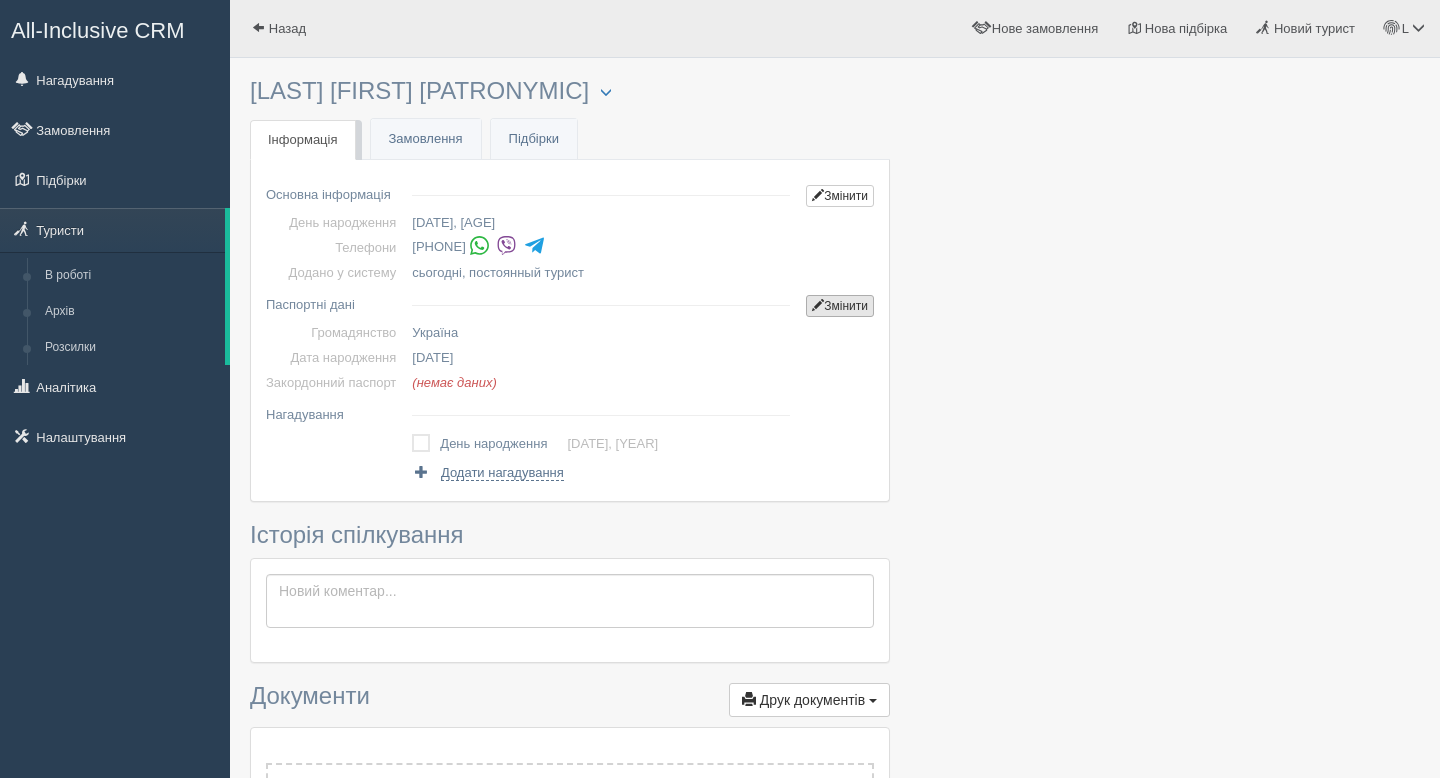 click on "Змінити" at bounding box center [840, 306] 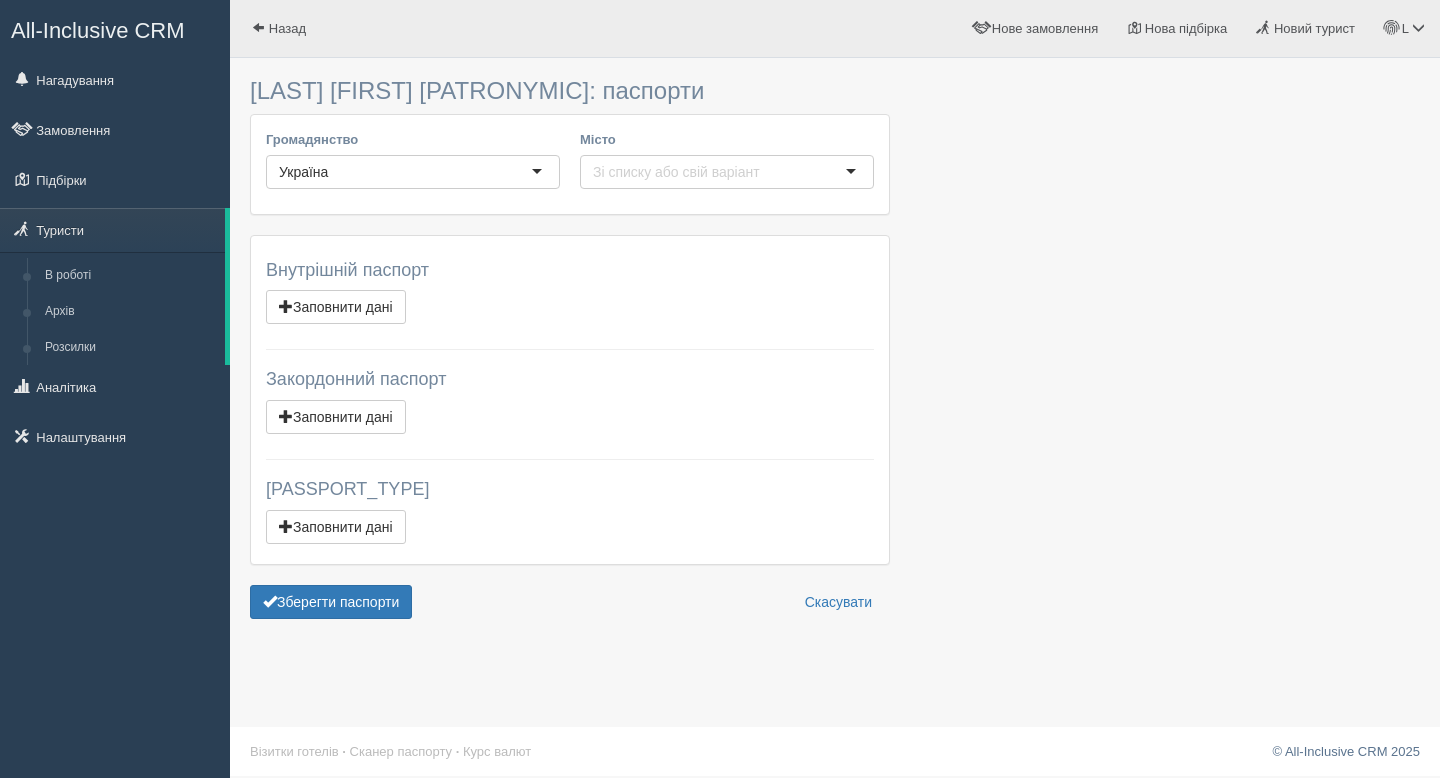 scroll, scrollTop: 0, scrollLeft: 0, axis: both 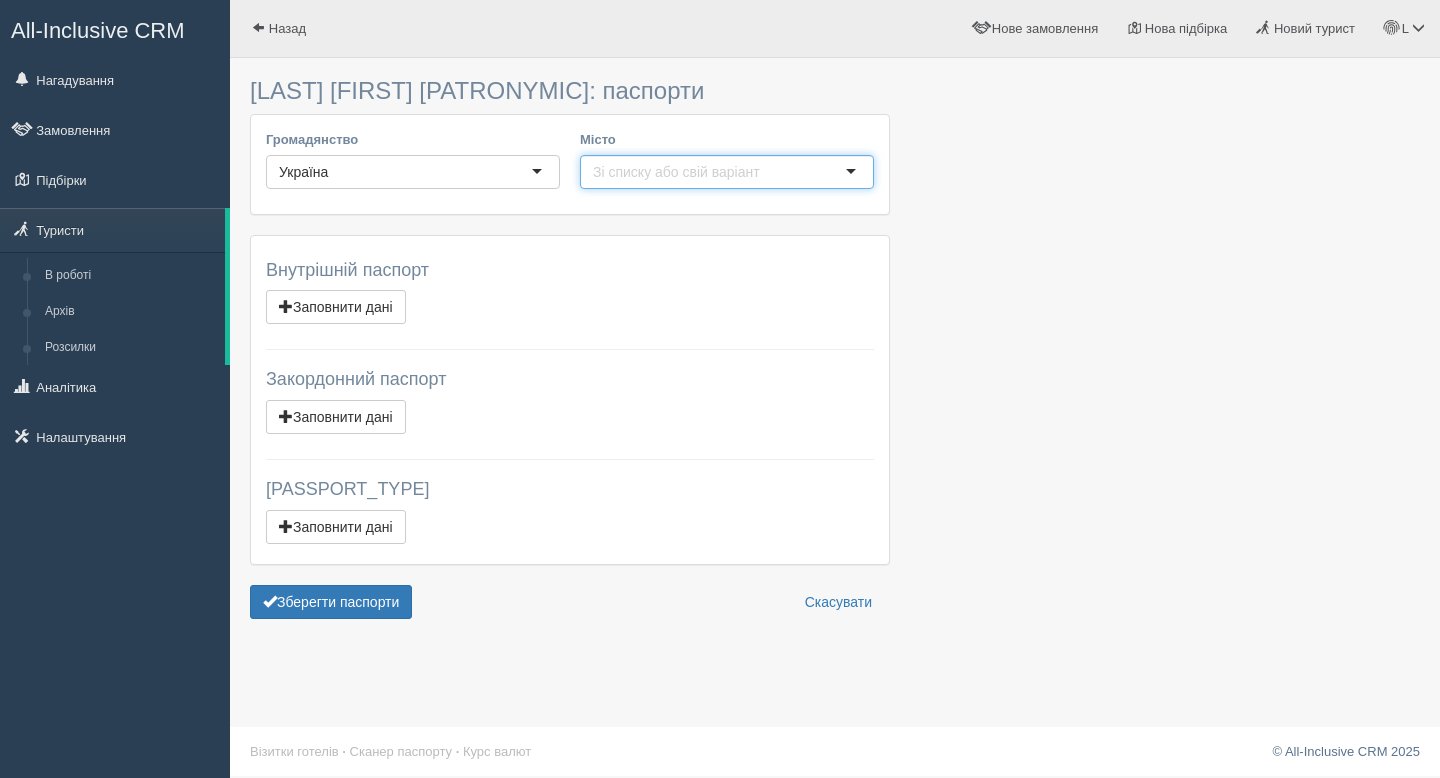 click on "Місто" at bounding box center [684, 172] 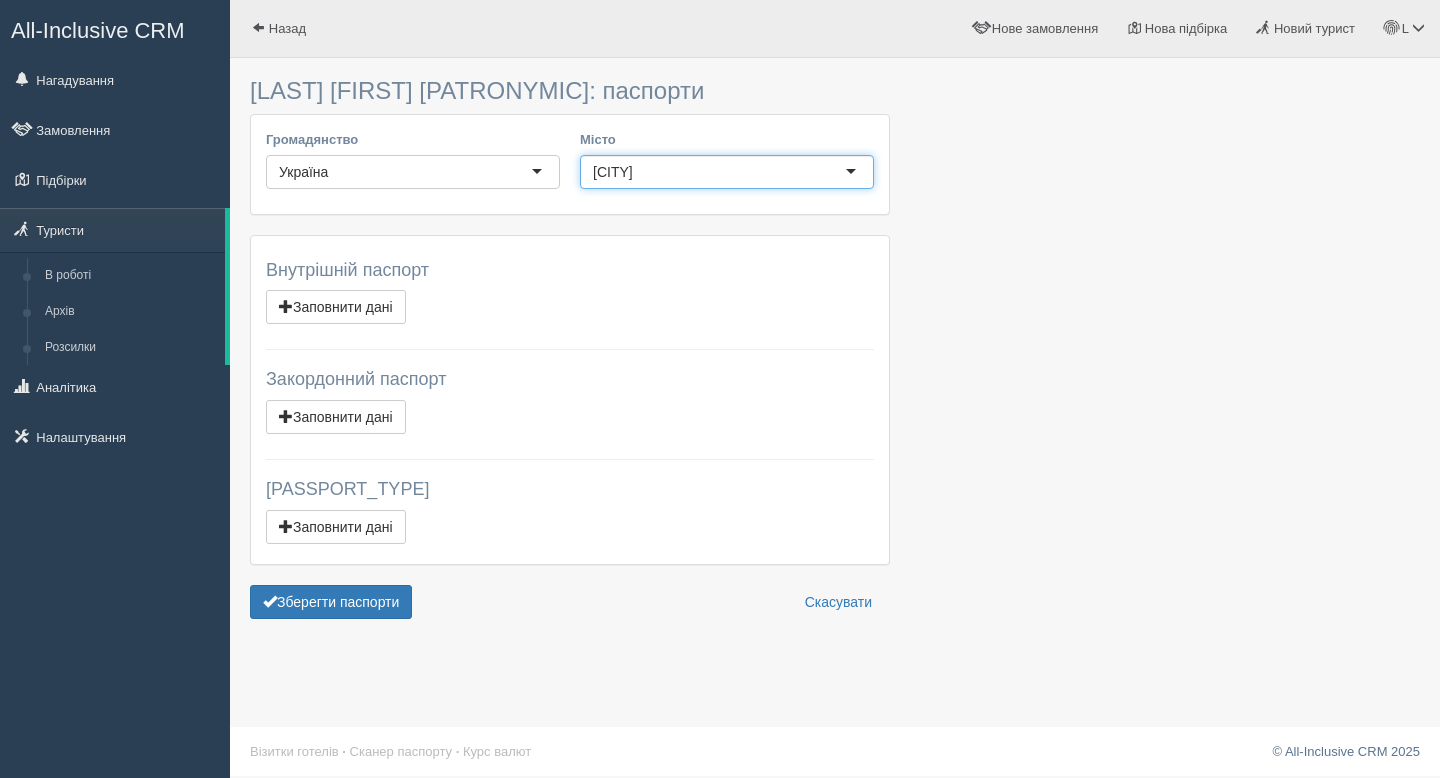 click on "[CITY]" at bounding box center (727, 172) 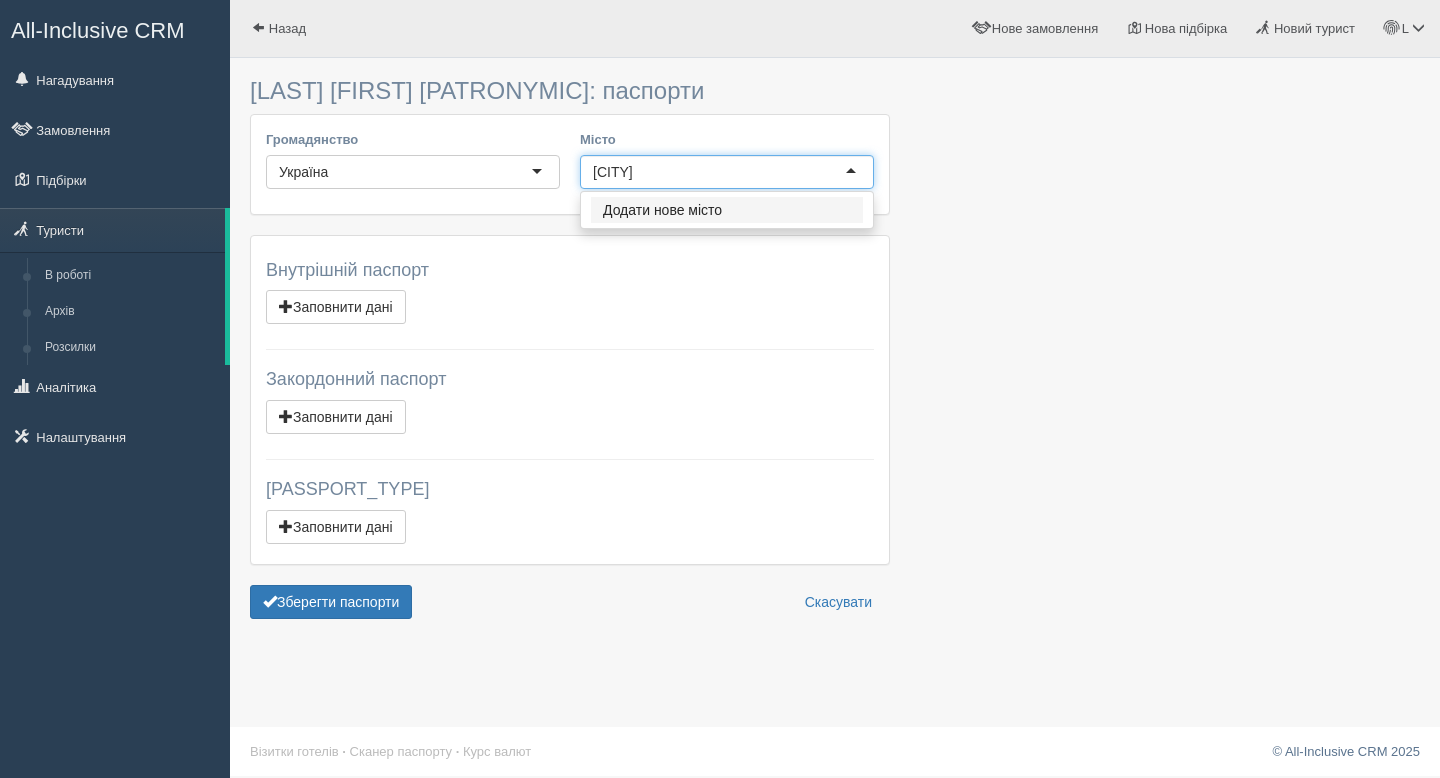 click on "киї" at bounding box center (727, 172) 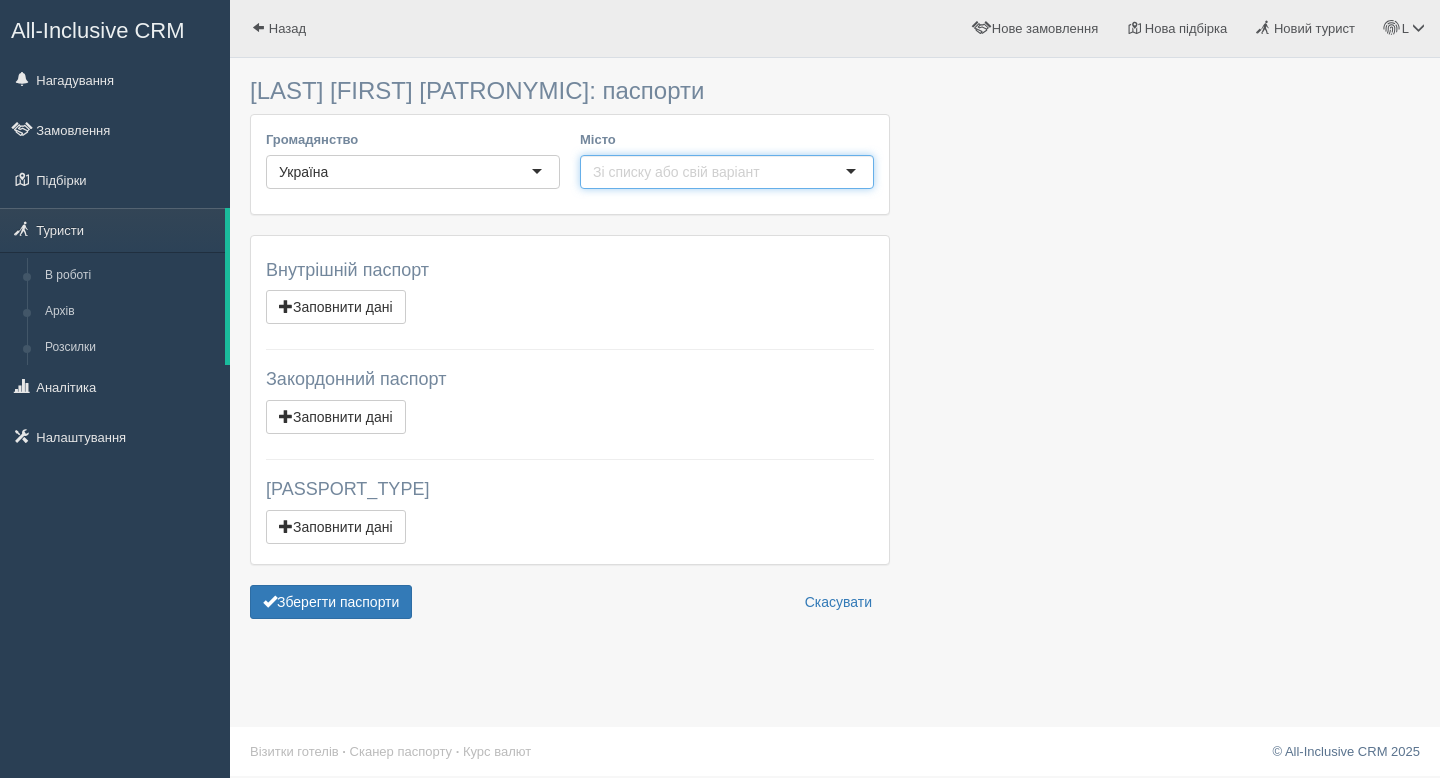 click at bounding box center [727, 172] 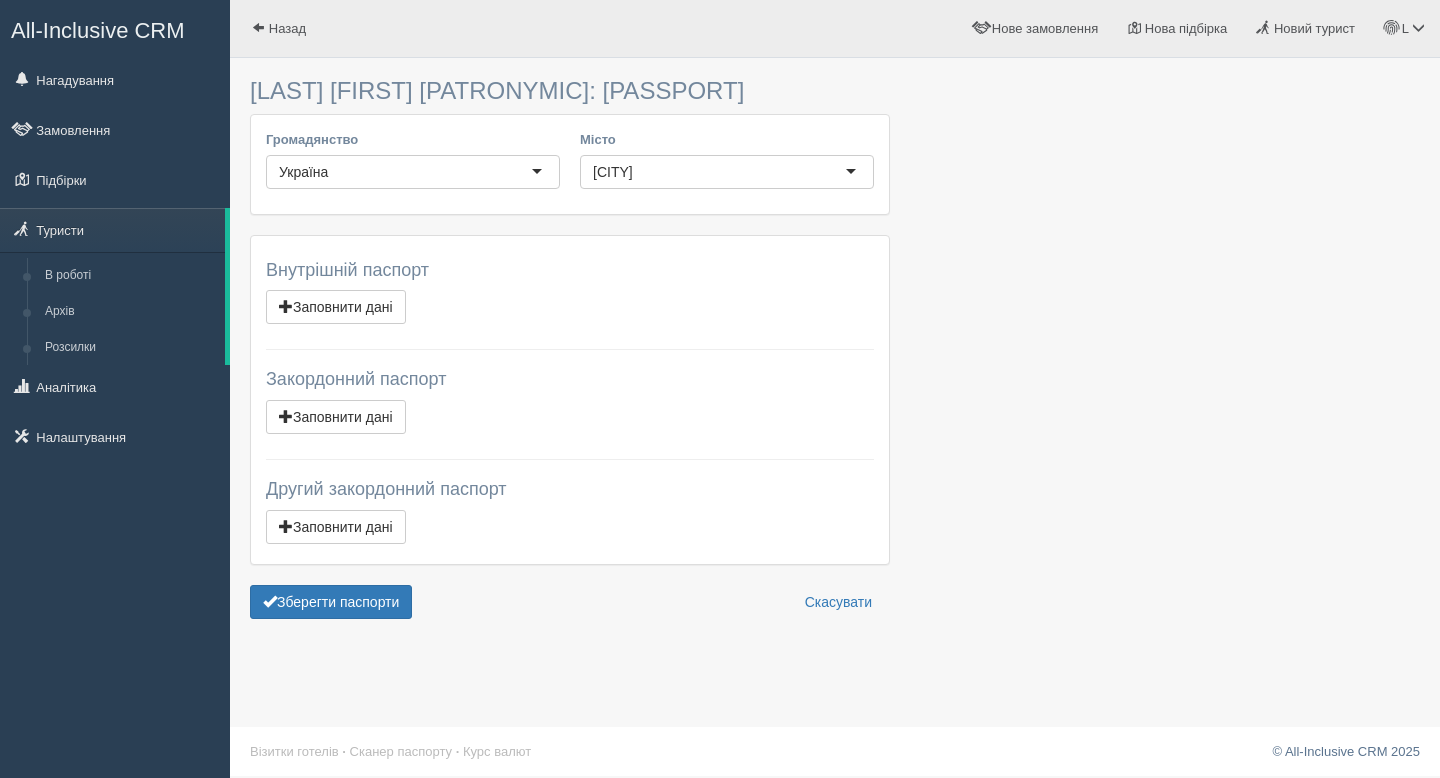 scroll, scrollTop: 0, scrollLeft: 0, axis: both 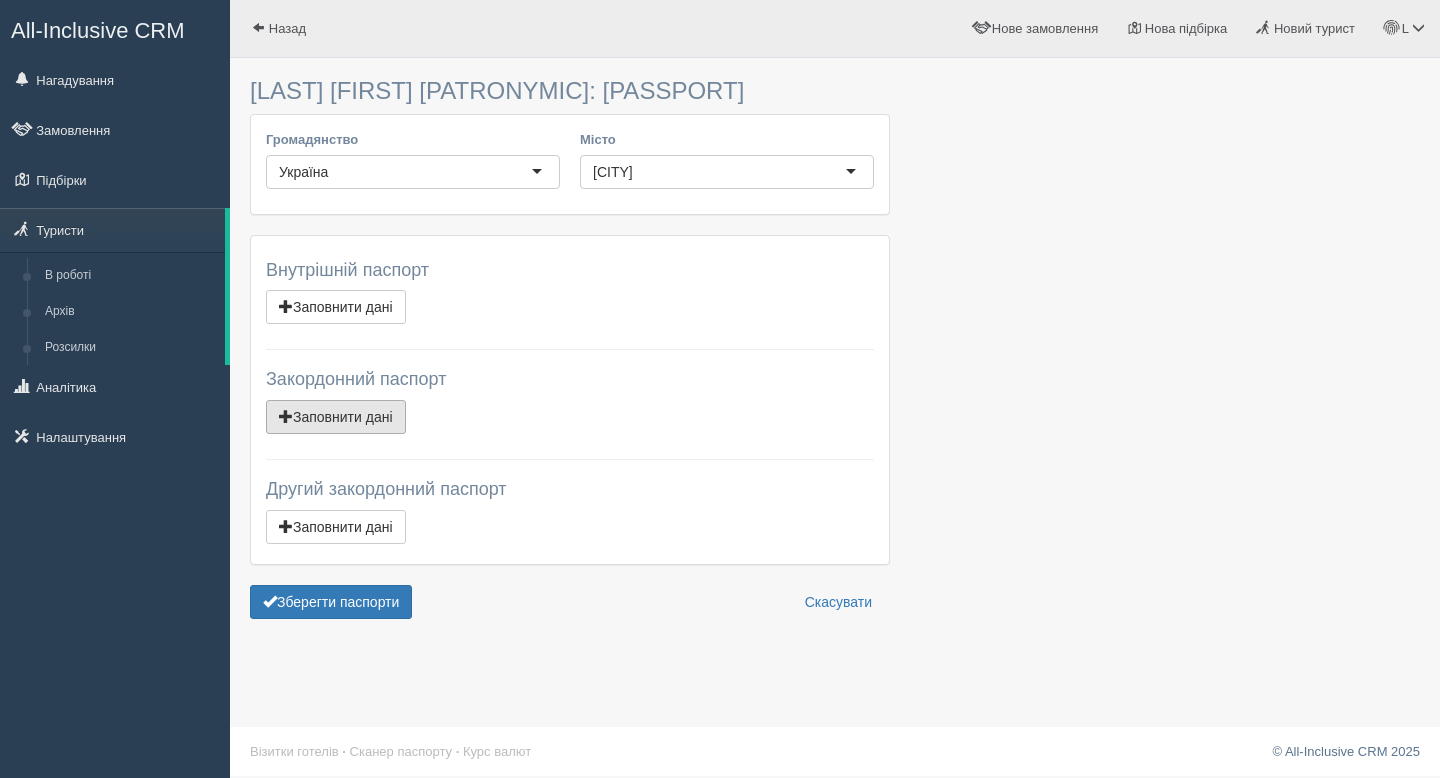 click on "Заповнити дані" at bounding box center [336, 307] 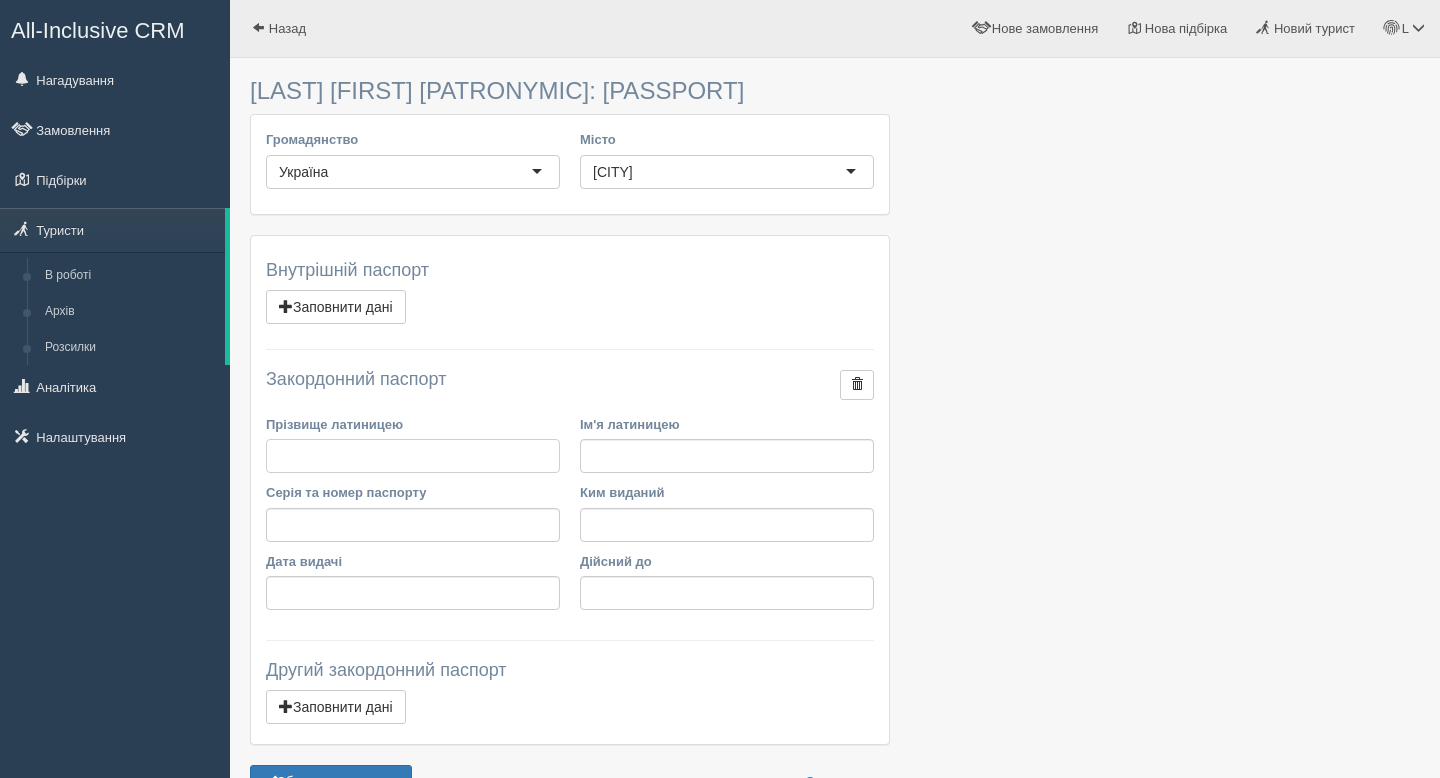 click on "Прізвище латиницею" at bounding box center (413, 456) 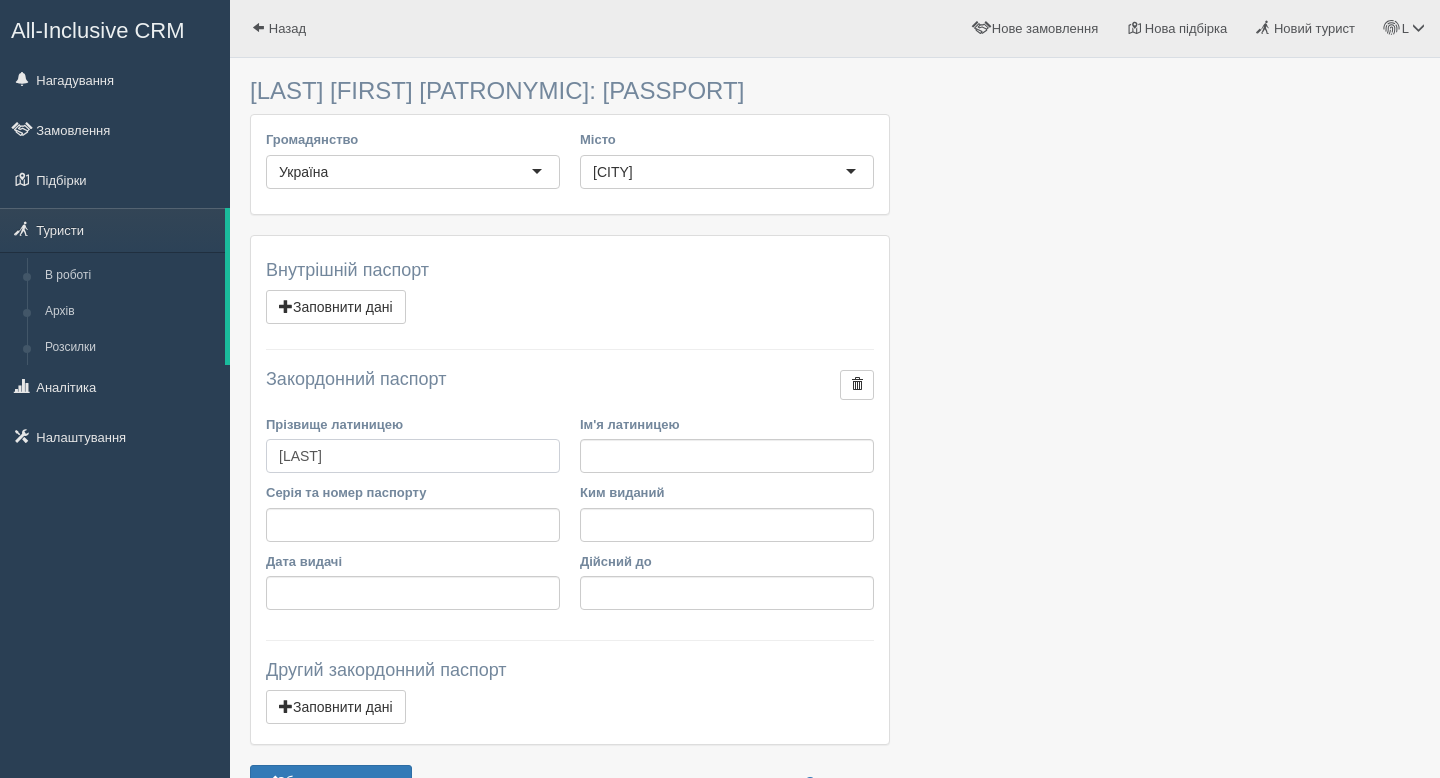 type on "[LAST]" 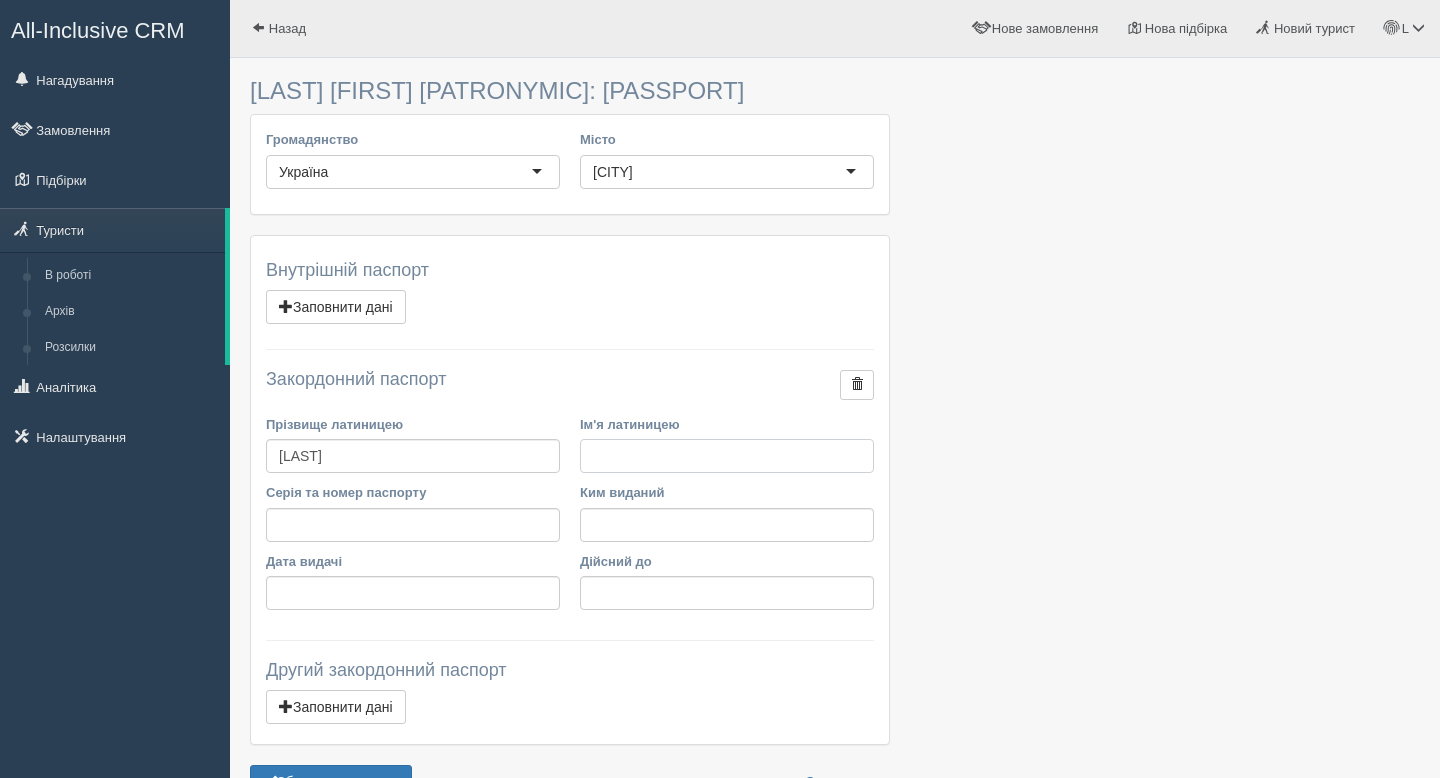 click on "Ім'я латиницею" at bounding box center [727, 456] 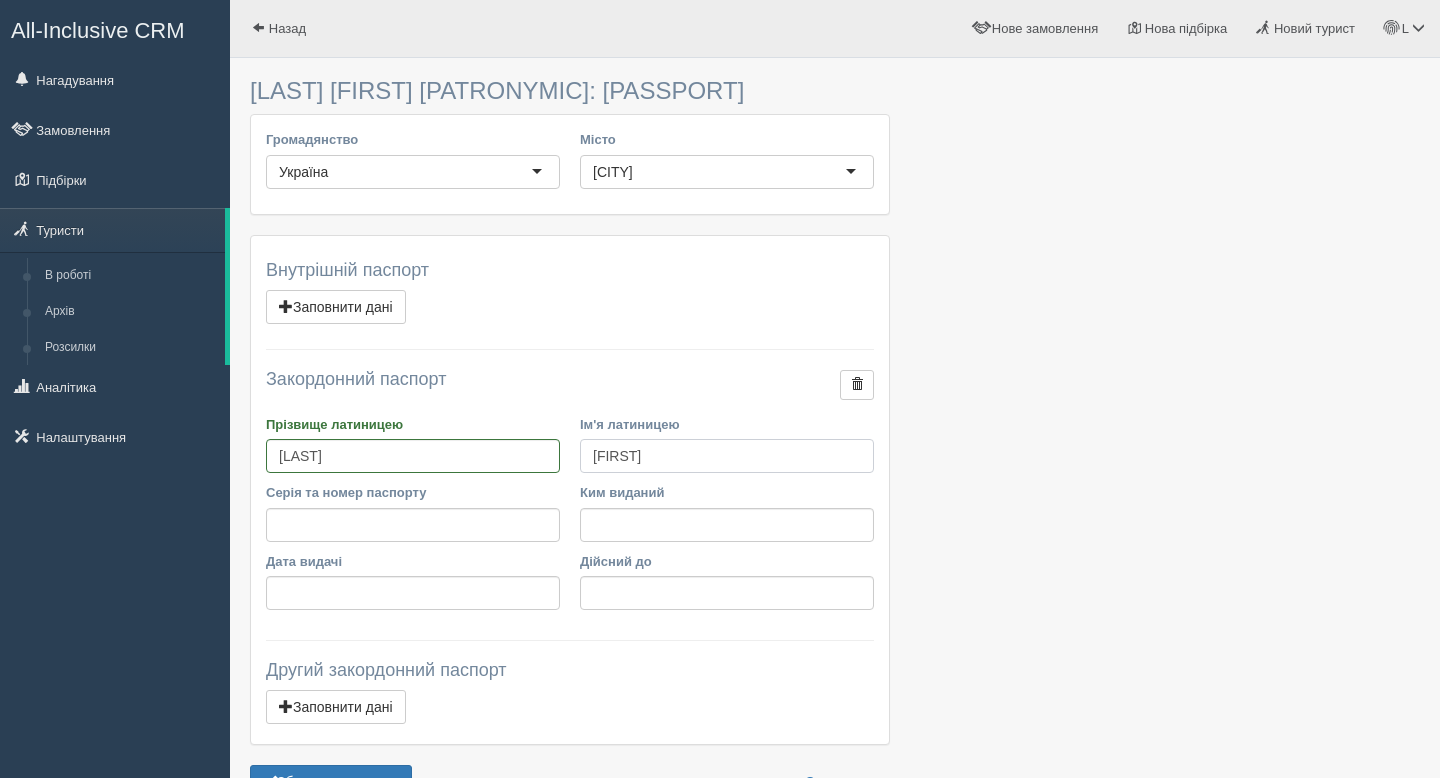type on "[FIRST]" 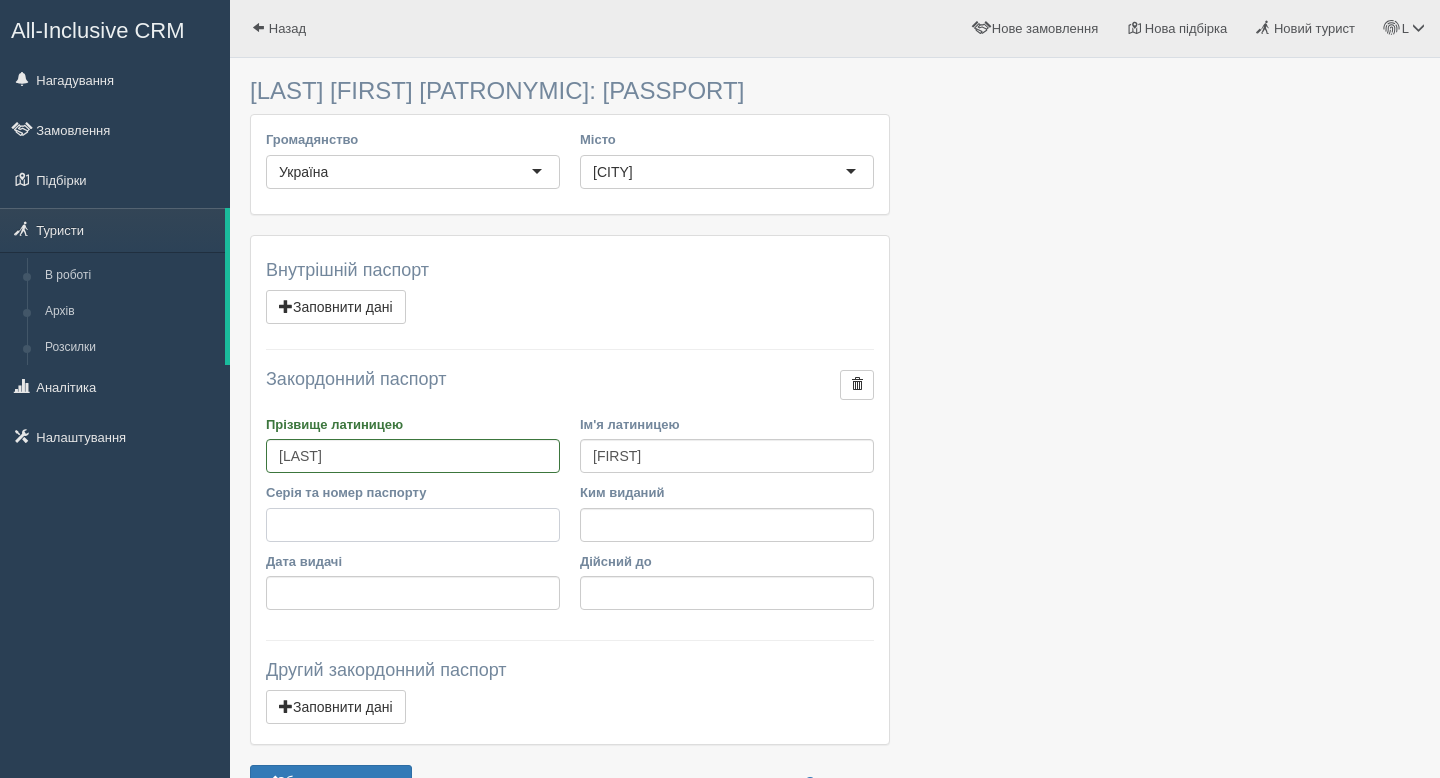 click on "Серія та номер паспорту" at bounding box center (413, 525) 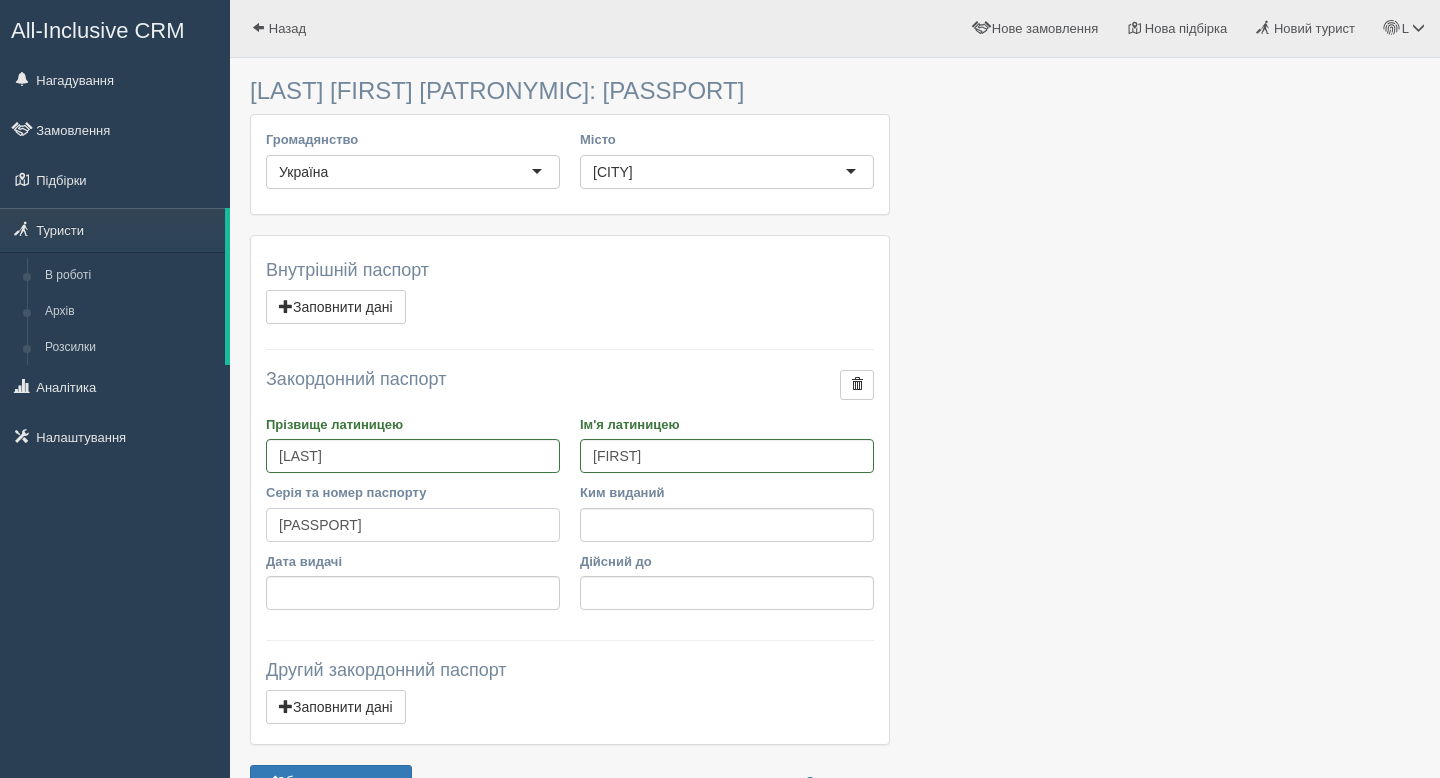 type on "[PASSPORT]" 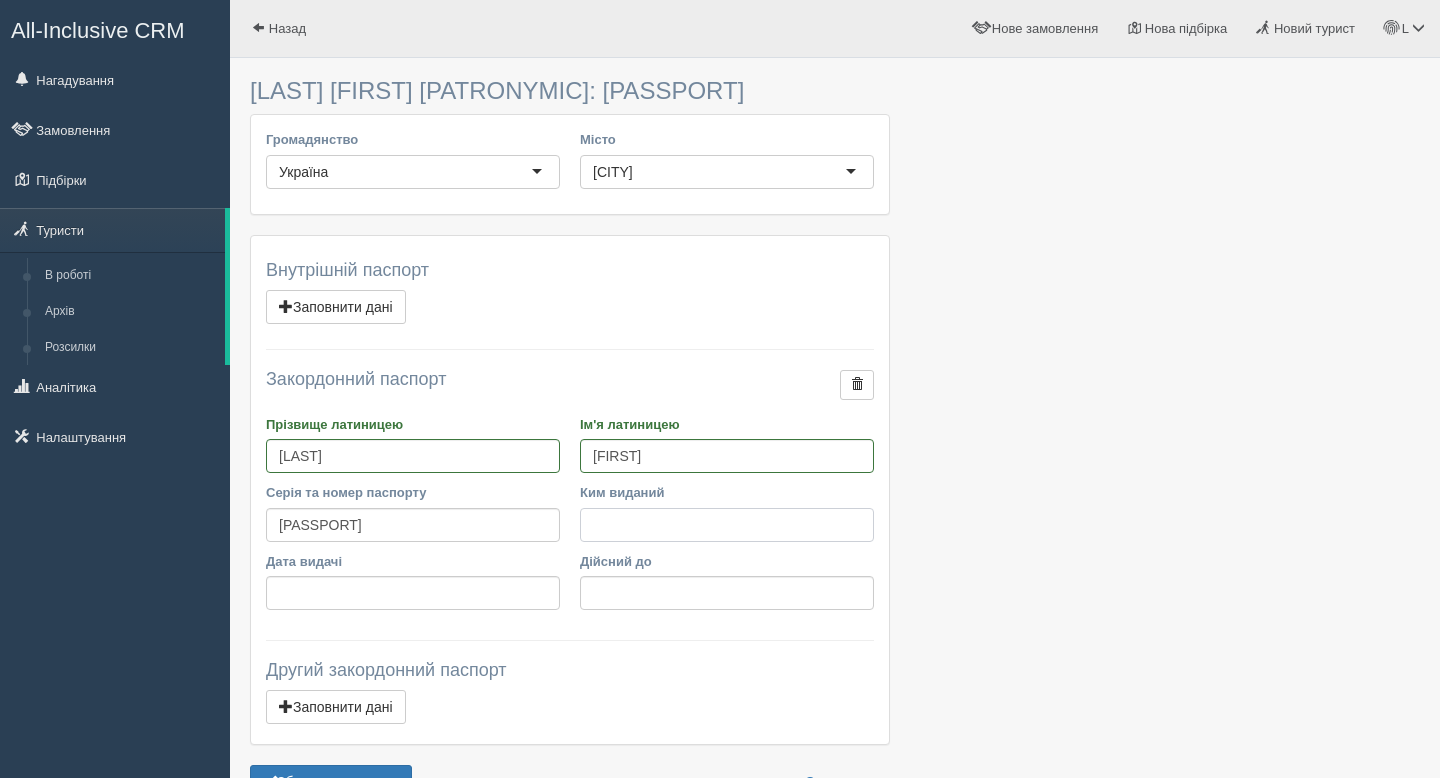 click on "Ким виданий" at bounding box center [727, 525] 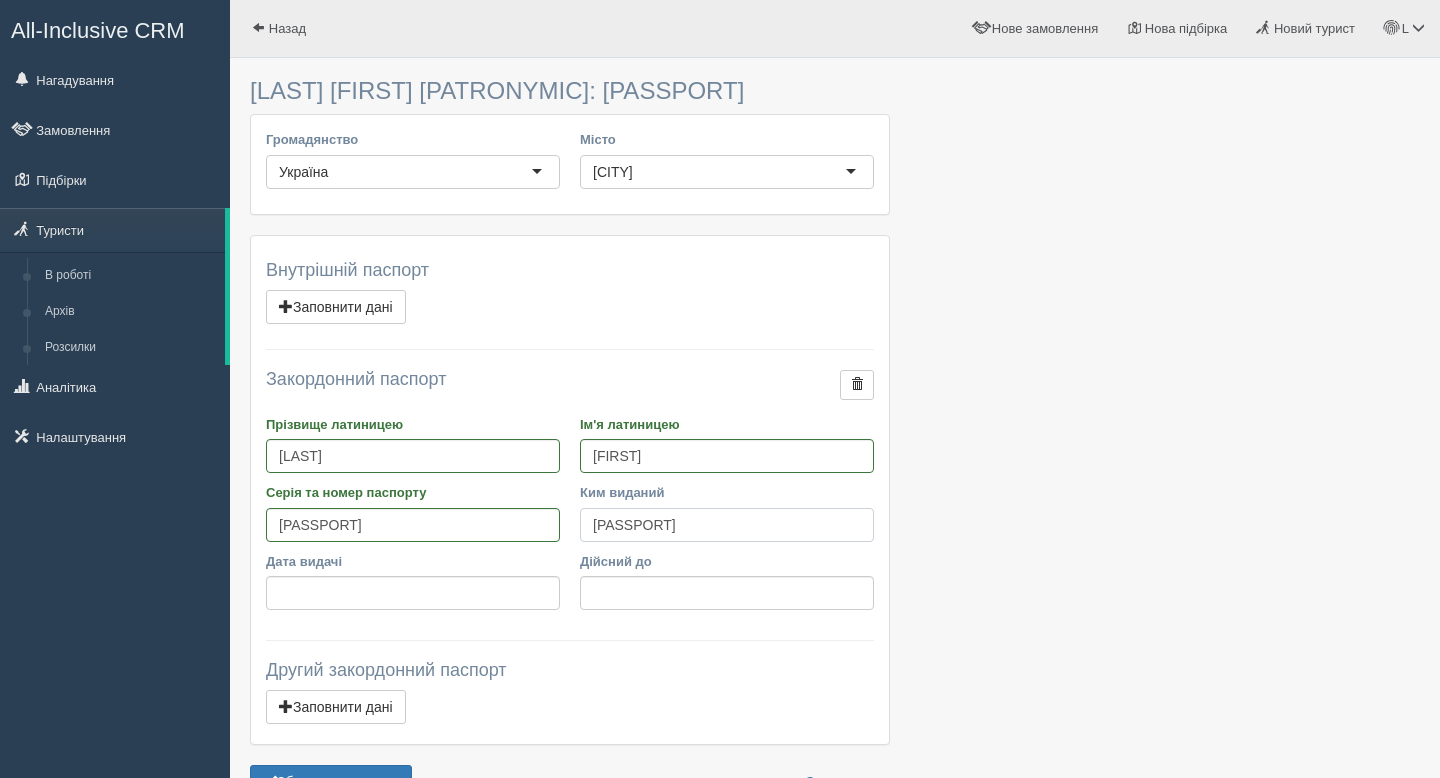 type on "[PASSPORT]" 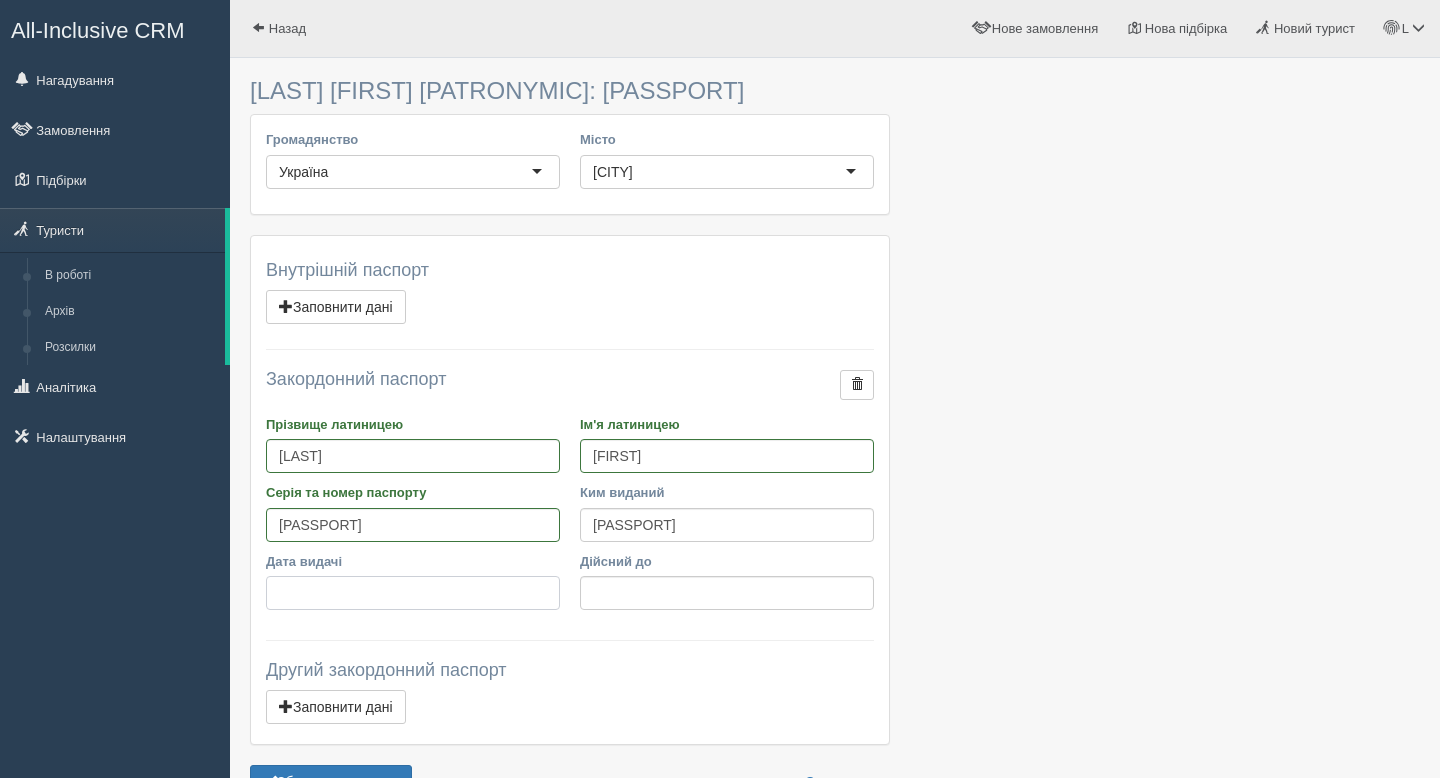 click on "Дата видачі" at bounding box center (413, 593) 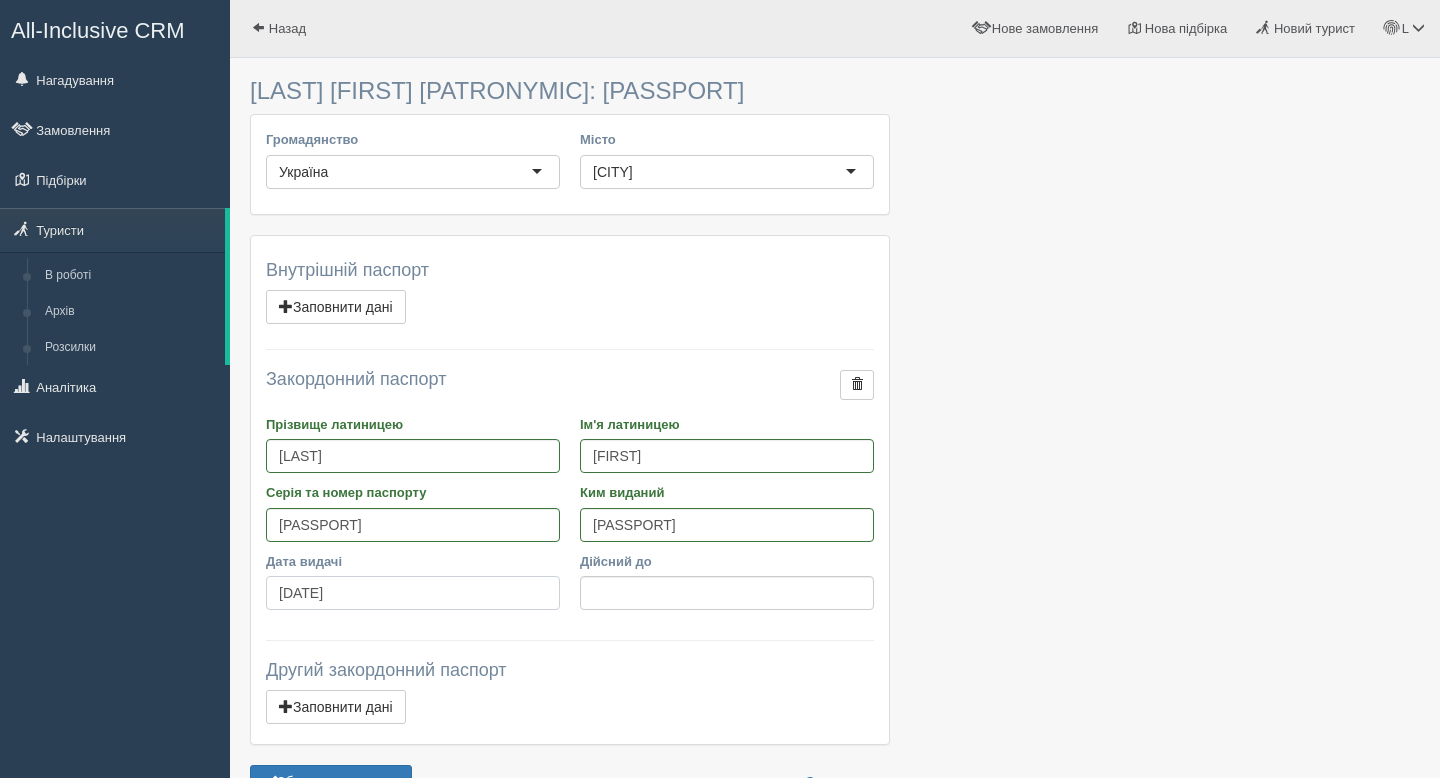 type on "[DATE]" 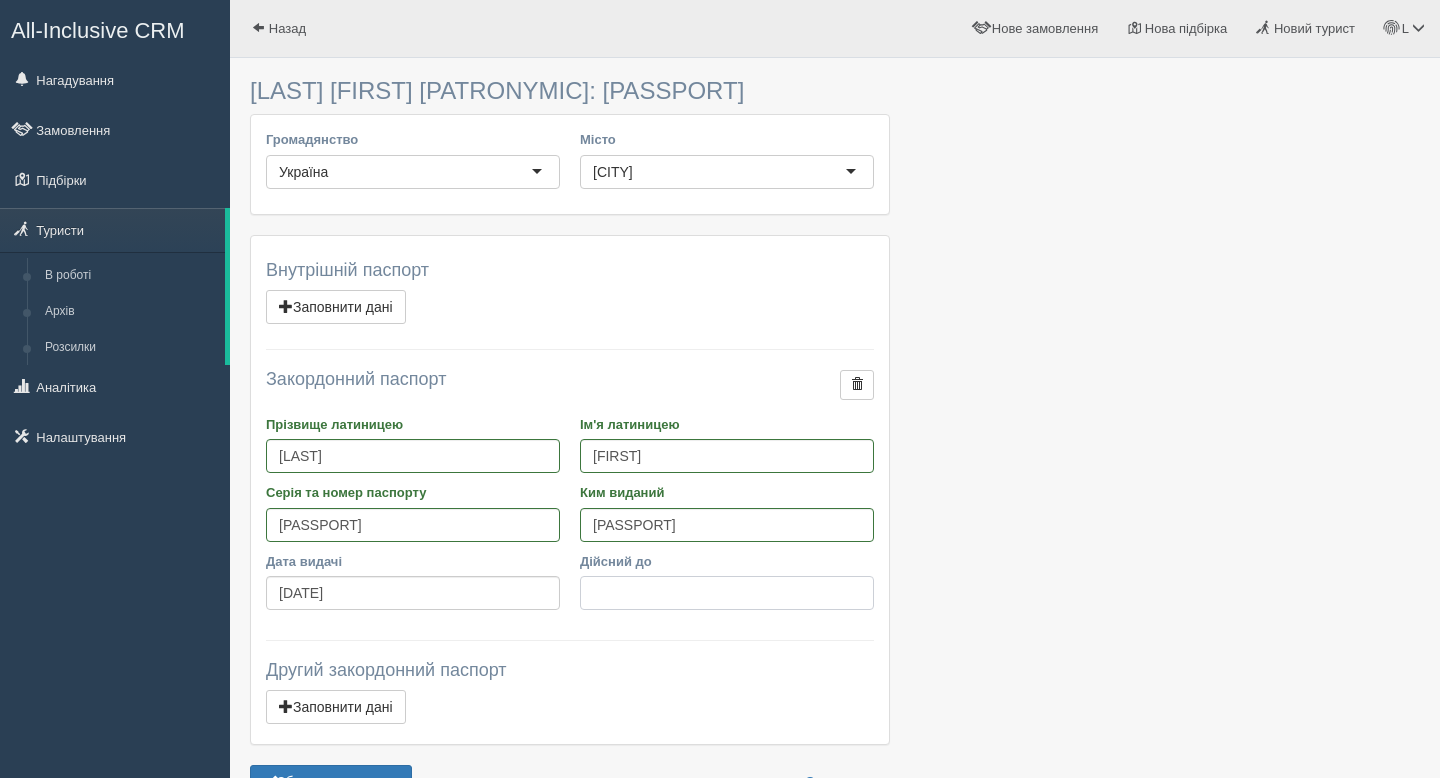 click on "Дійсний до" at bounding box center (727, 593) 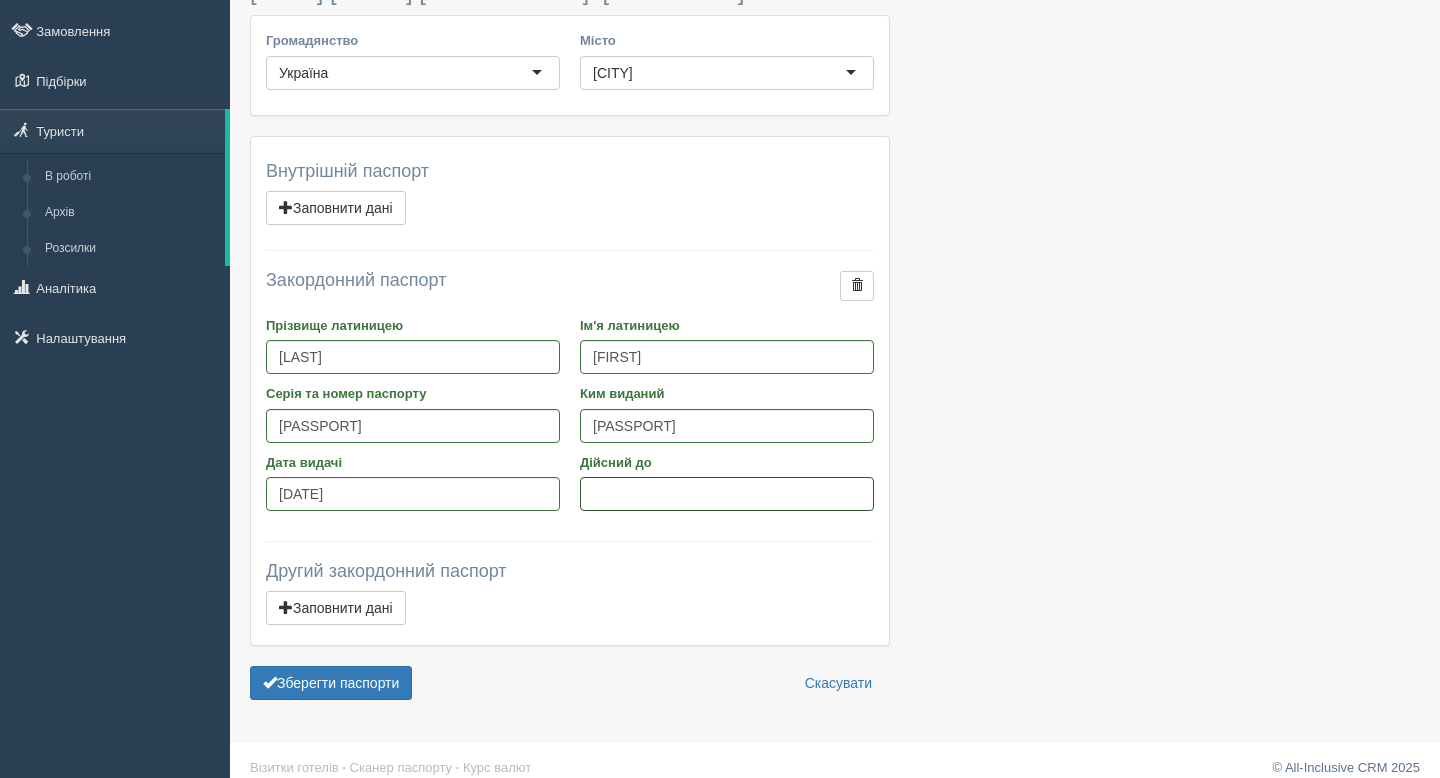 scroll, scrollTop: 117, scrollLeft: 0, axis: vertical 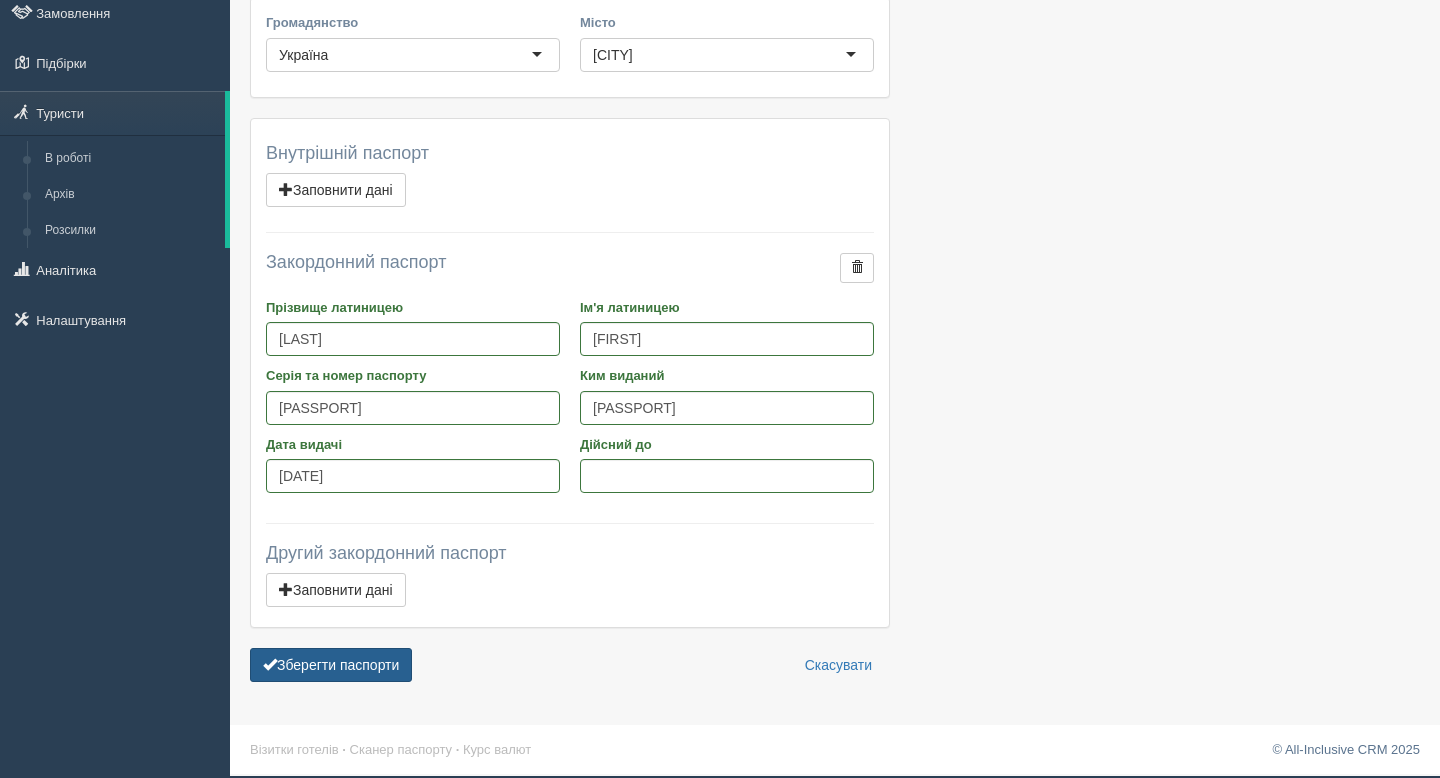 click on "Зберегти паспорти" at bounding box center (331, 665) 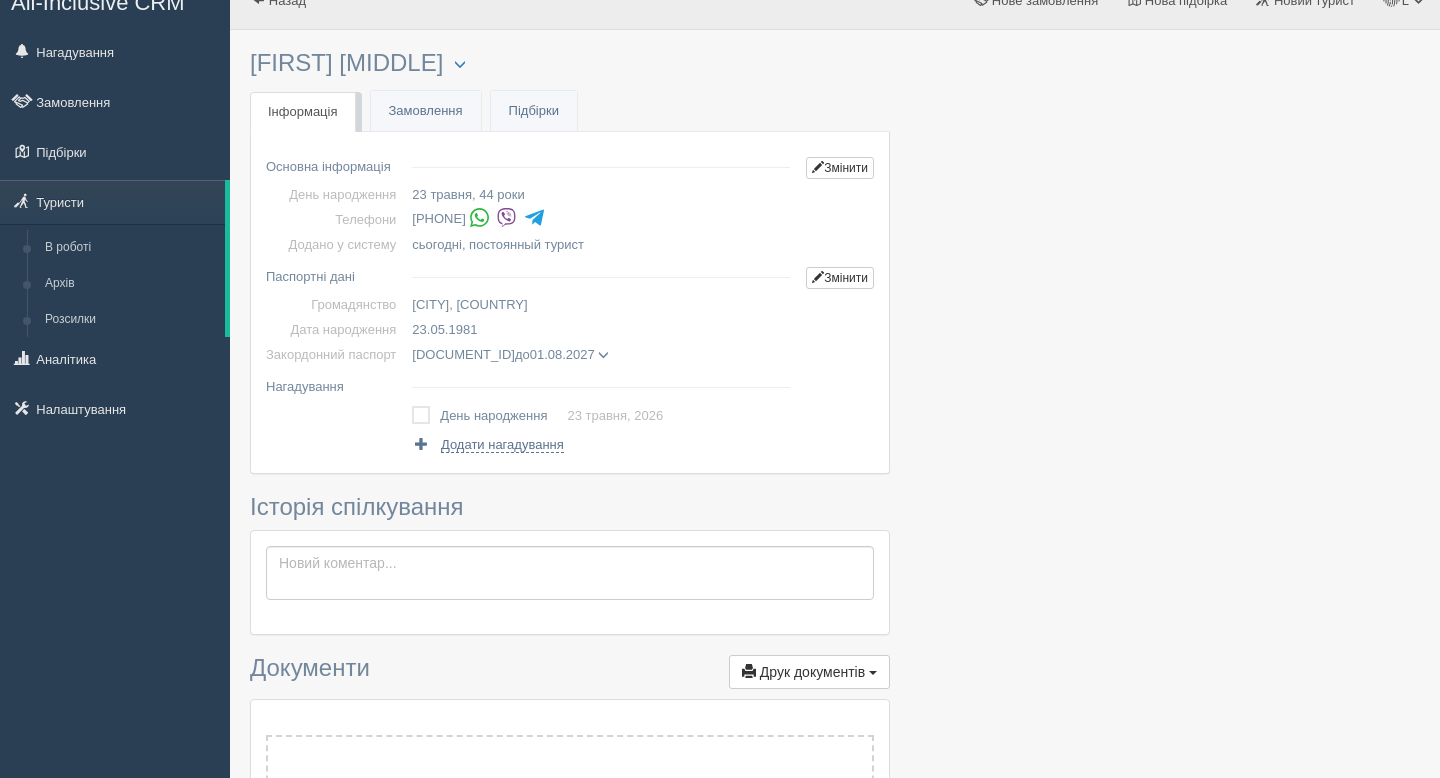 scroll, scrollTop: 29, scrollLeft: 0, axis: vertical 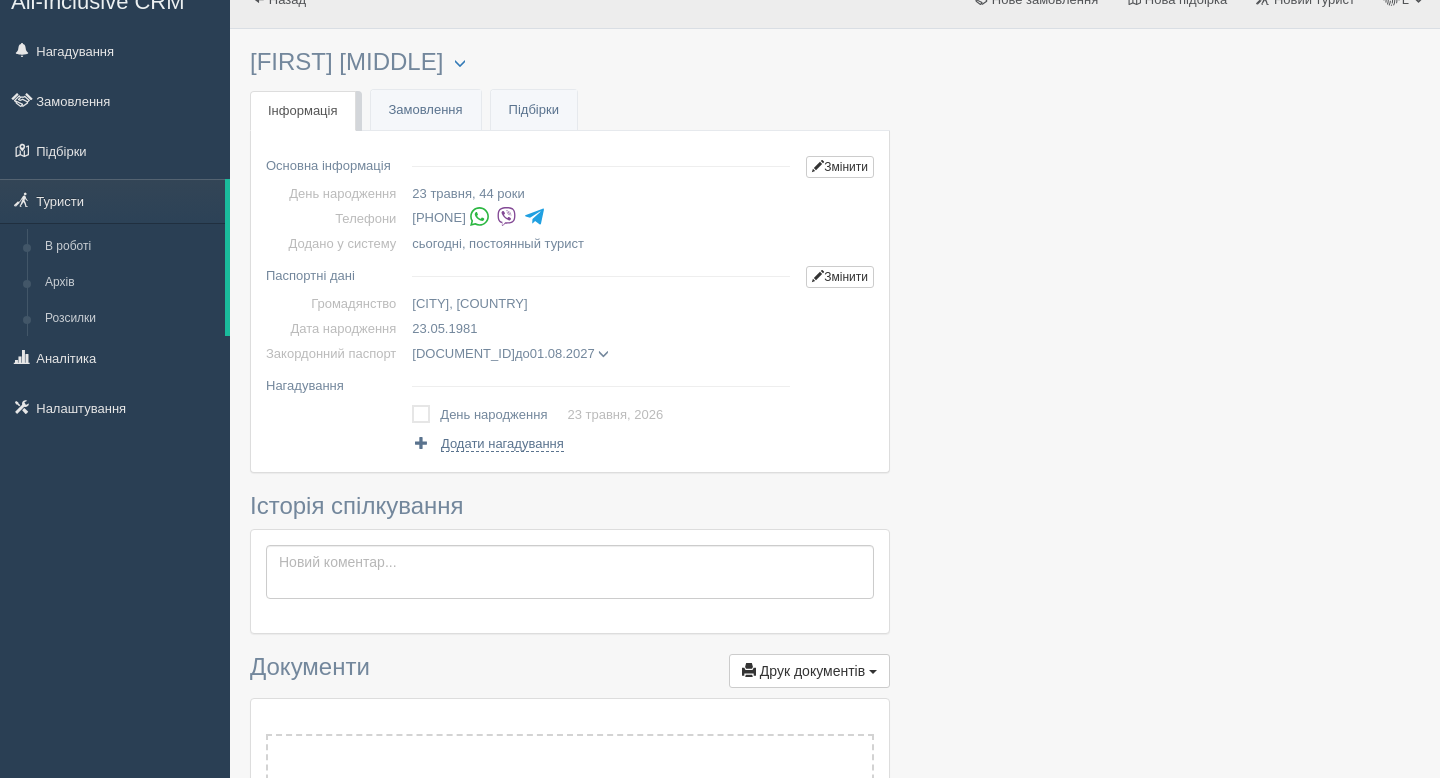 click at bounding box center (412, 405) 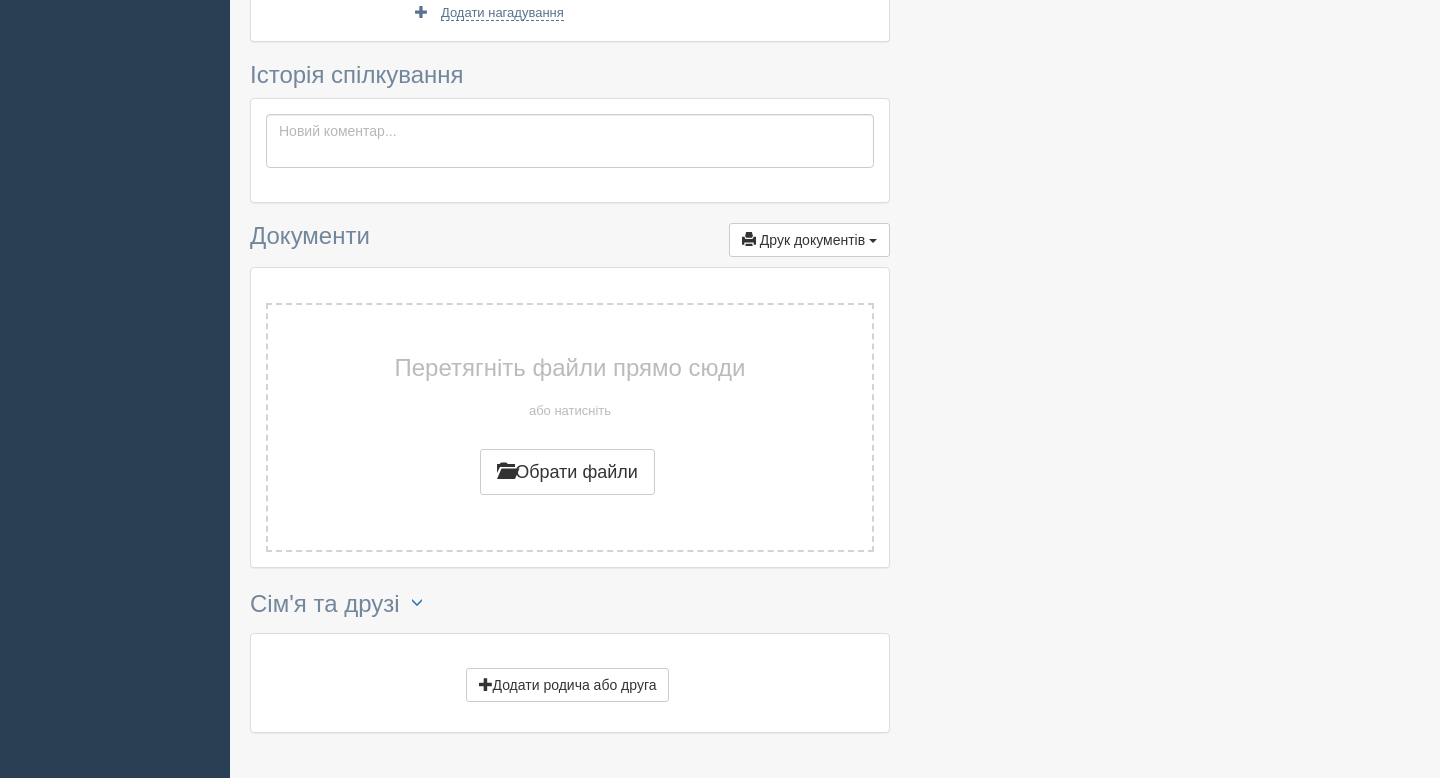 scroll, scrollTop: 526, scrollLeft: 0, axis: vertical 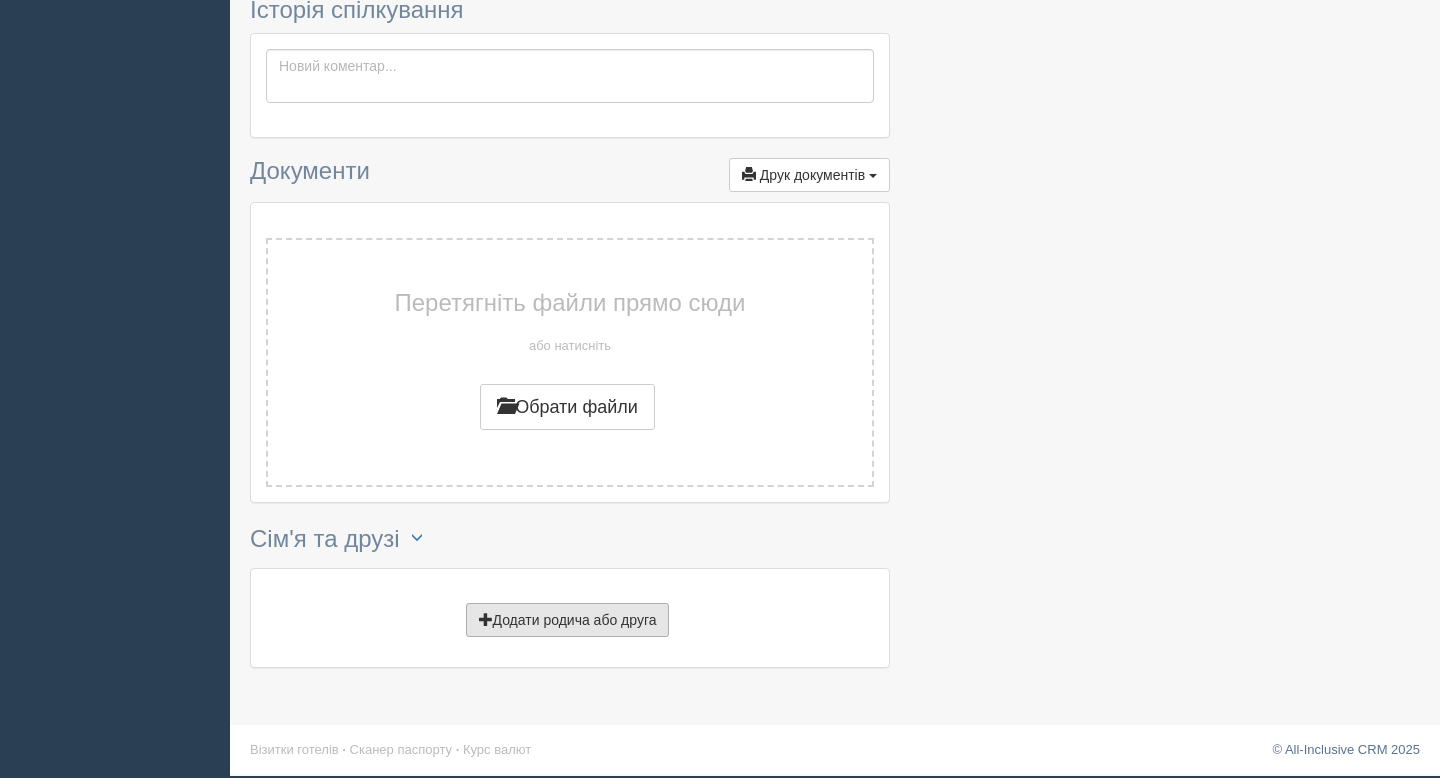 click on "Додати родича або друга" at bounding box center (568, 620) 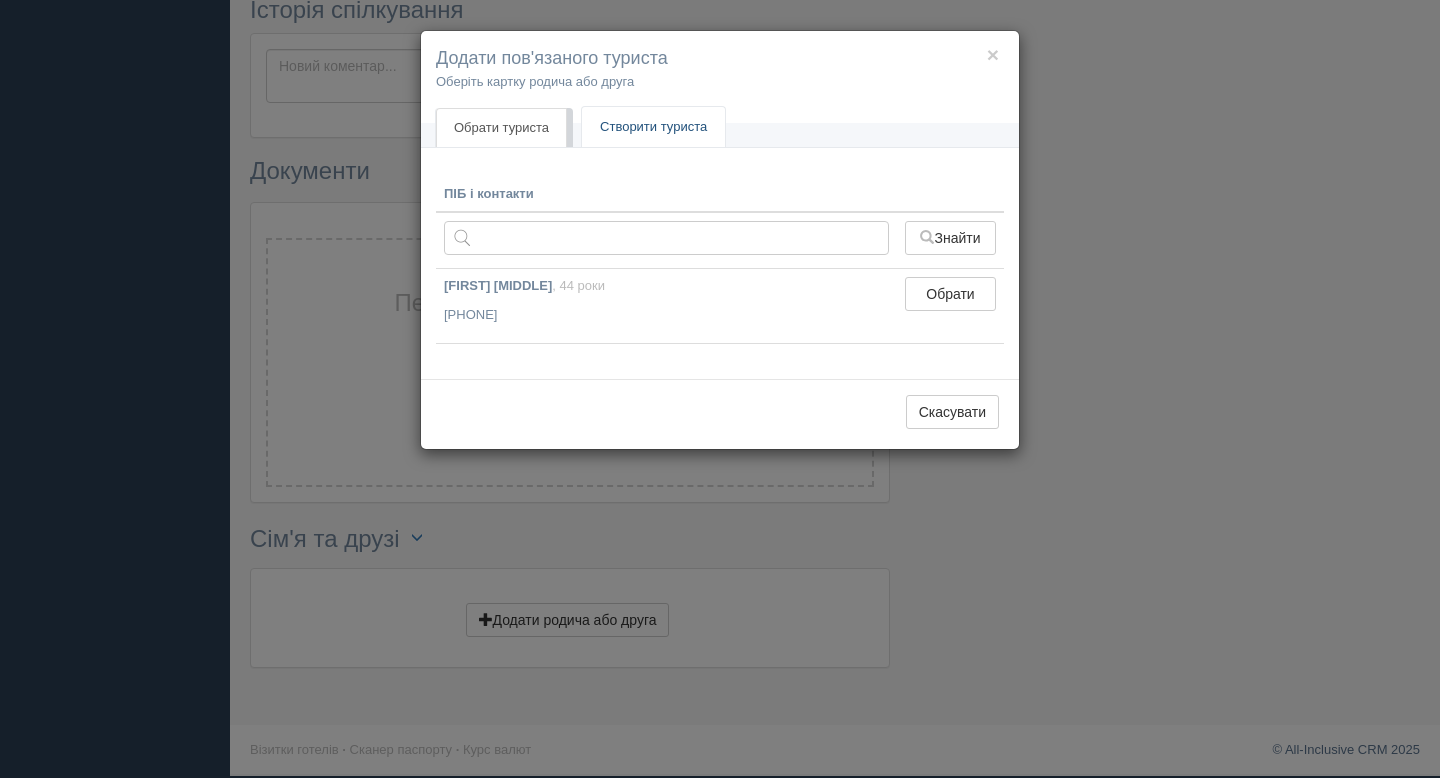 click on "Створити туриста" at bounding box center [653, 127] 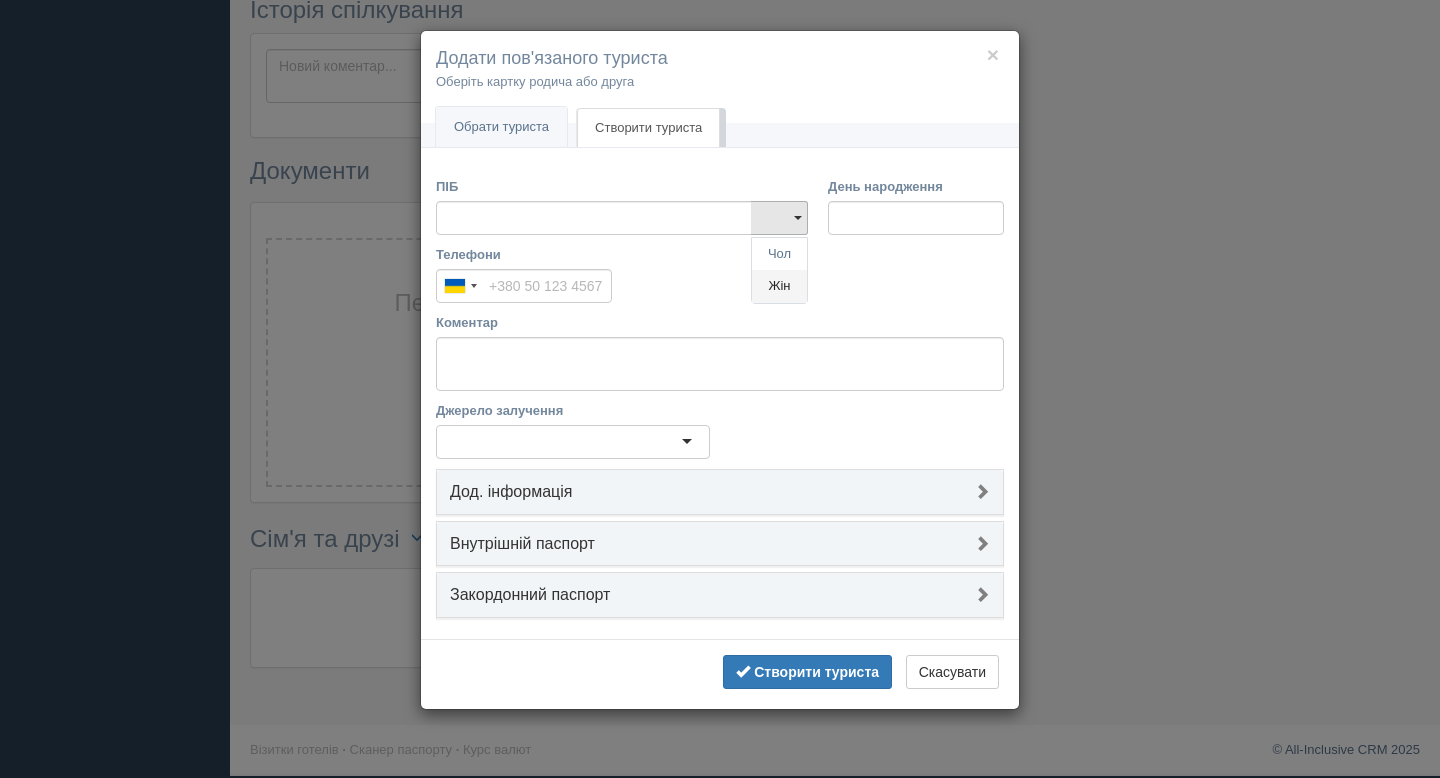 click on "Жін" at bounding box center (779, 254) 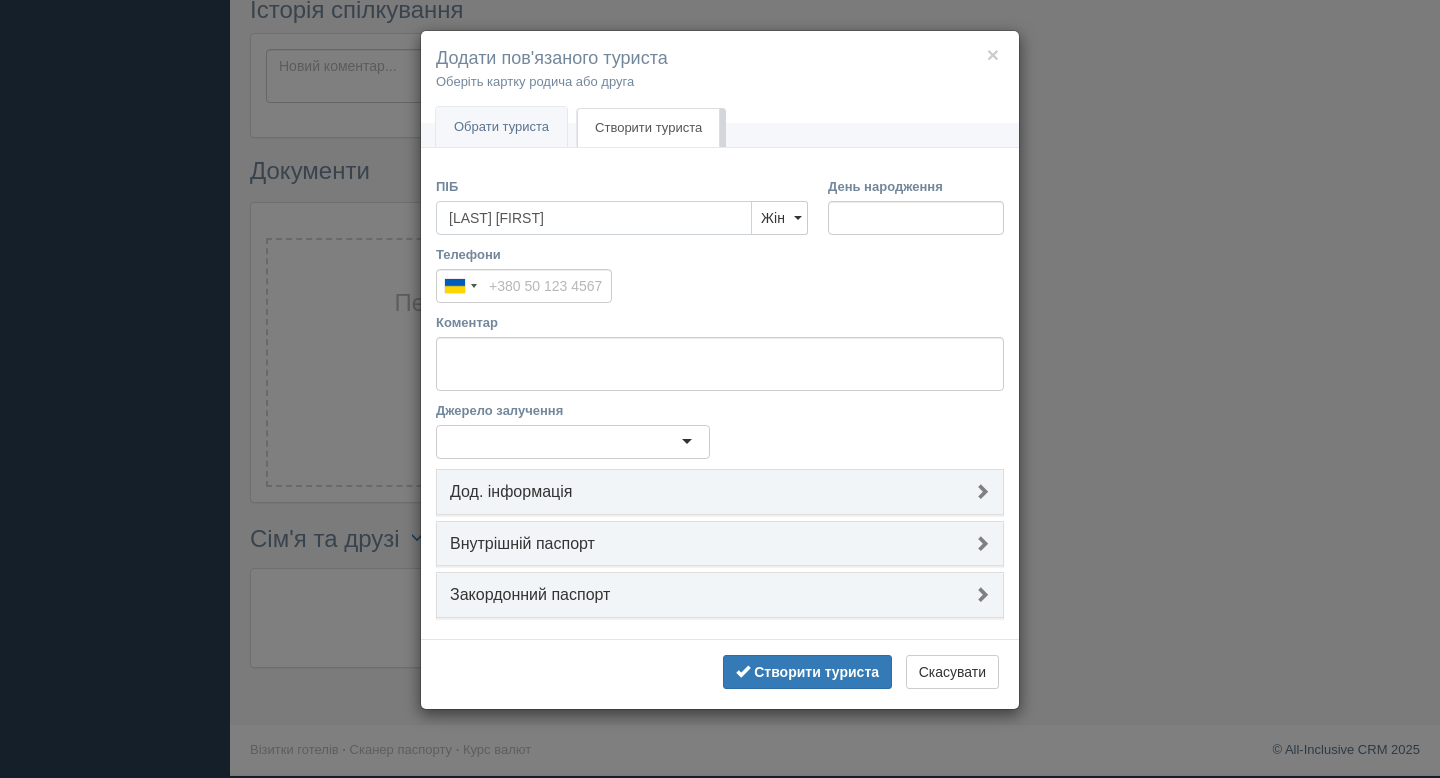 type on "Бошкова Світлана" 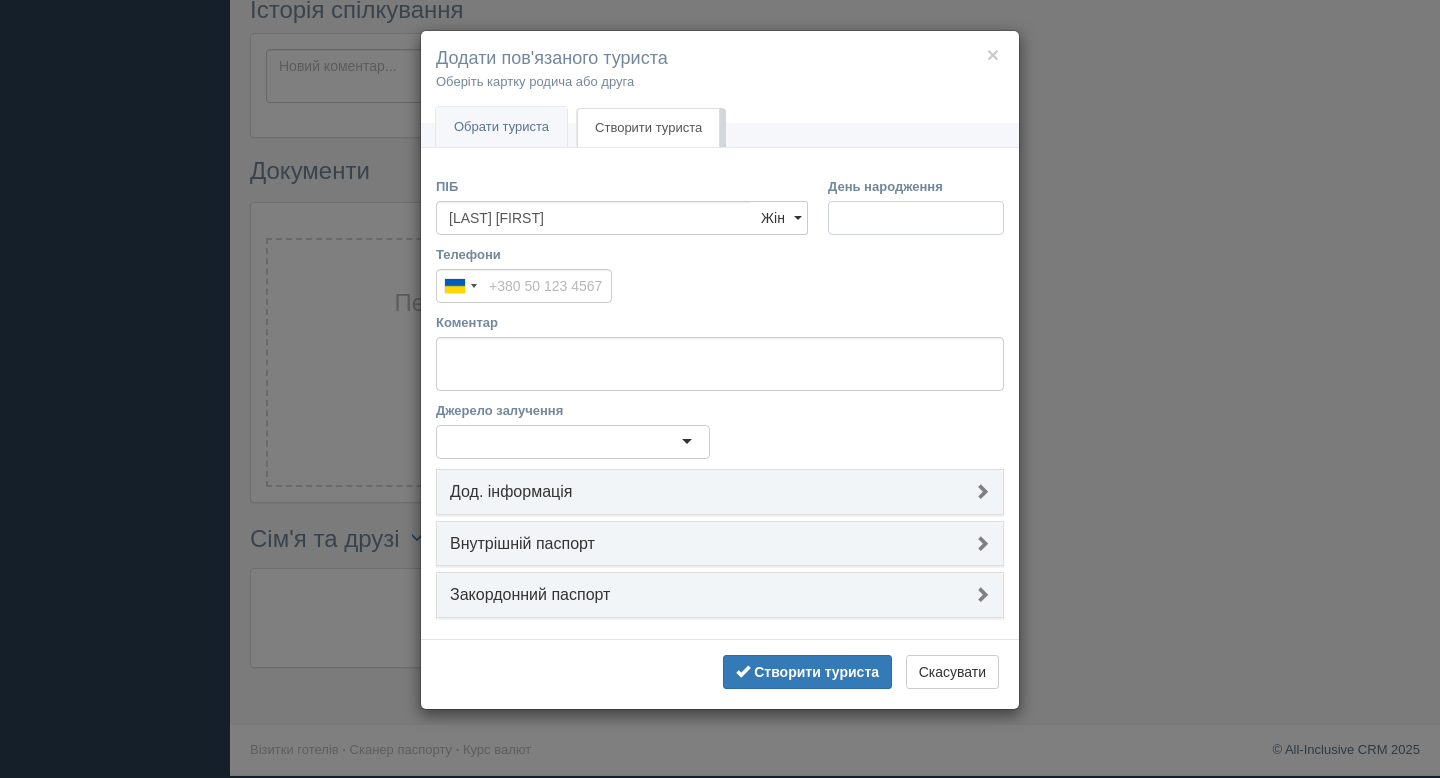 click on "День народження" at bounding box center (916, 218) 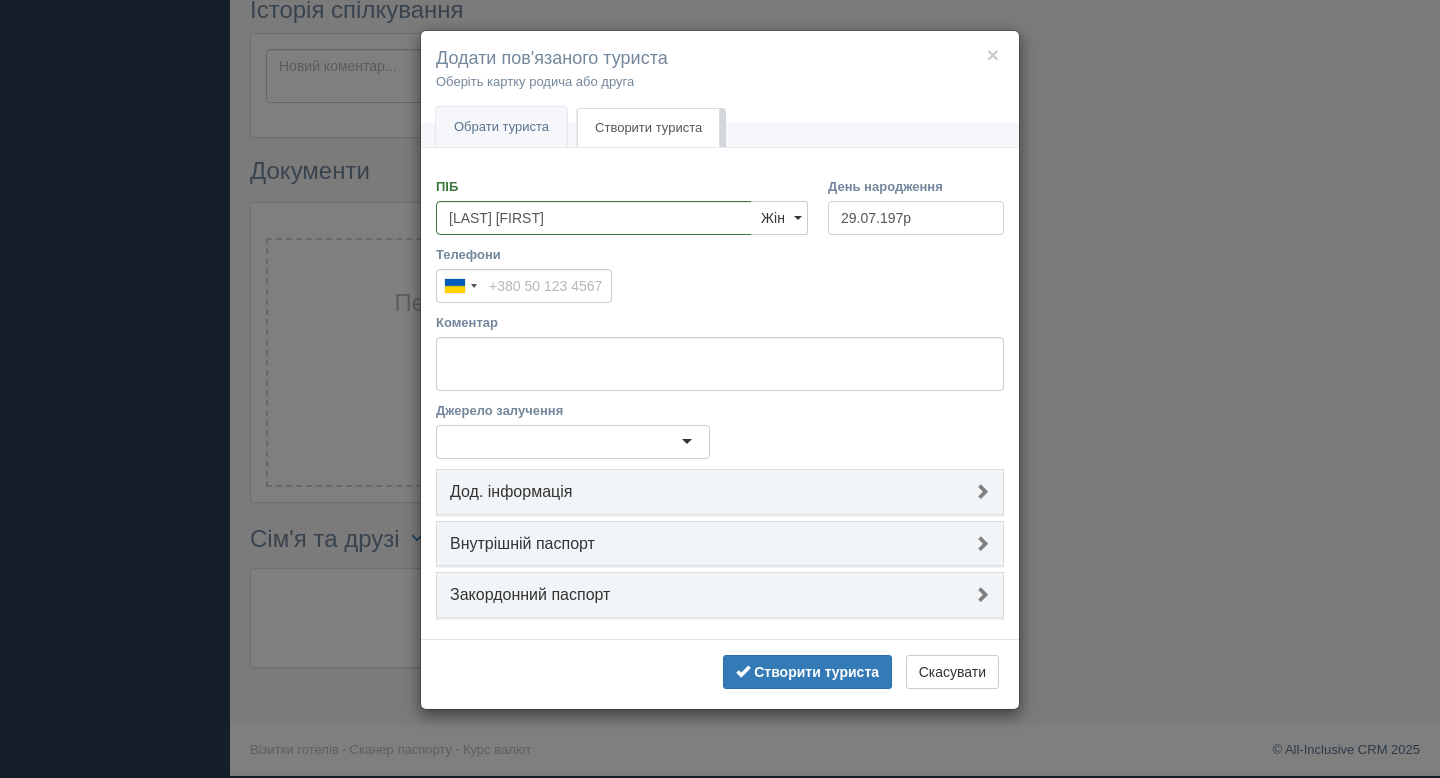 type on "29.07.1971" 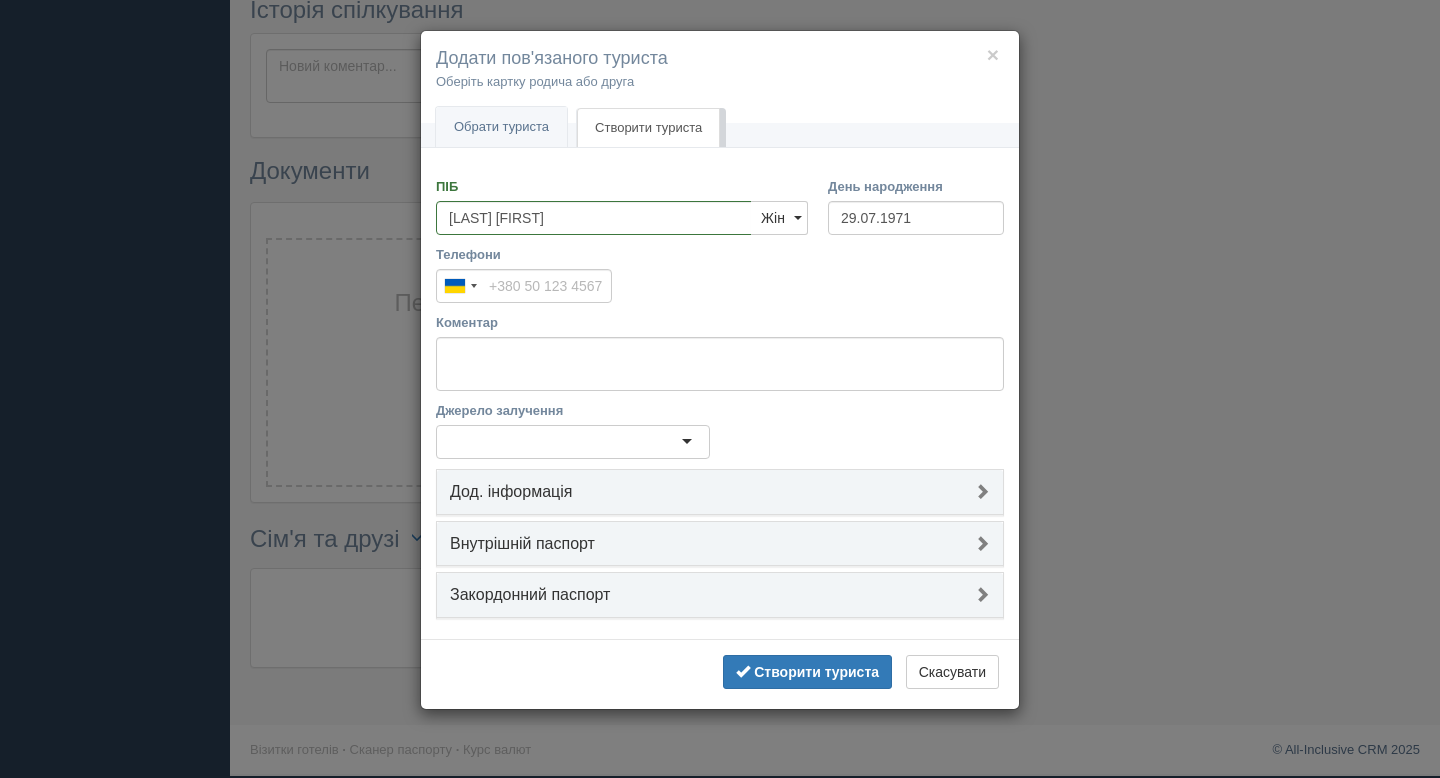 click on "Закордонний паспорт" at bounding box center (720, 595) 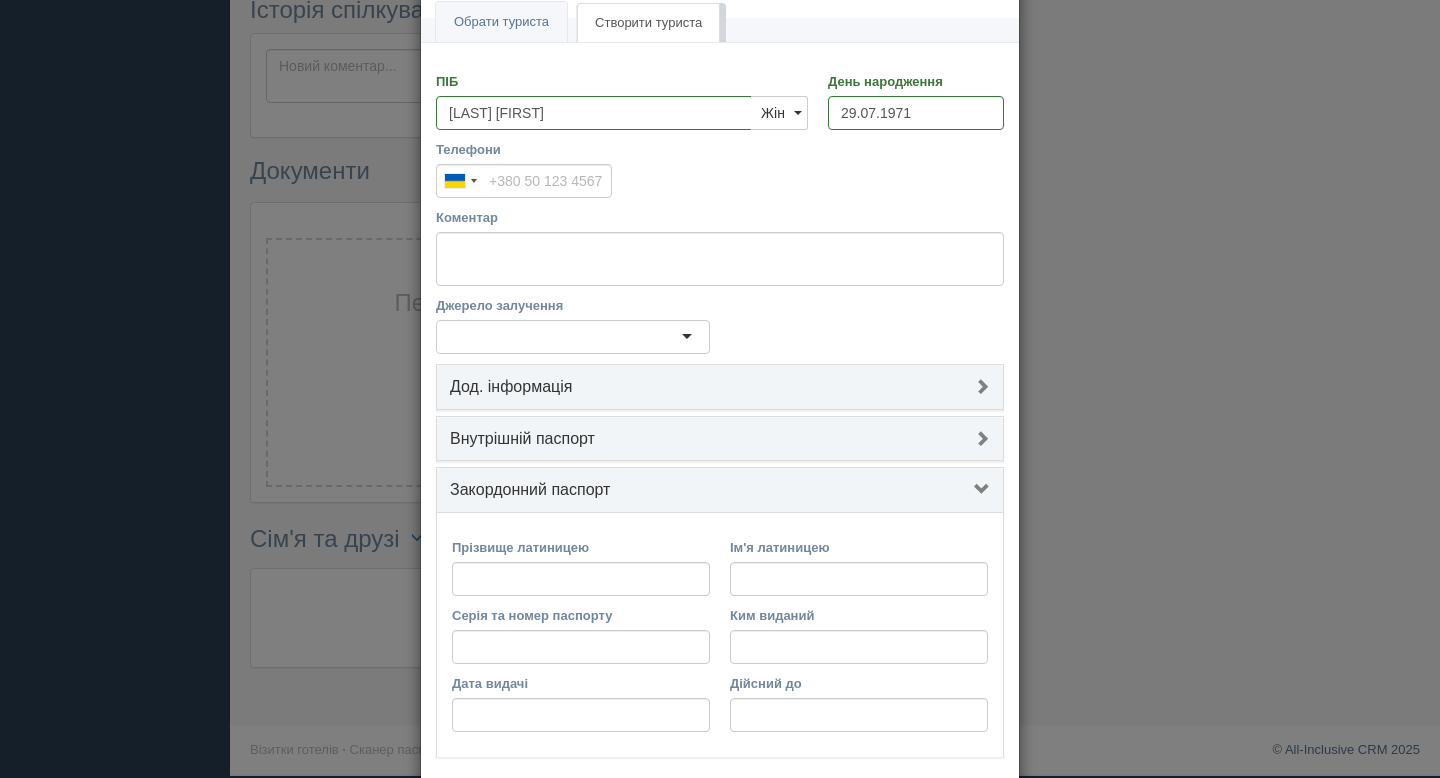 scroll, scrollTop: 206, scrollLeft: 0, axis: vertical 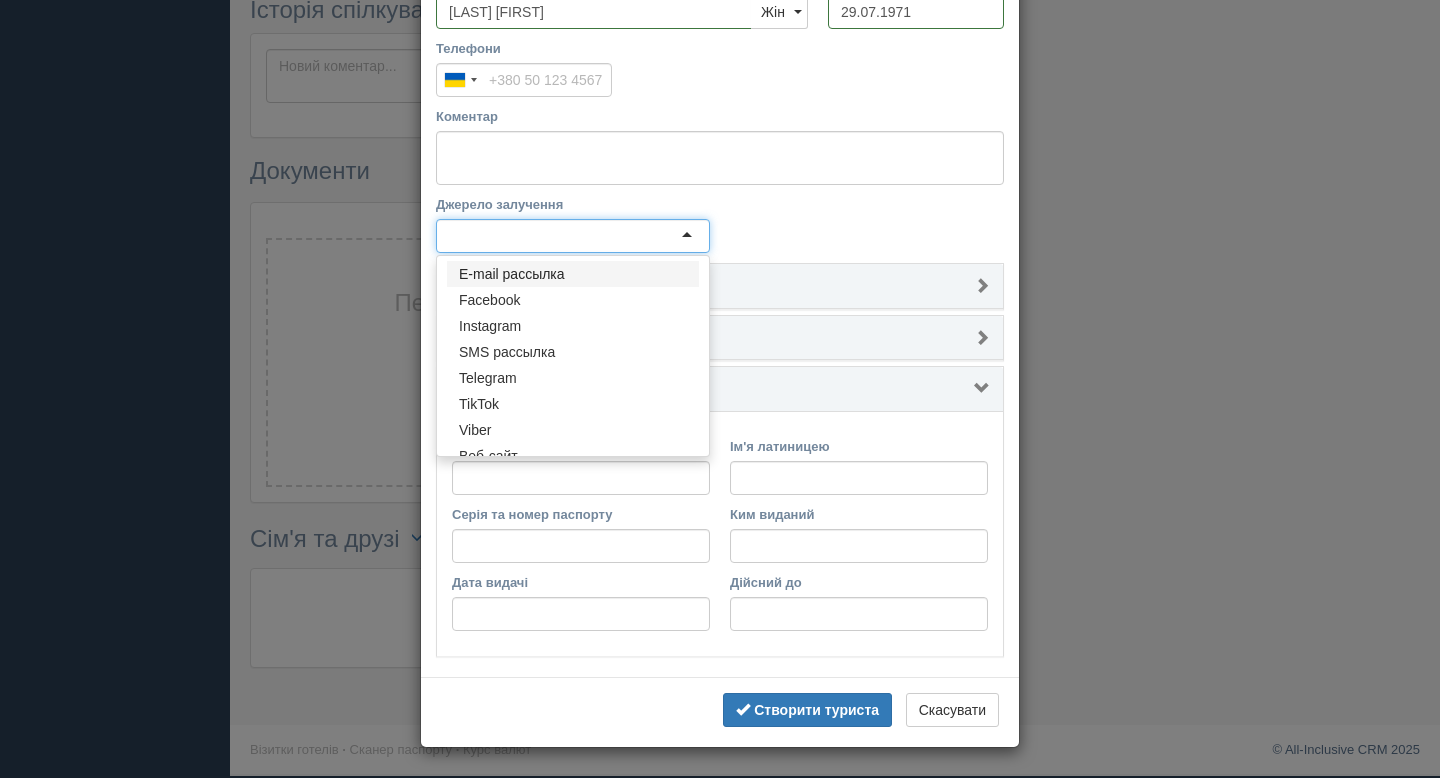 click at bounding box center [573, 236] 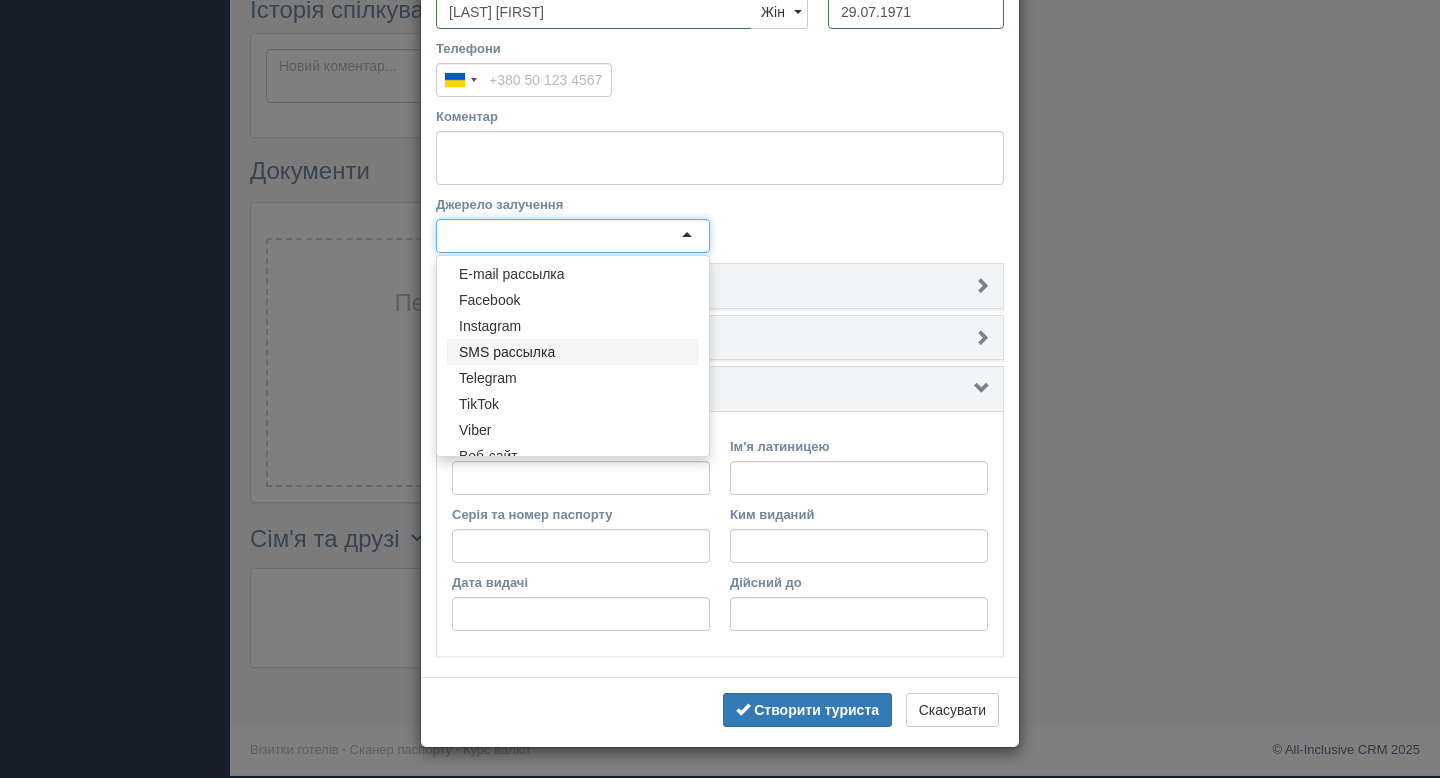 scroll, scrollTop: 96, scrollLeft: 0, axis: vertical 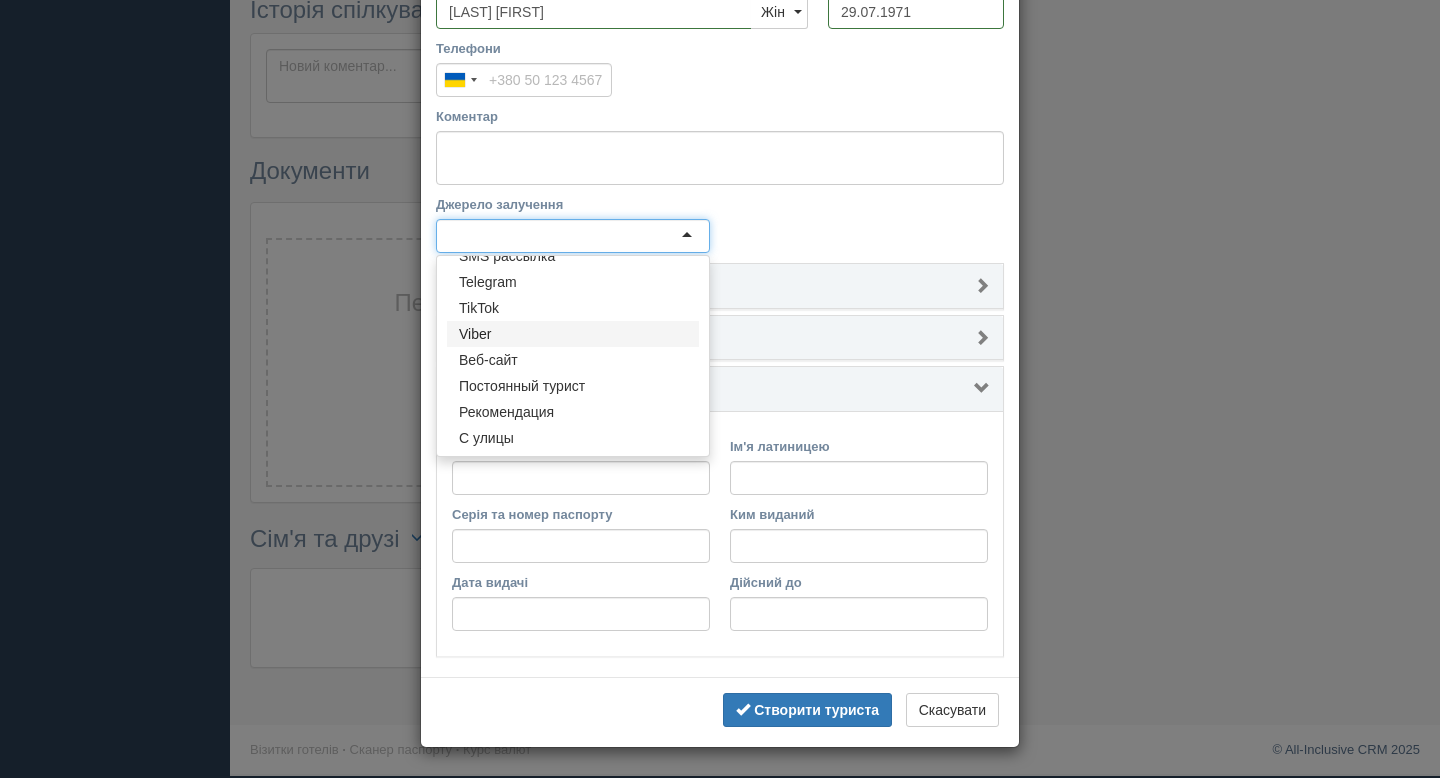 click on "Джерело залучення
E-mail рассылка Facebook Instagram SMS рассылка Telegram TikTok Viber Веб-сайт Постоянный турист Рекомендация С улицы
Хто порекомендував" at bounding box center (720, 229) 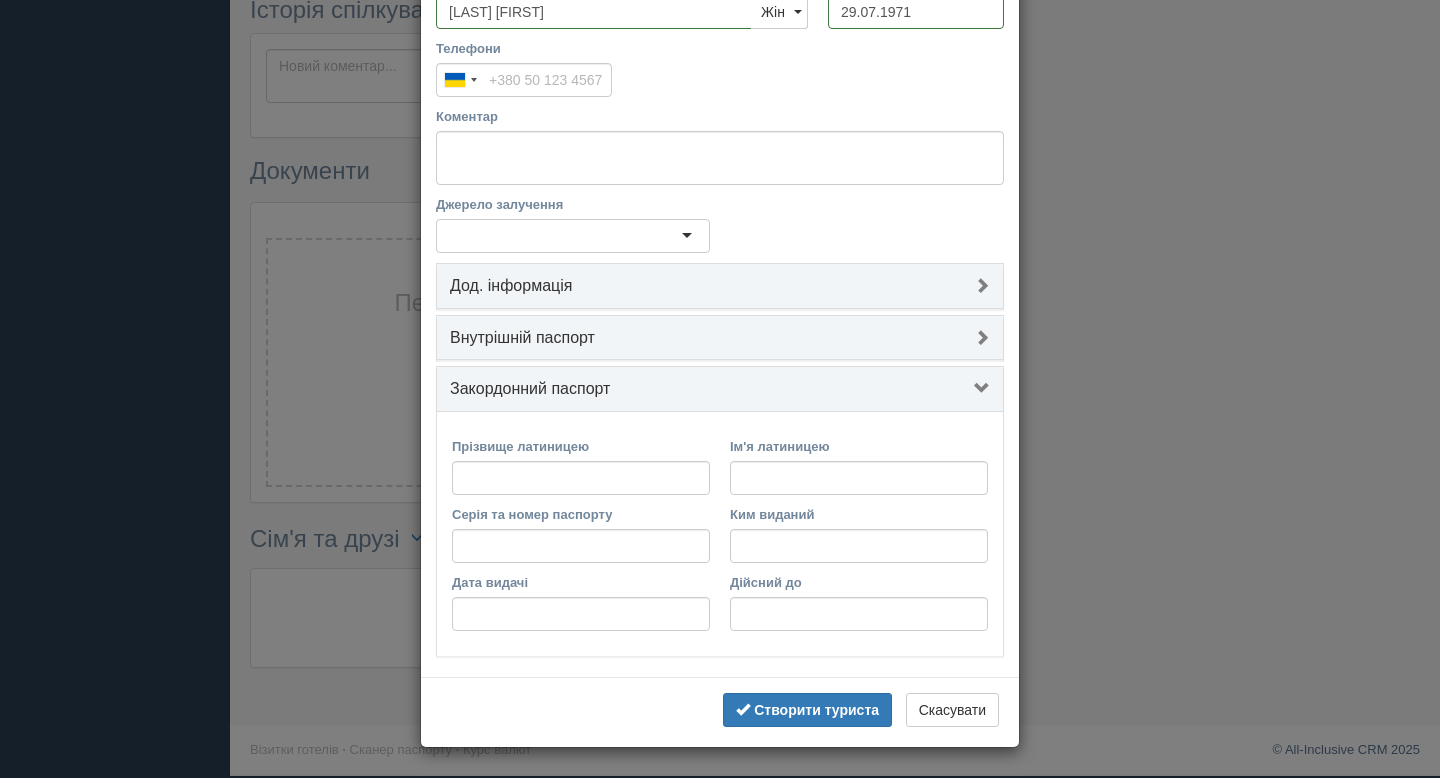 click at bounding box center (573, 236) 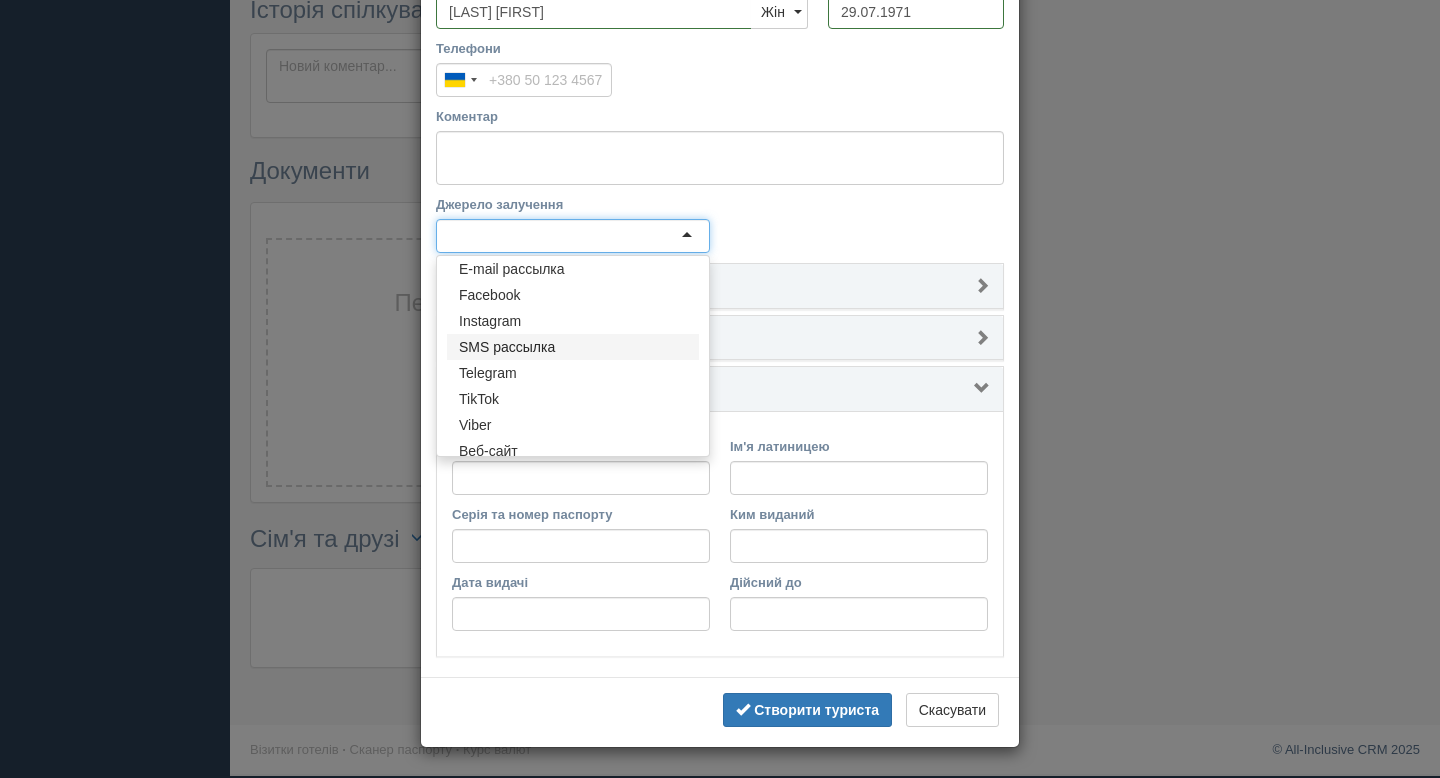 scroll, scrollTop: 96, scrollLeft: 0, axis: vertical 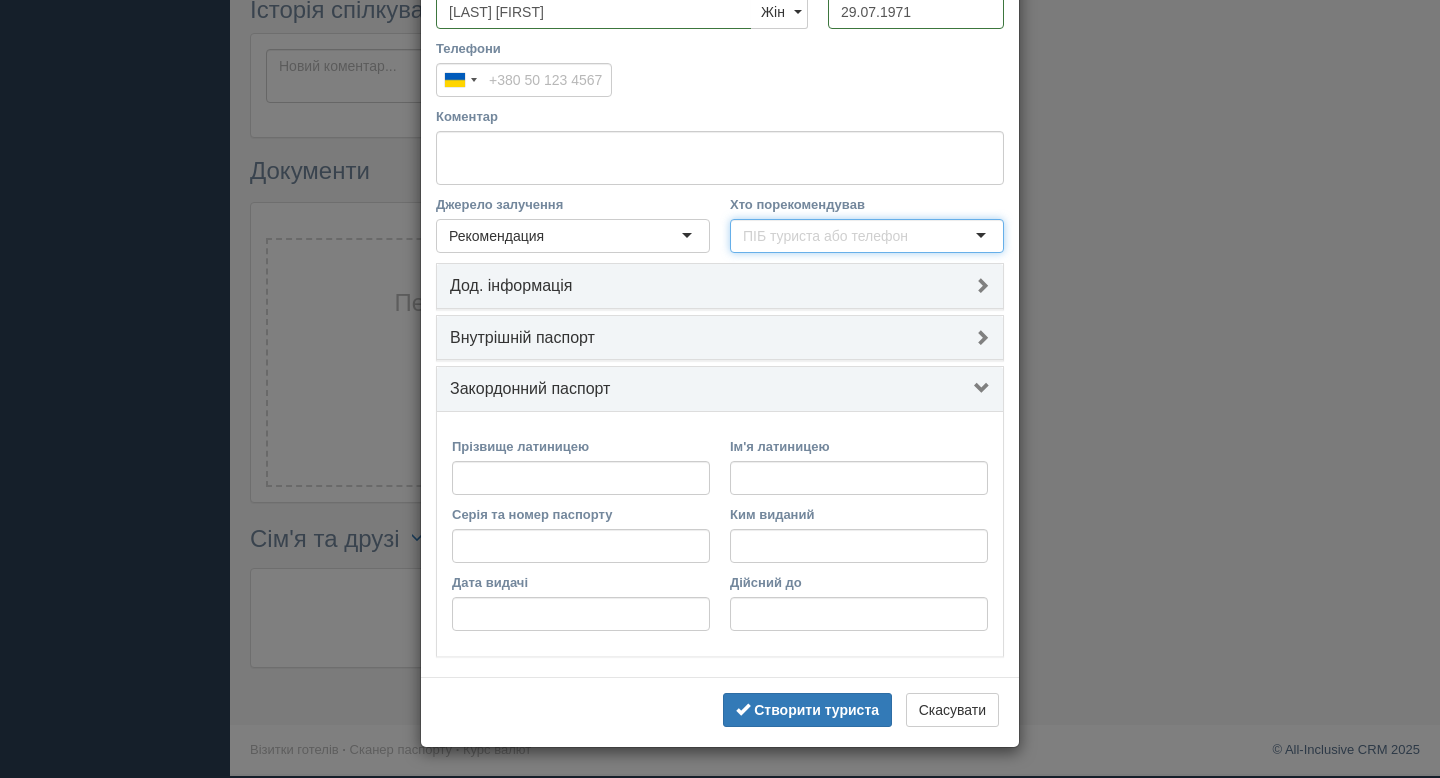 click on "Хто порекомендував" at bounding box center (831, 236) 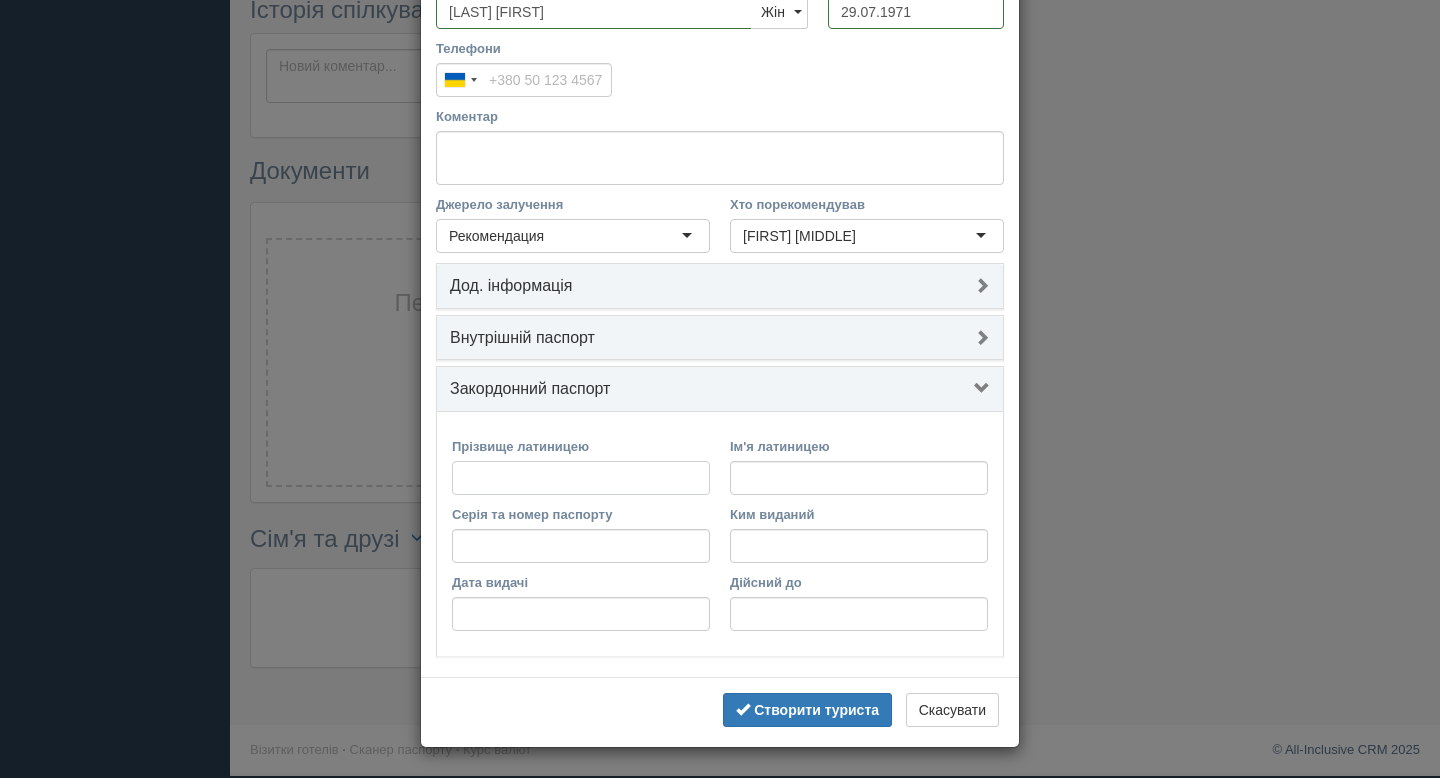 click on "Прізвище латиницею" at bounding box center [581, 478] 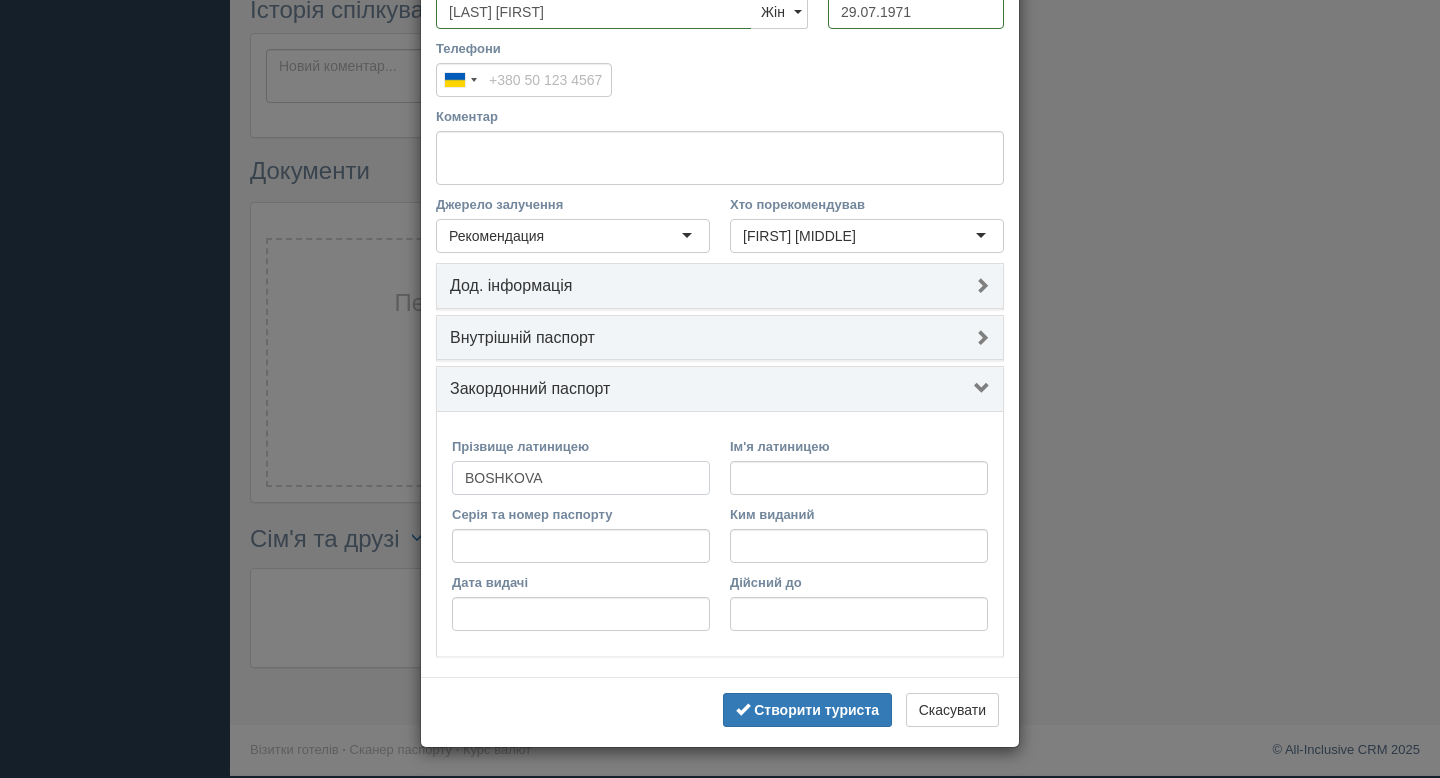 type on "BOSHKOVA" 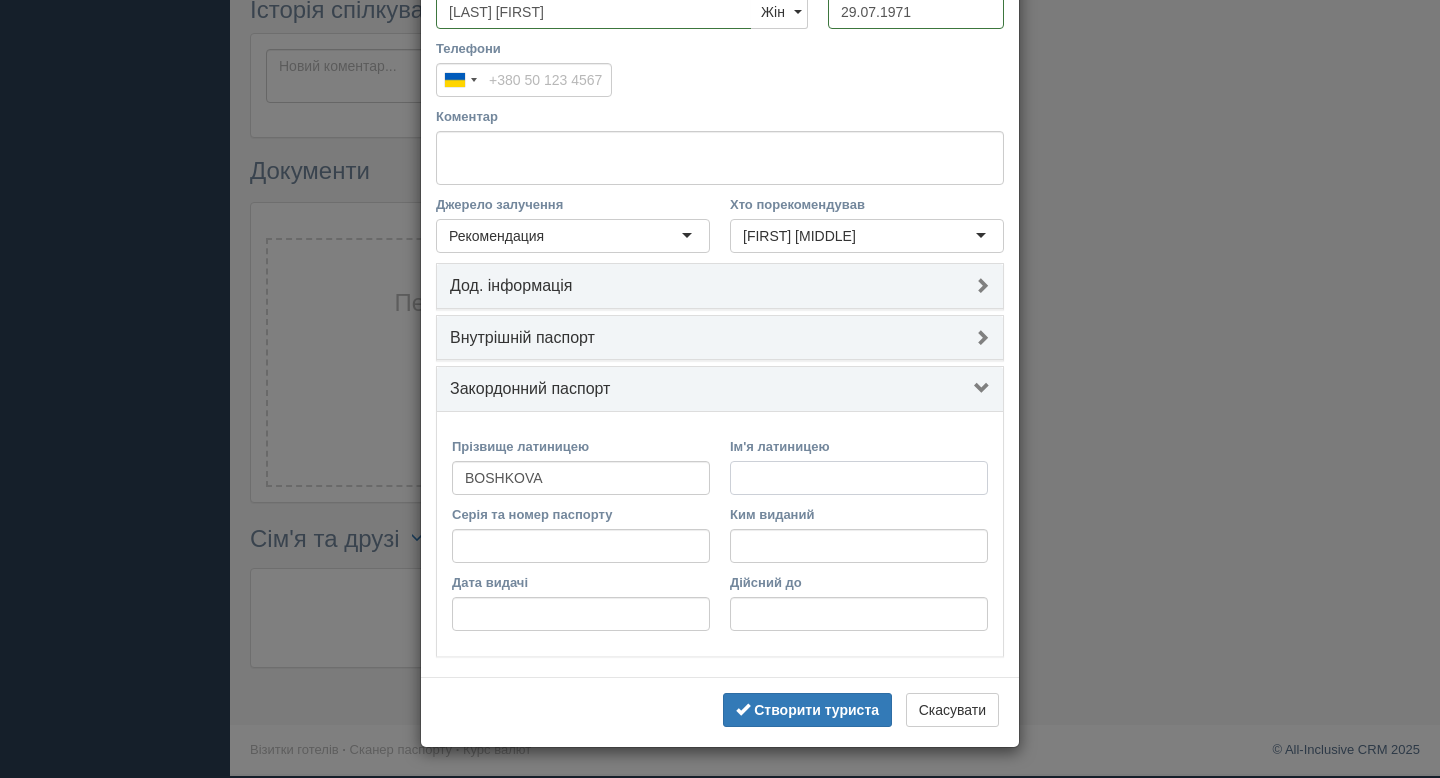 click on "Ім'я латиницею" at bounding box center (859, 478) 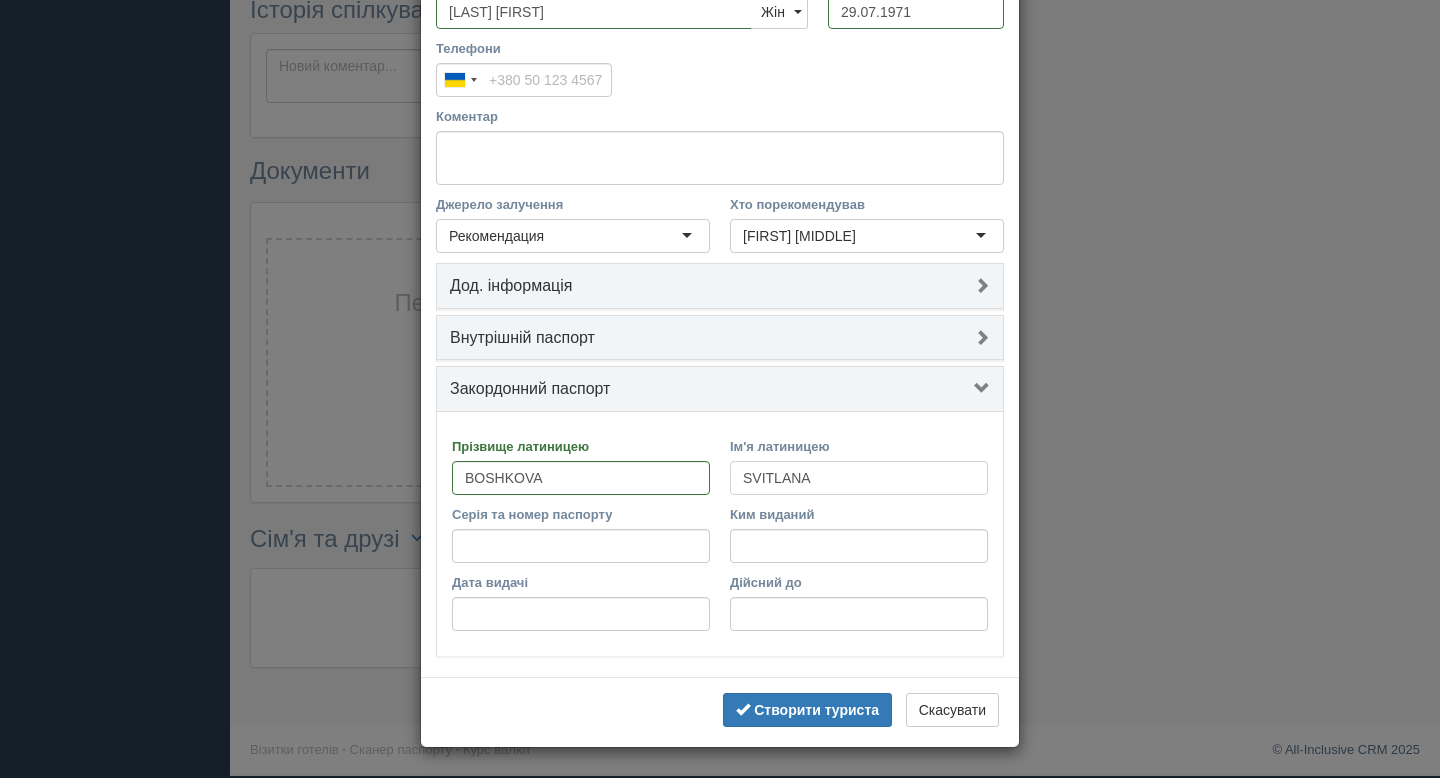 type on "SVITLANA" 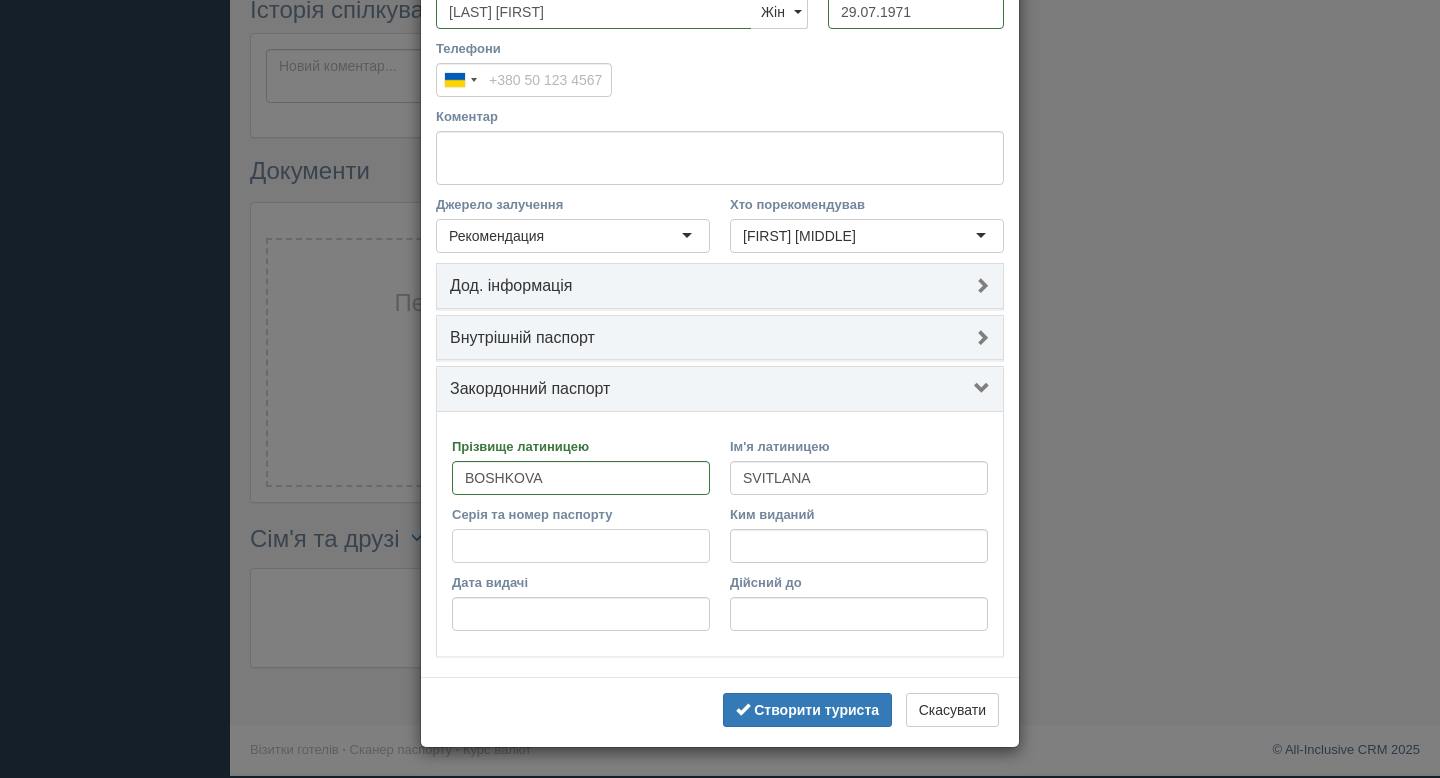 click on "Серія та номер паспорту" at bounding box center (581, 546) 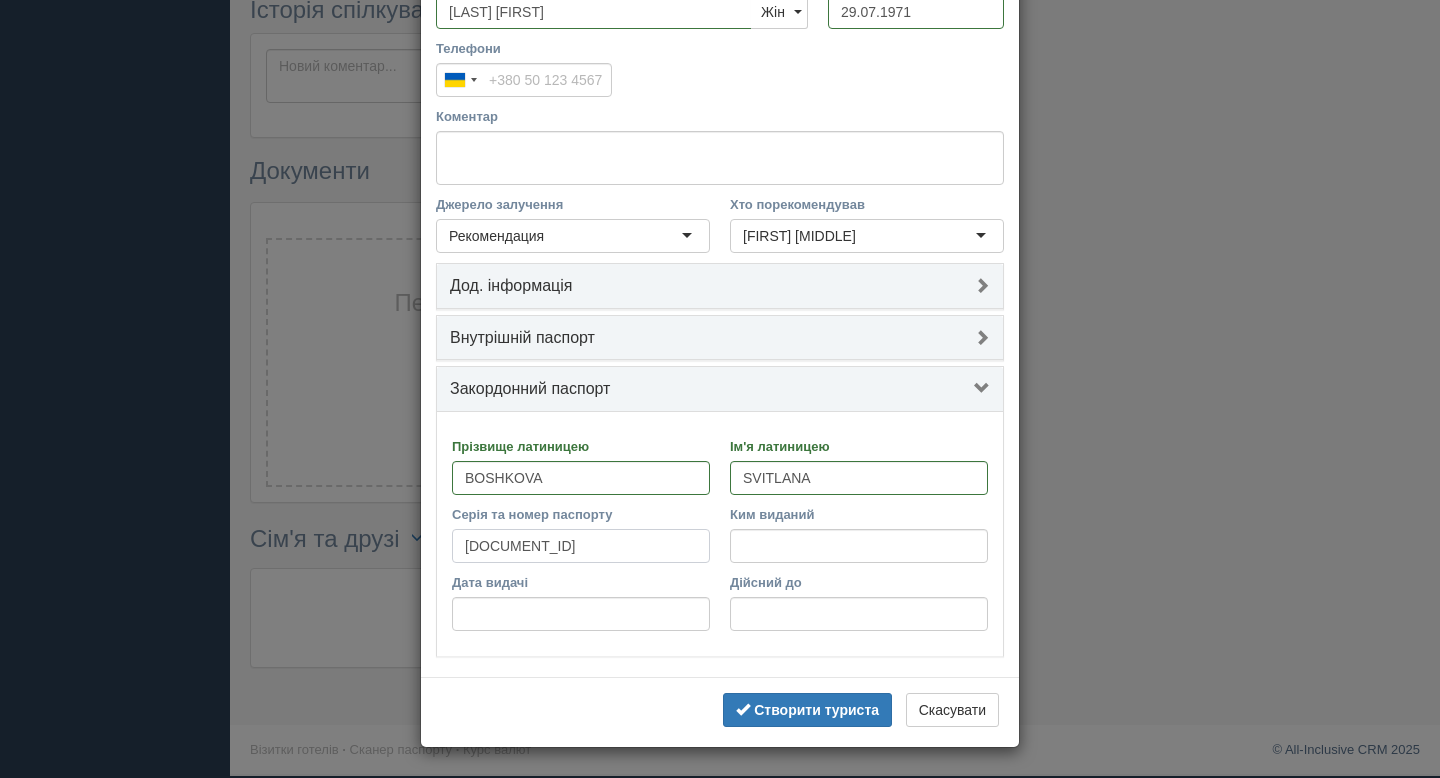 type on "GJ320023" 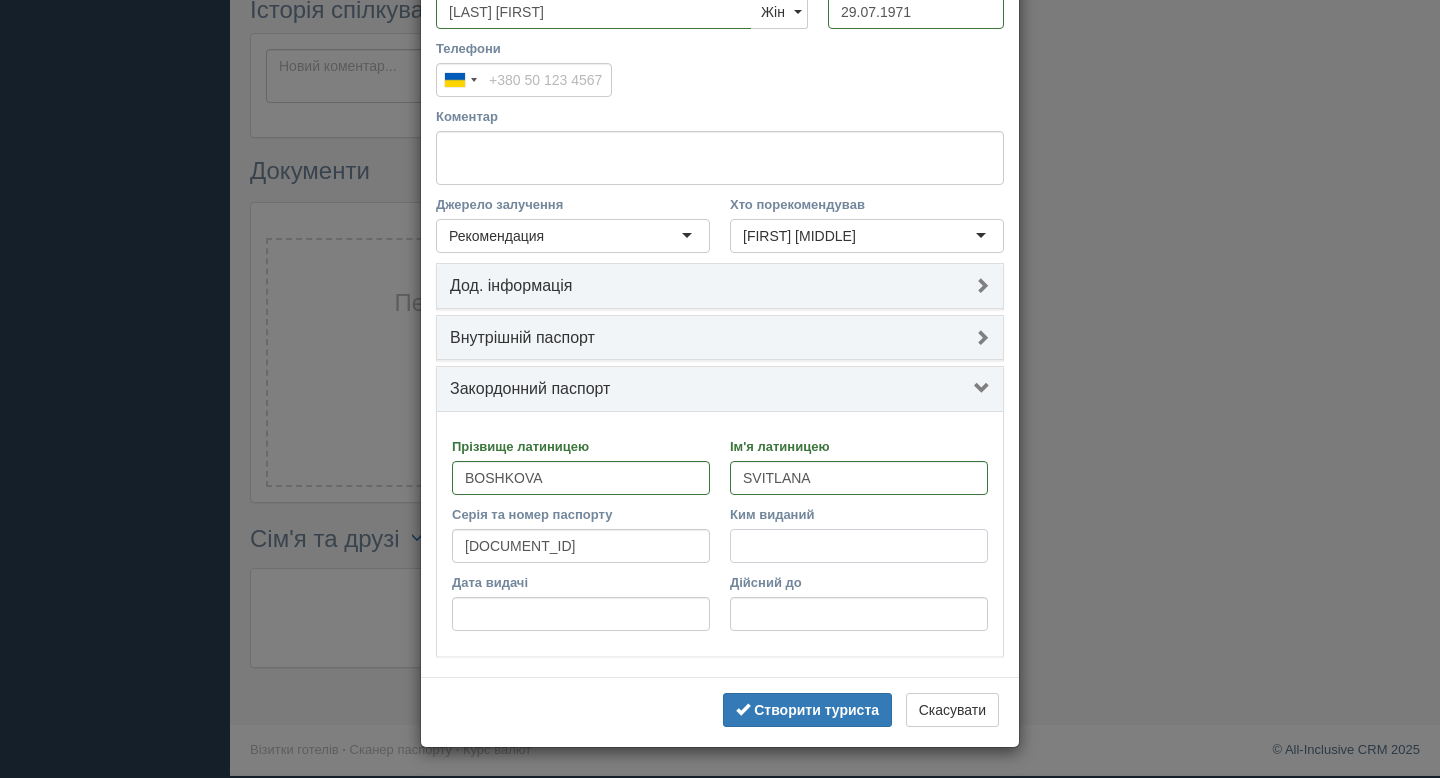 click on "Ким виданий" at bounding box center (859, 546) 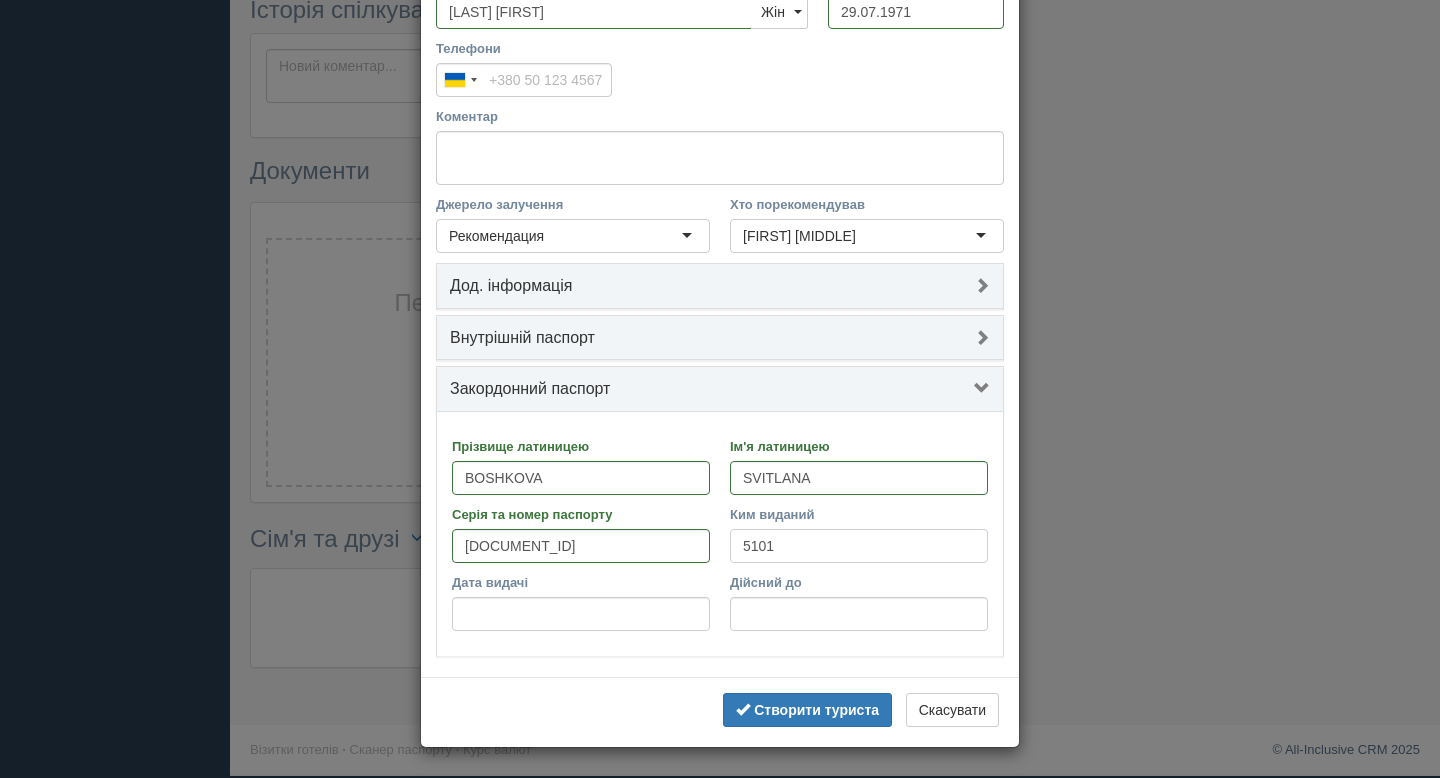 type on "5101" 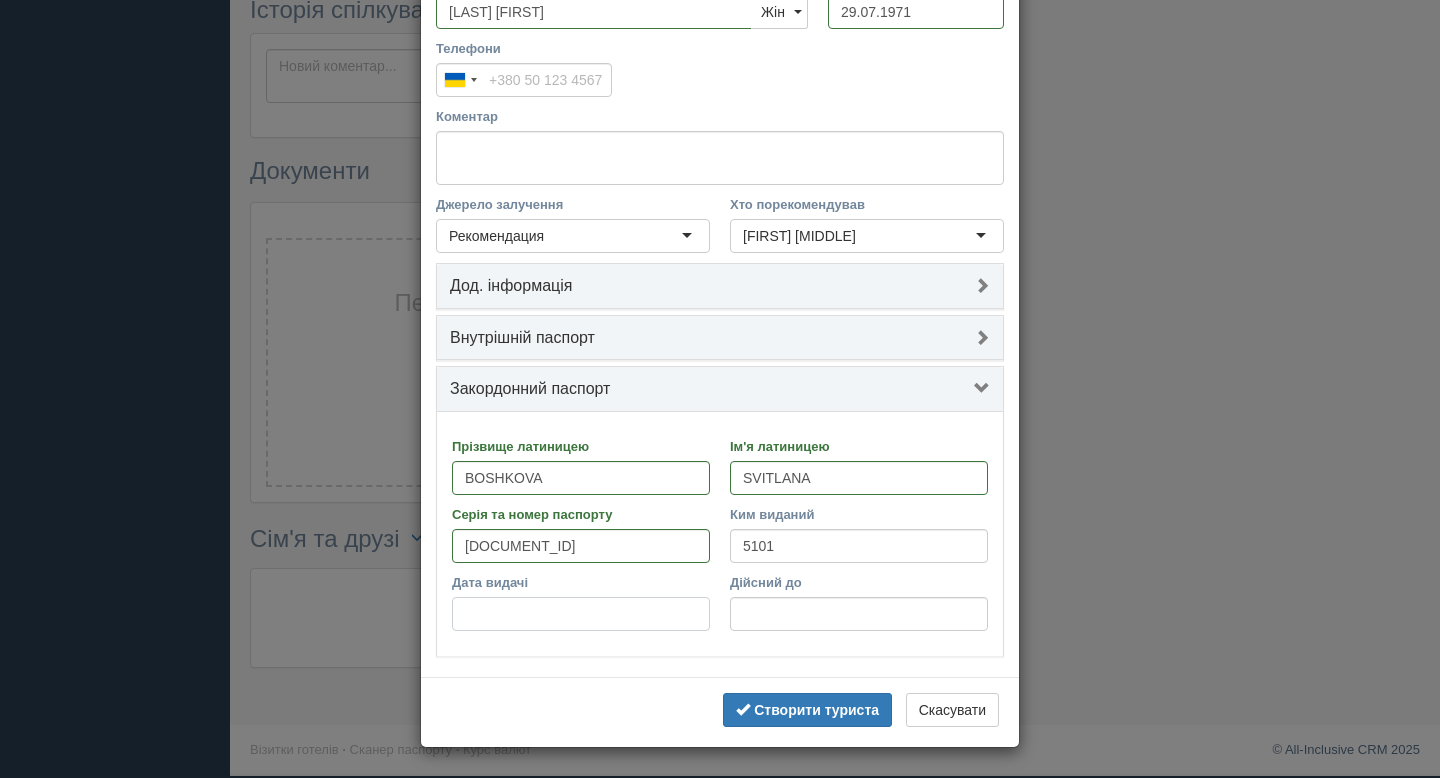 click on "Дата видачі" at bounding box center [581, 614] 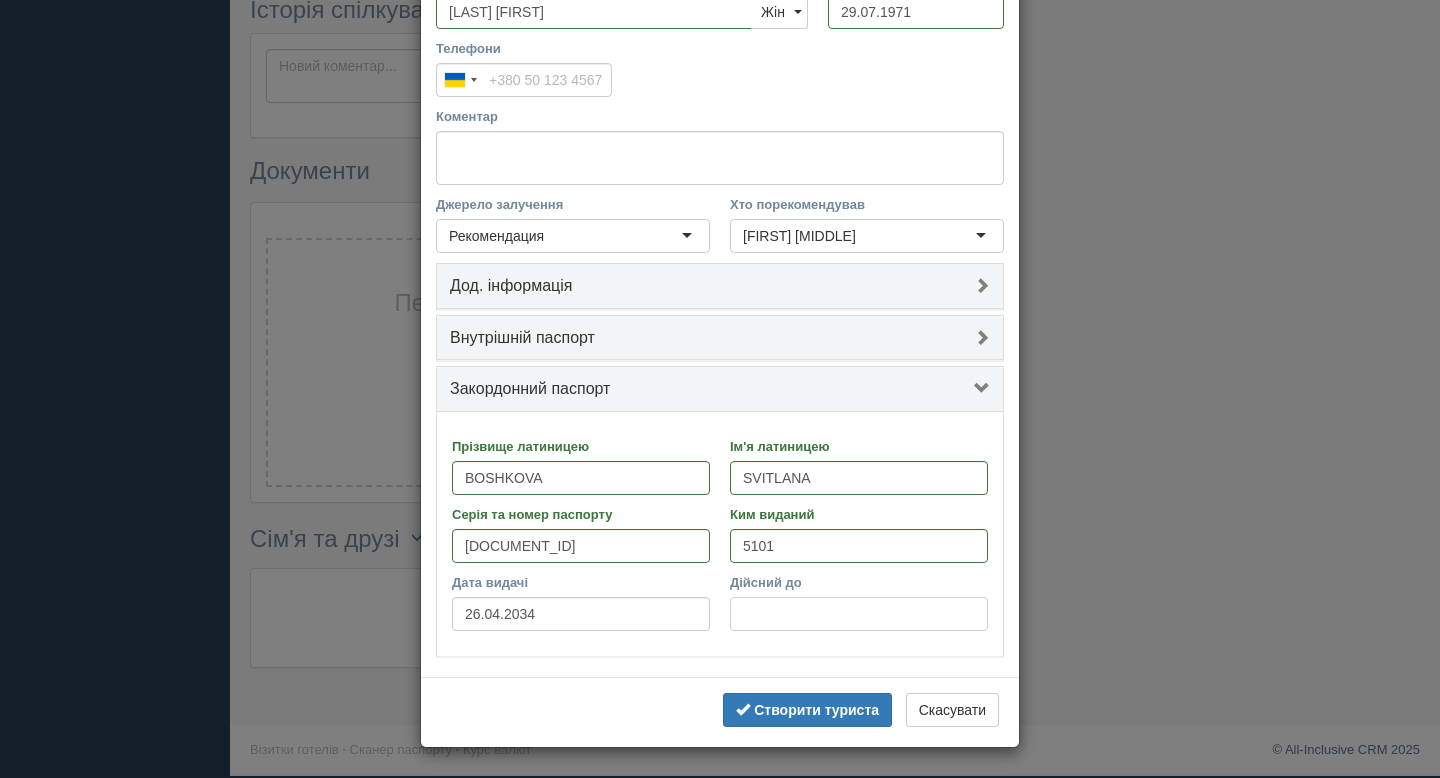 click on "Дійсний до" at bounding box center [859, 614] 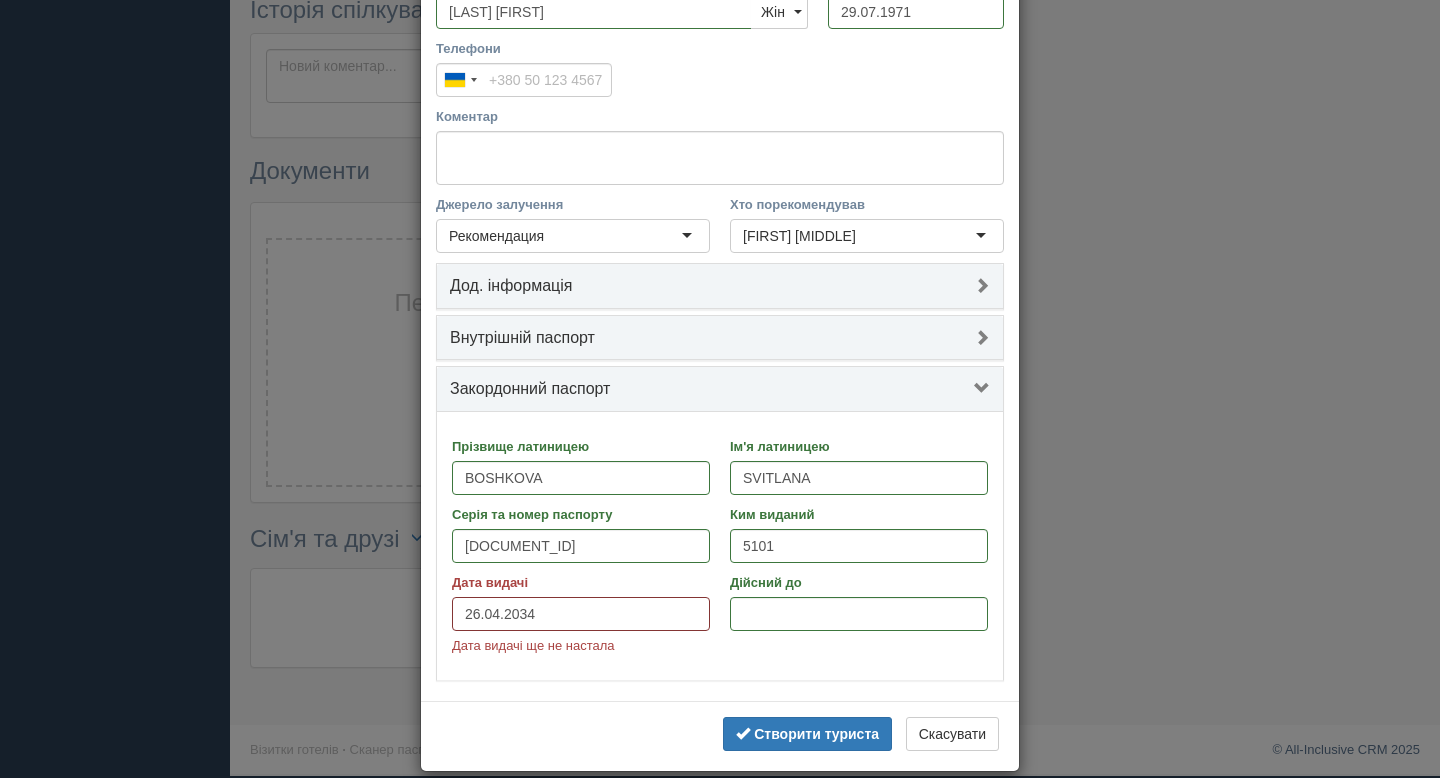 click on "26.04.2034" at bounding box center [581, 614] 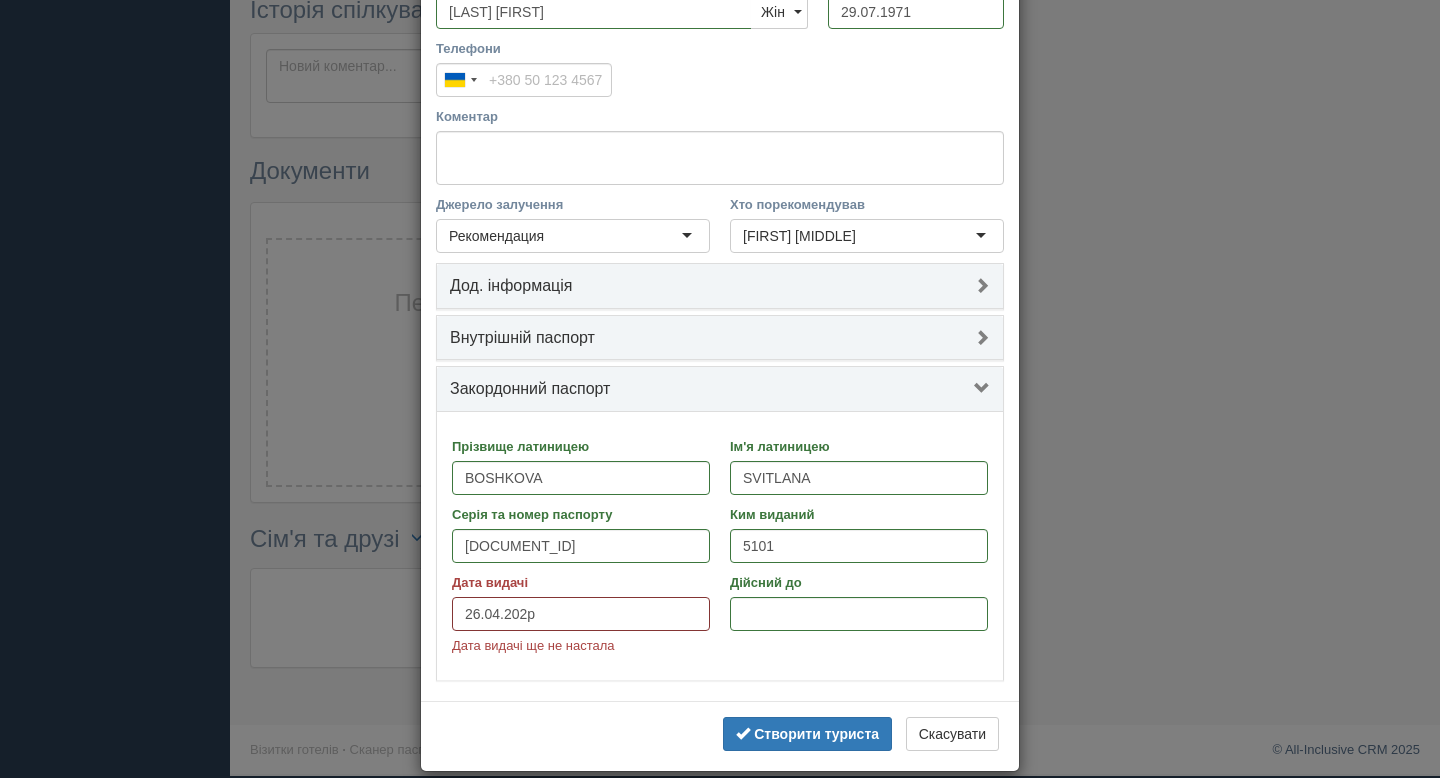 type on "26.04.2024" 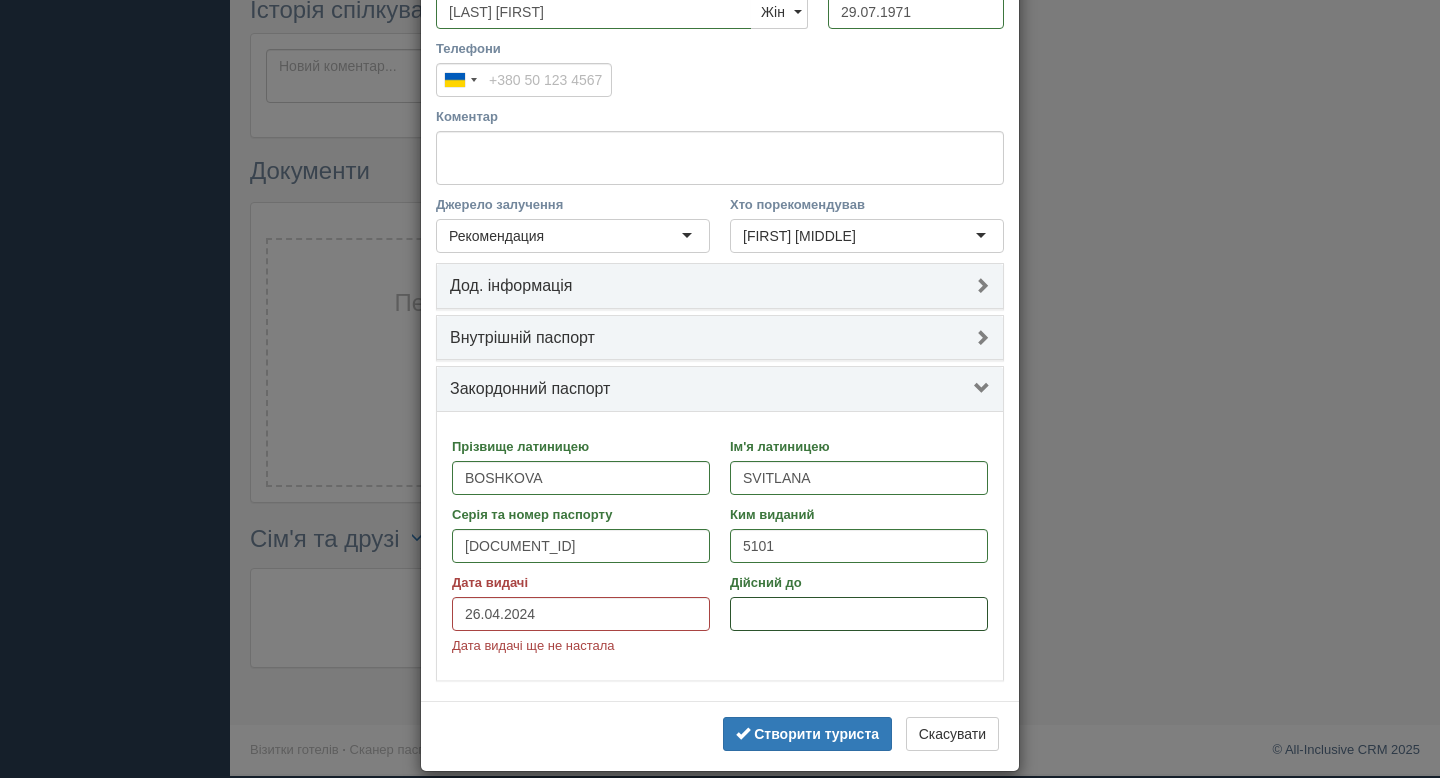 click on "Дійсний до" at bounding box center [859, 614] 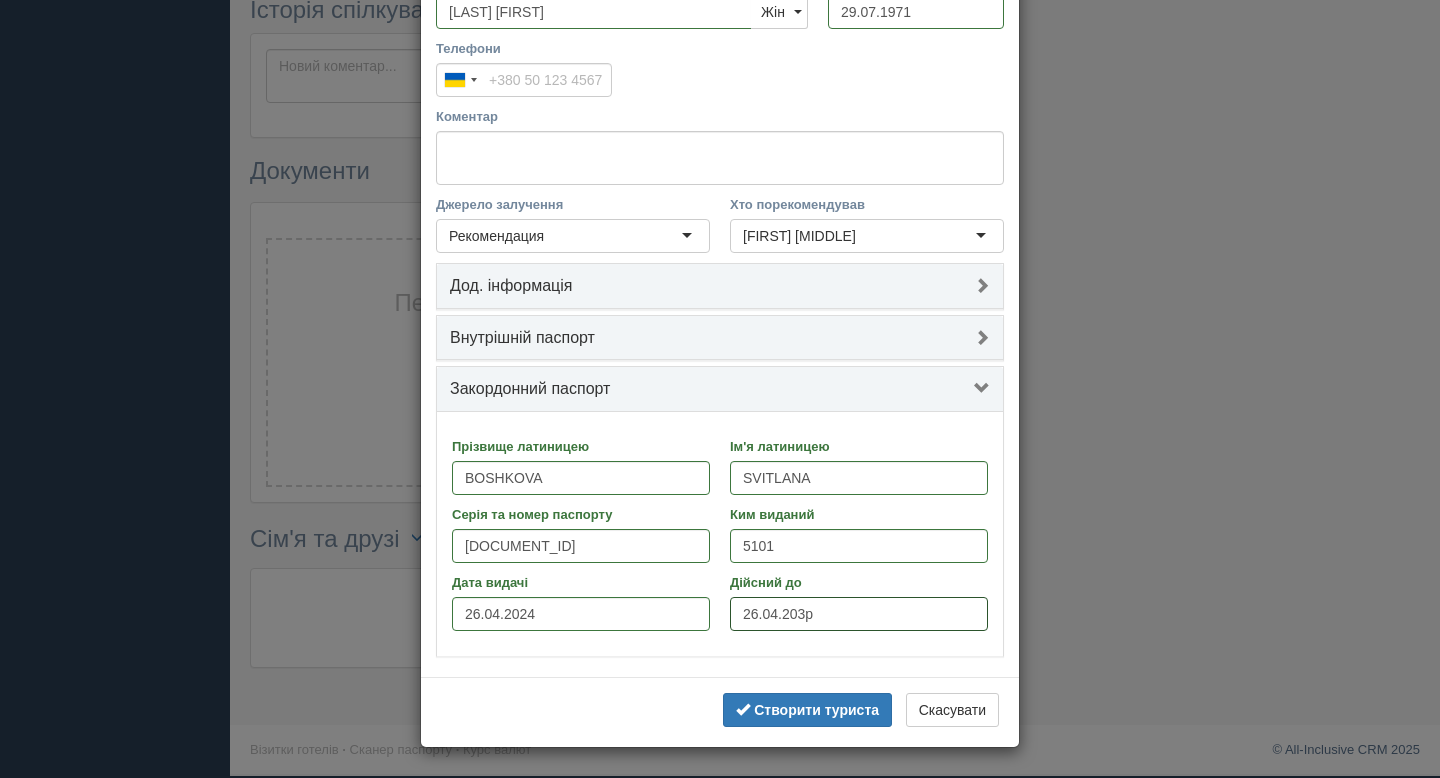 type on "26.04.2034" 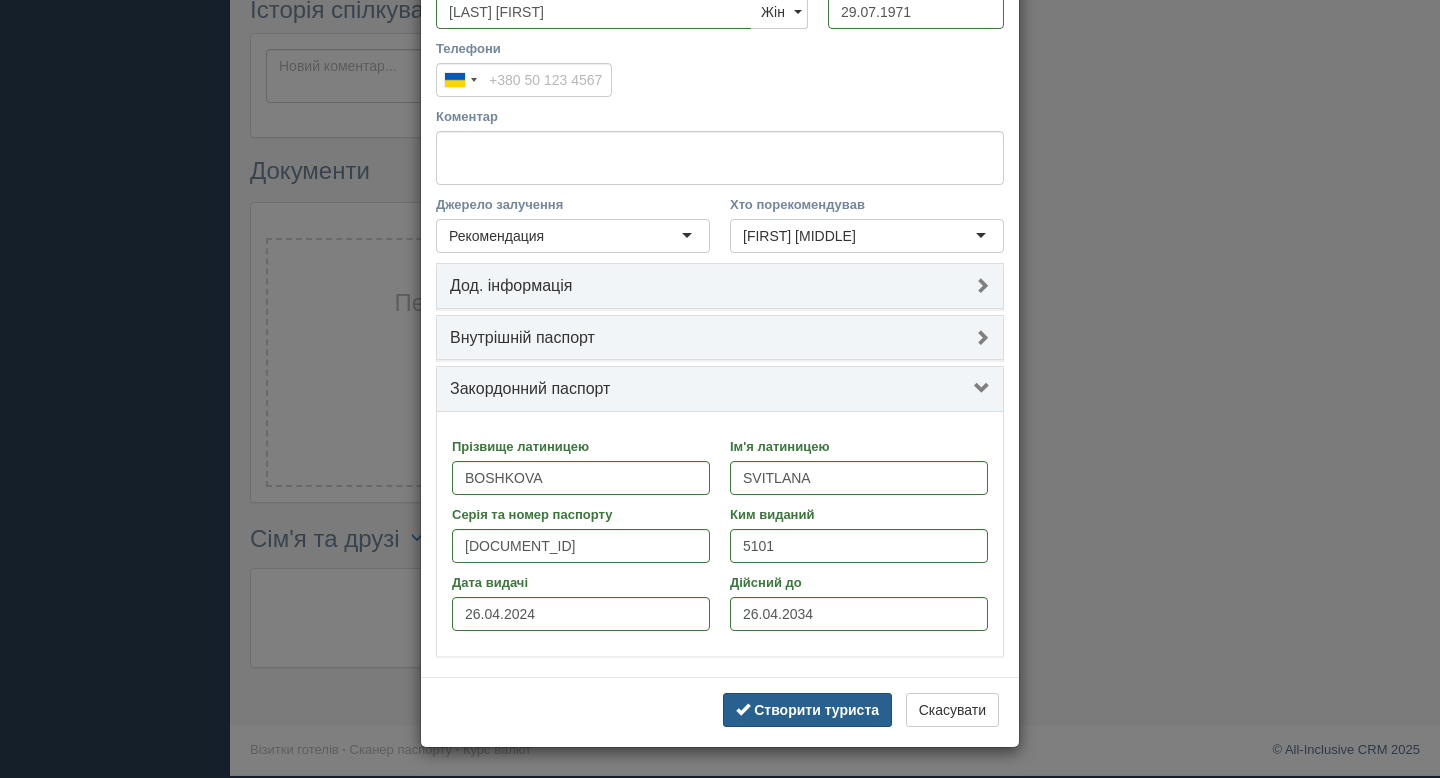 click on "Створити туриста" at bounding box center [816, 710] 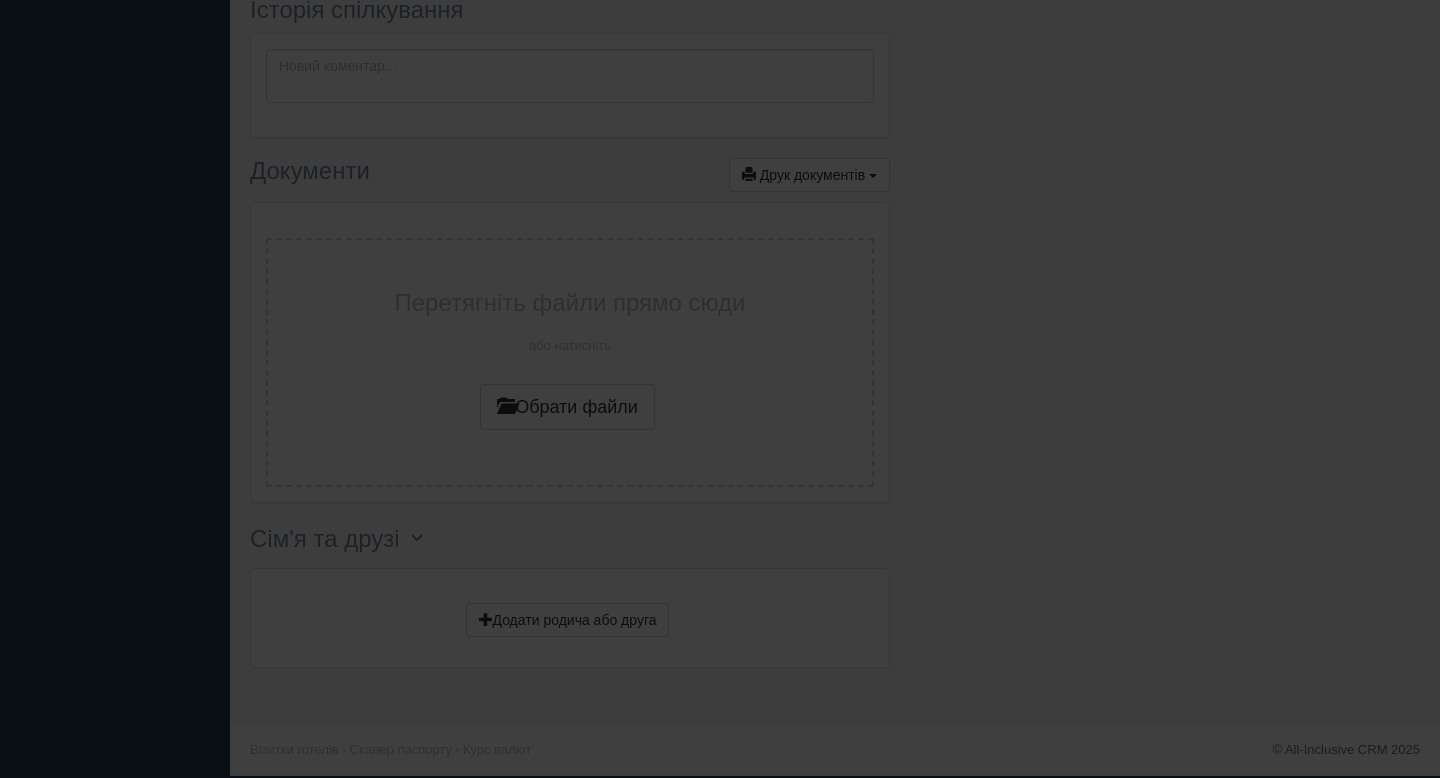 scroll, scrollTop: 0, scrollLeft: 0, axis: both 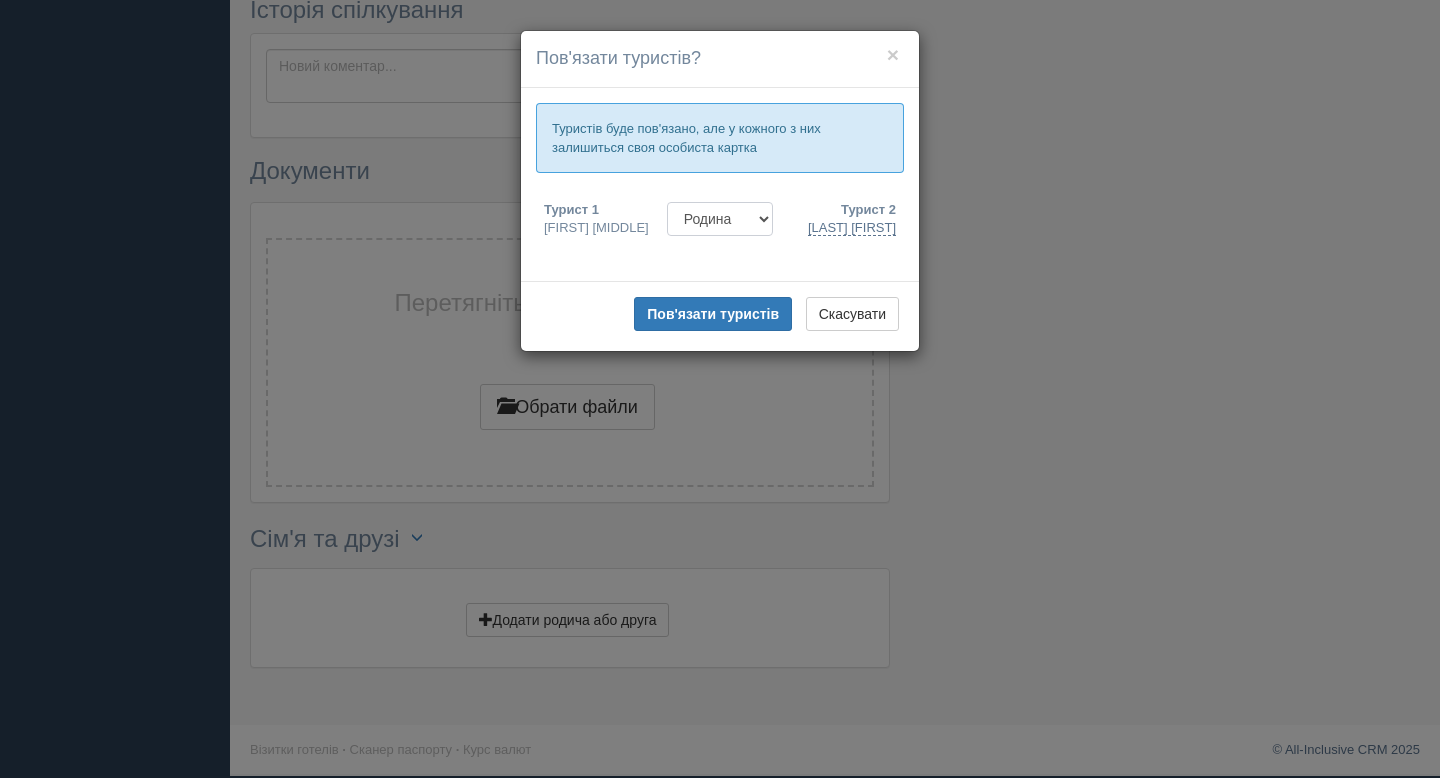 click on "Родина
Друзі
Інше
Приховано" at bounding box center (720, 219) 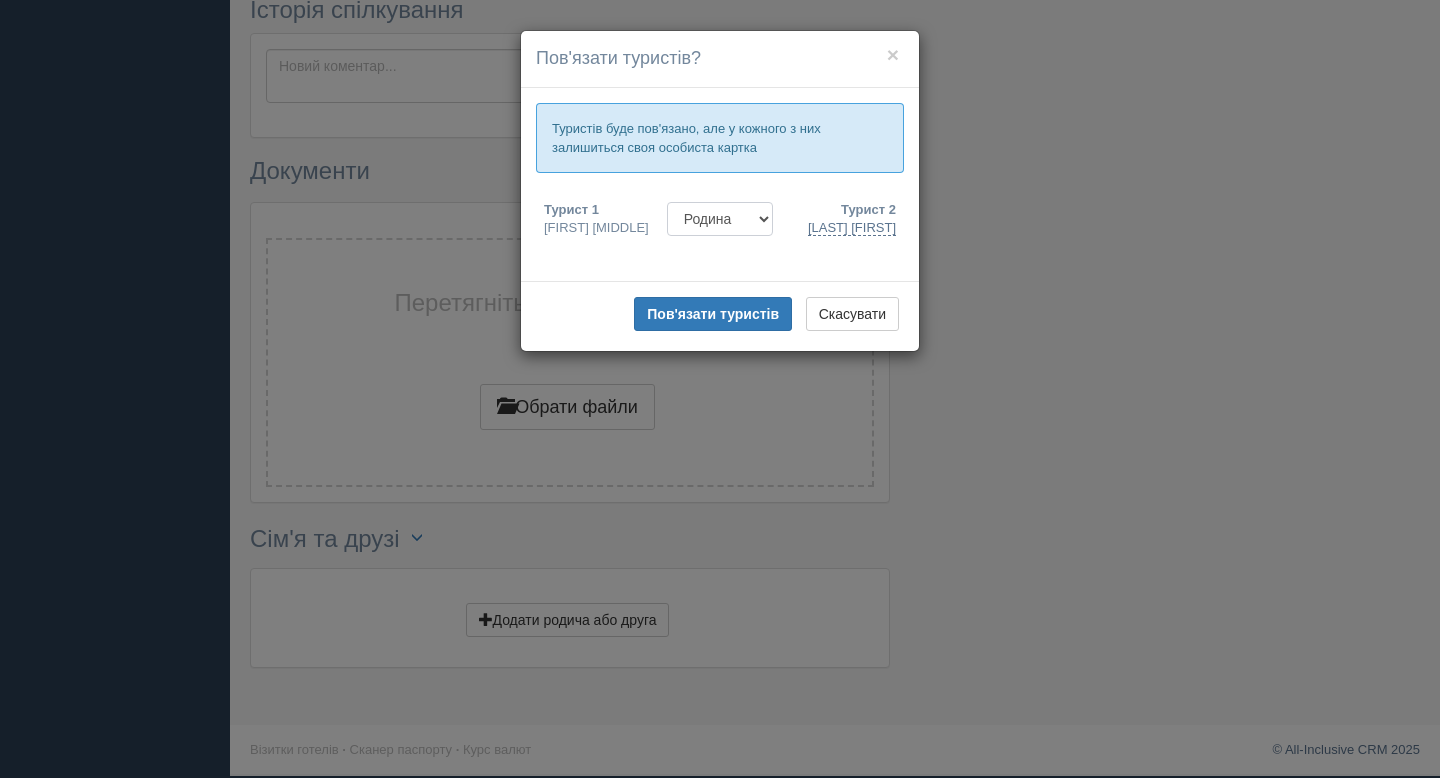 select on "friend" 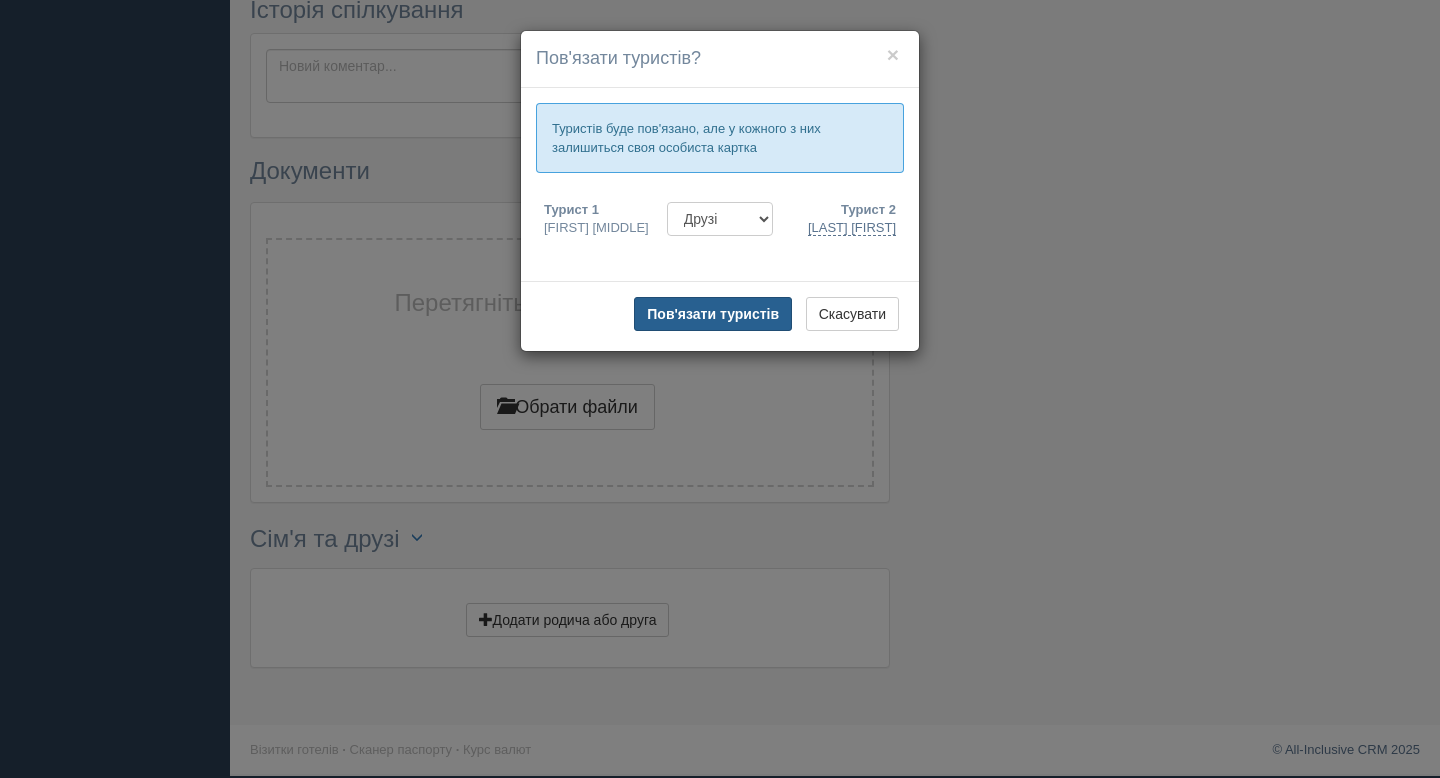 click on "Пов'язати туристів" at bounding box center [713, 314] 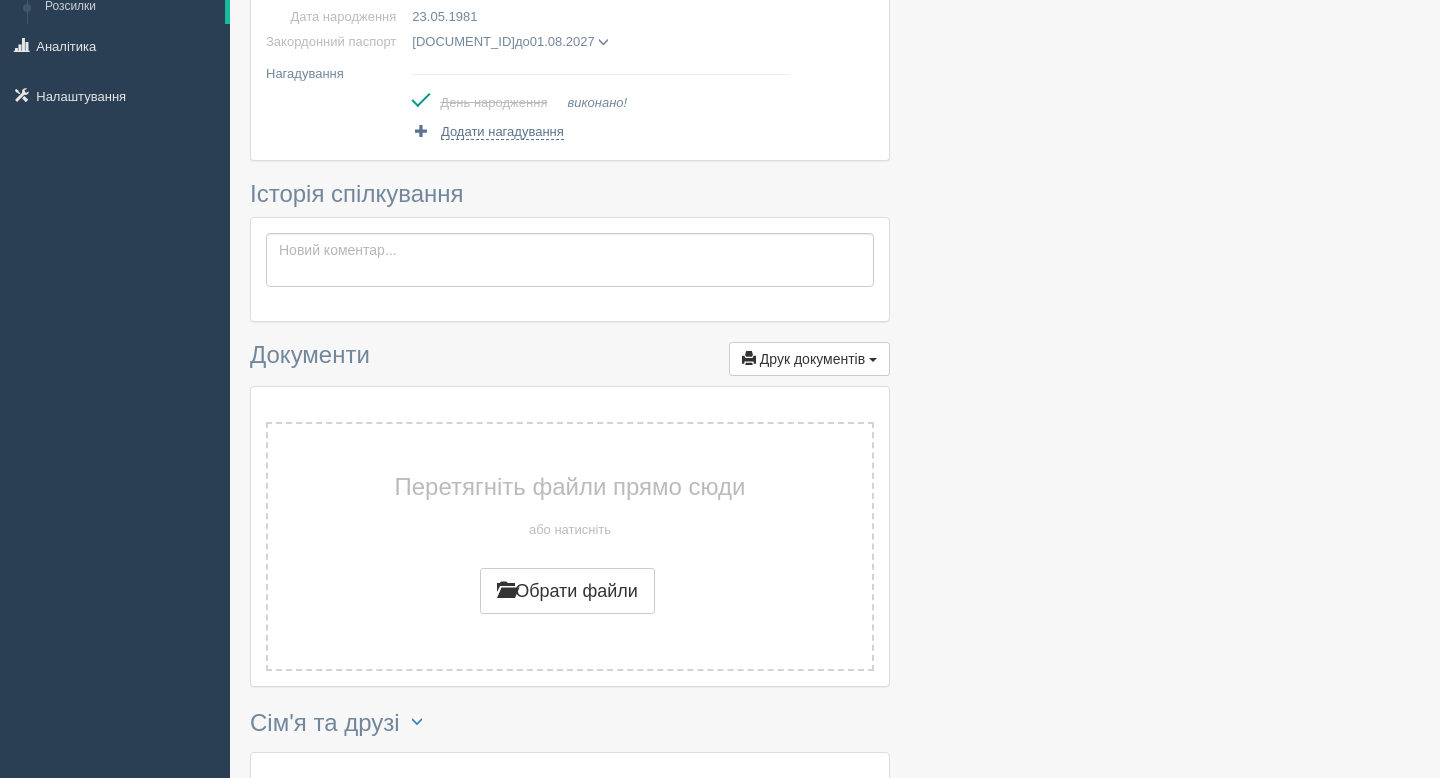 scroll, scrollTop: 0, scrollLeft: 0, axis: both 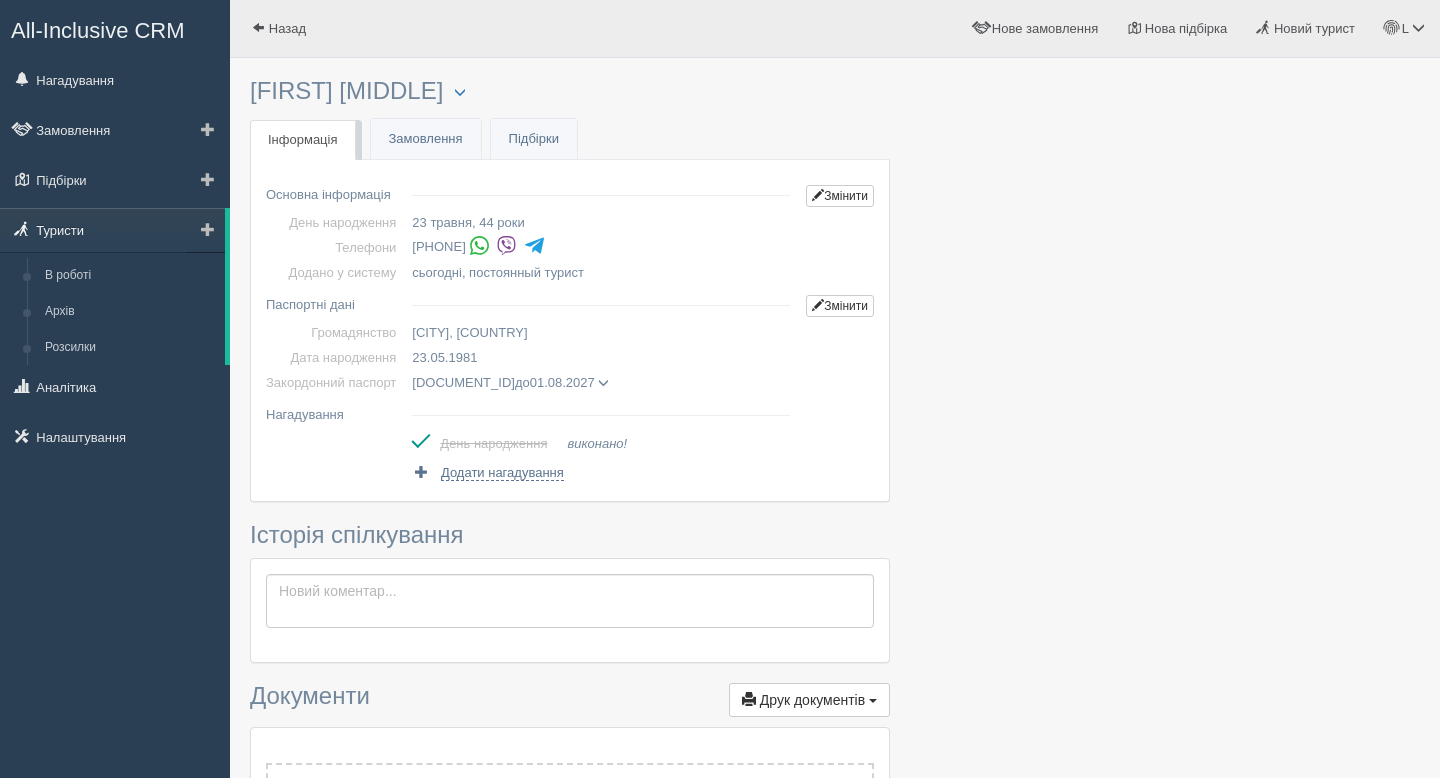 click on "Туристи" at bounding box center (112, 230) 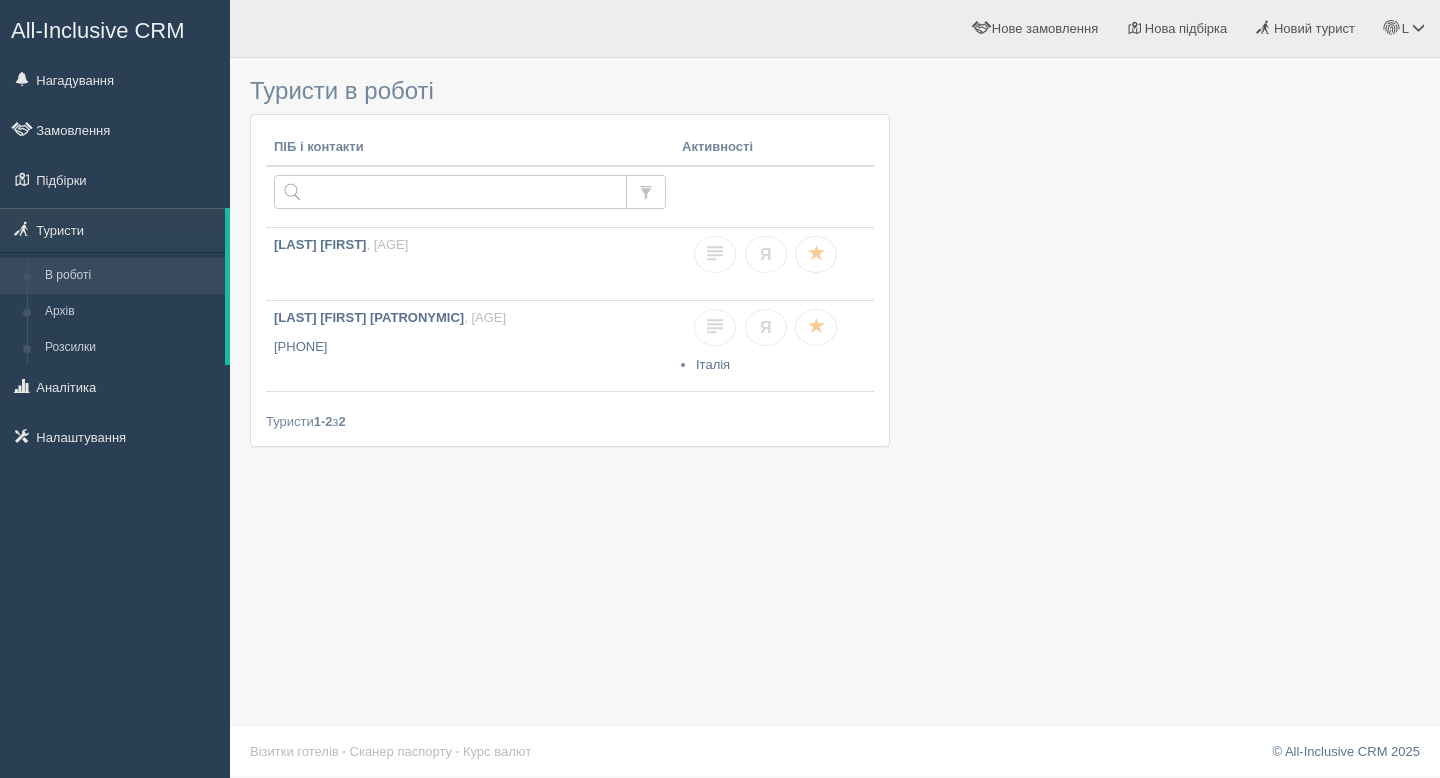 scroll, scrollTop: 0, scrollLeft: 0, axis: both 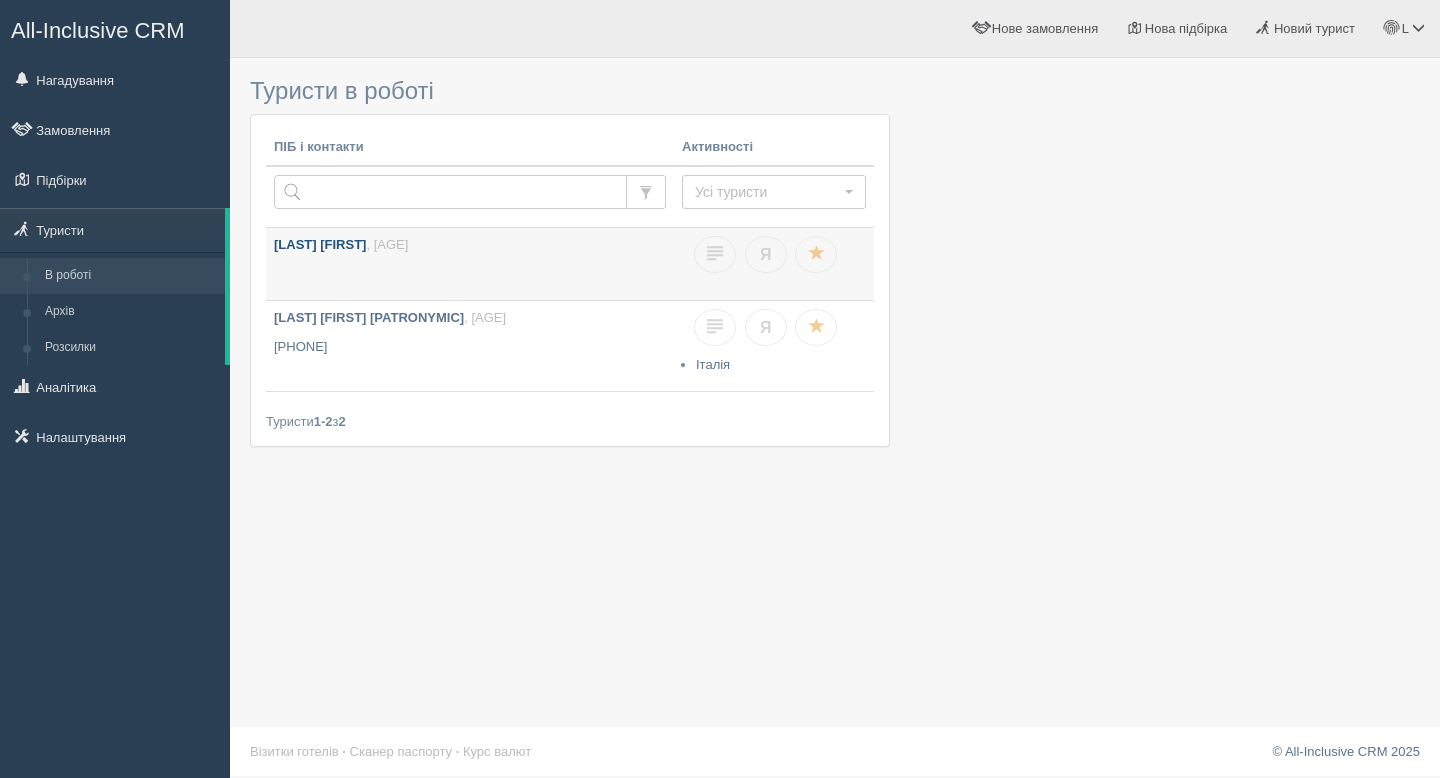 click on "[LAST] [FIRST] ,
[AGE]" at bounding box center (470, 264) 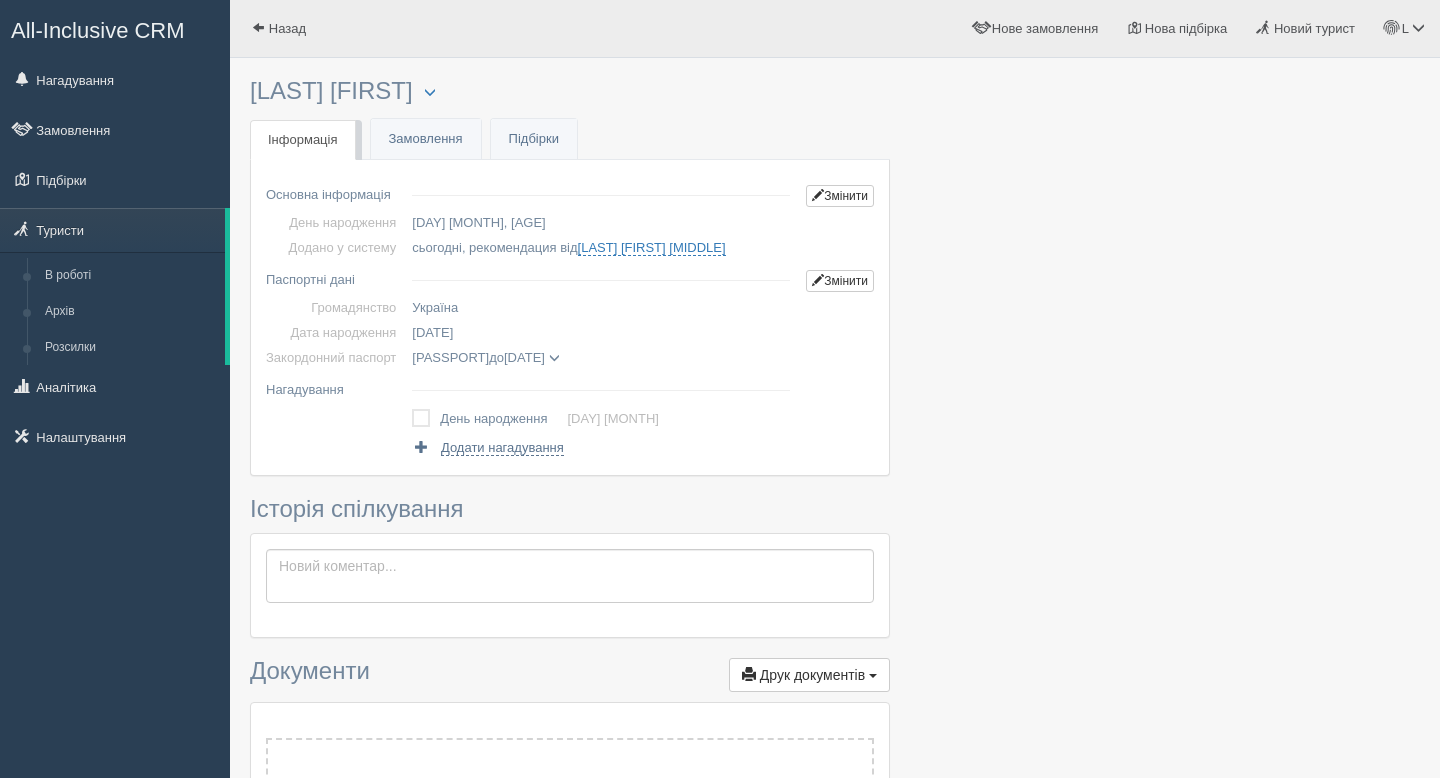 scroll, scrollTop: 0, scrollLeft: 0, axis: both 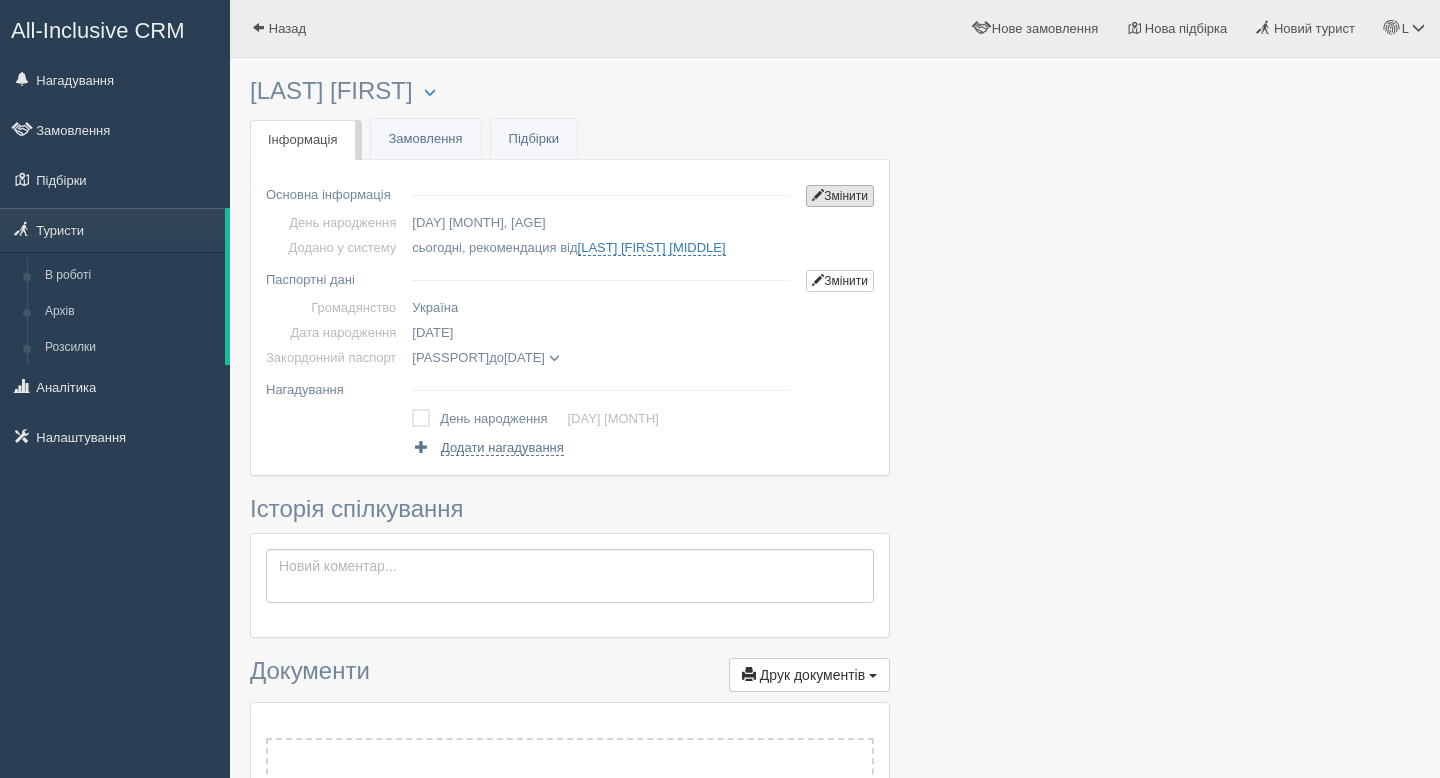 click on "Змінити" at bounding box center [840, 196] 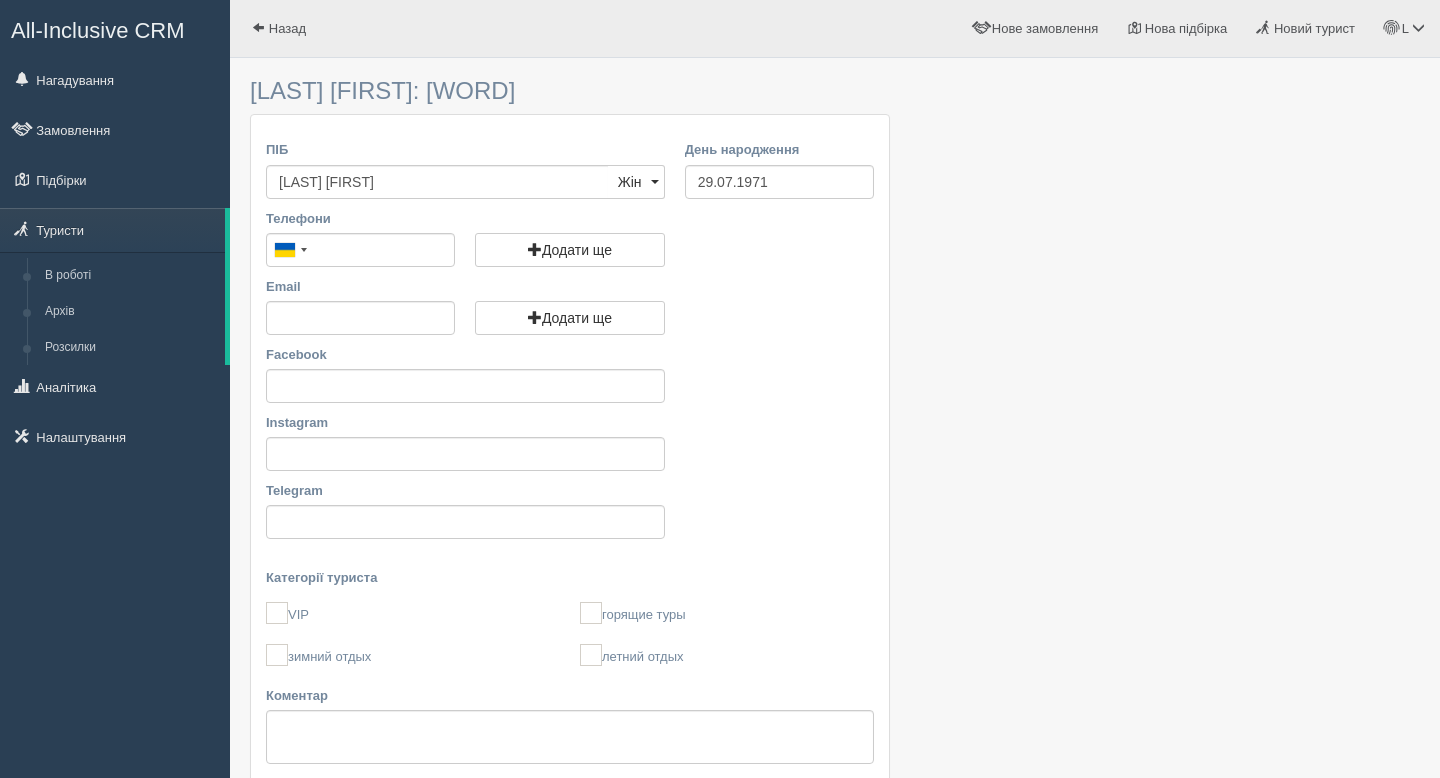 scroll, scrollTop: 0, scrollLeft: 0, axis: both 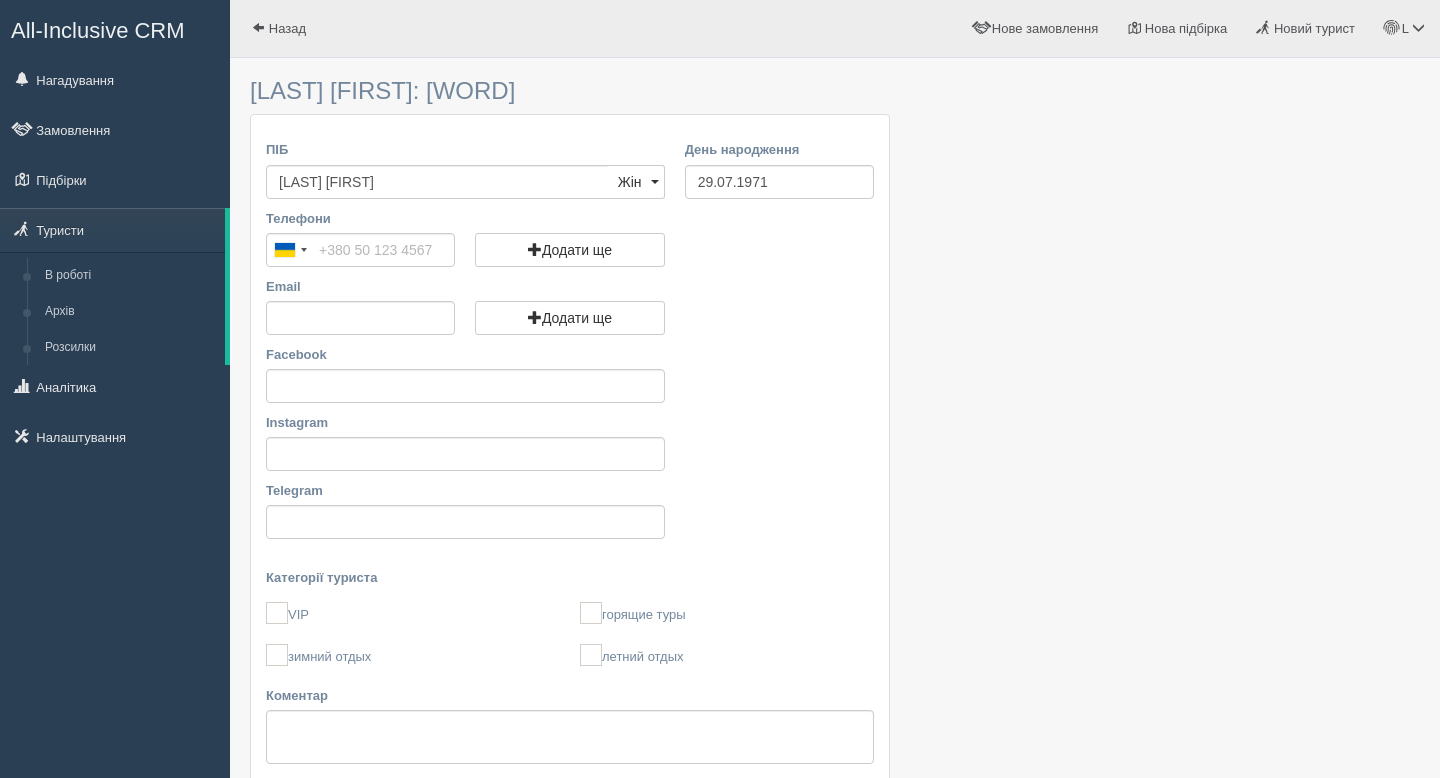 click on "[LAST] [FIRST]" at bounding box center (437, 182) 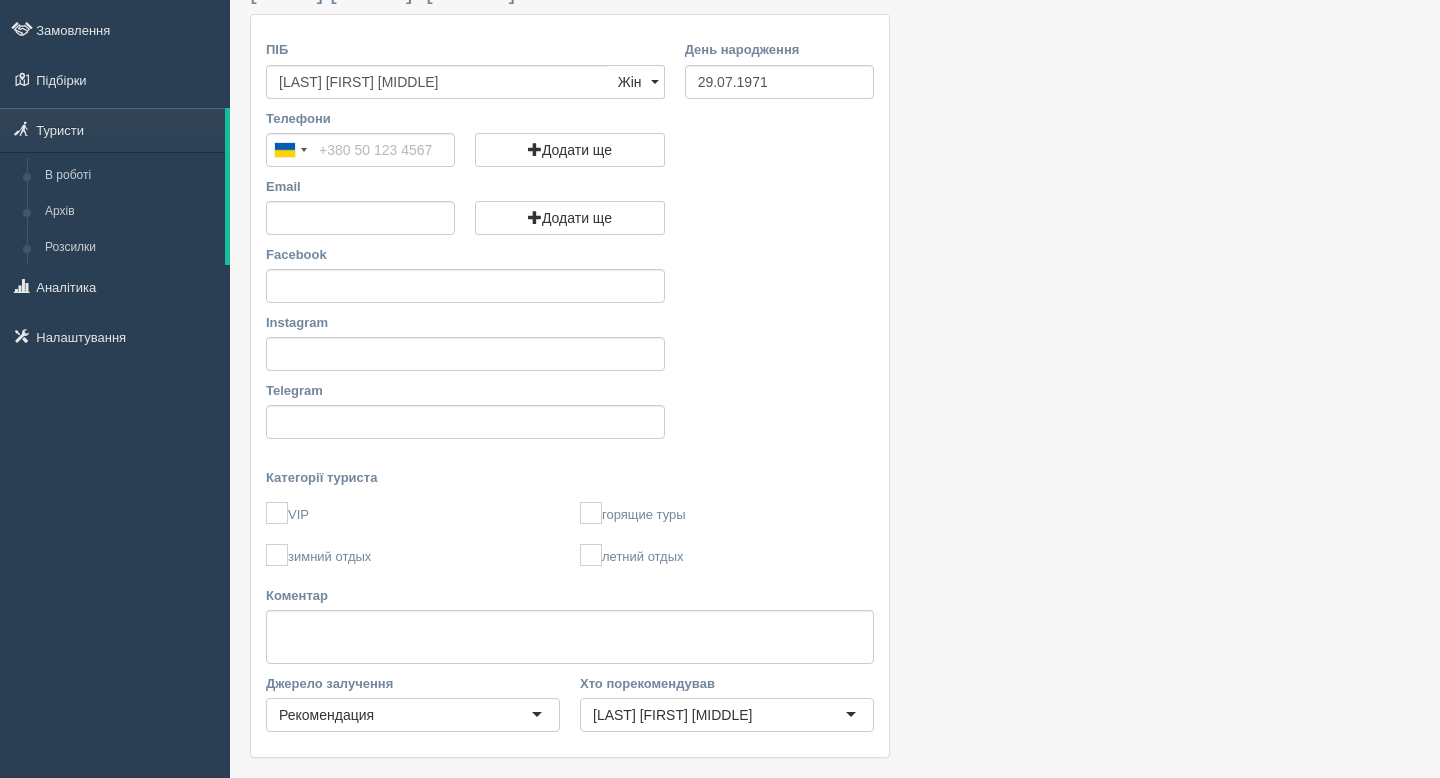 scroll, scrollTop: 230, scrollLeft: 0, axis: vertical 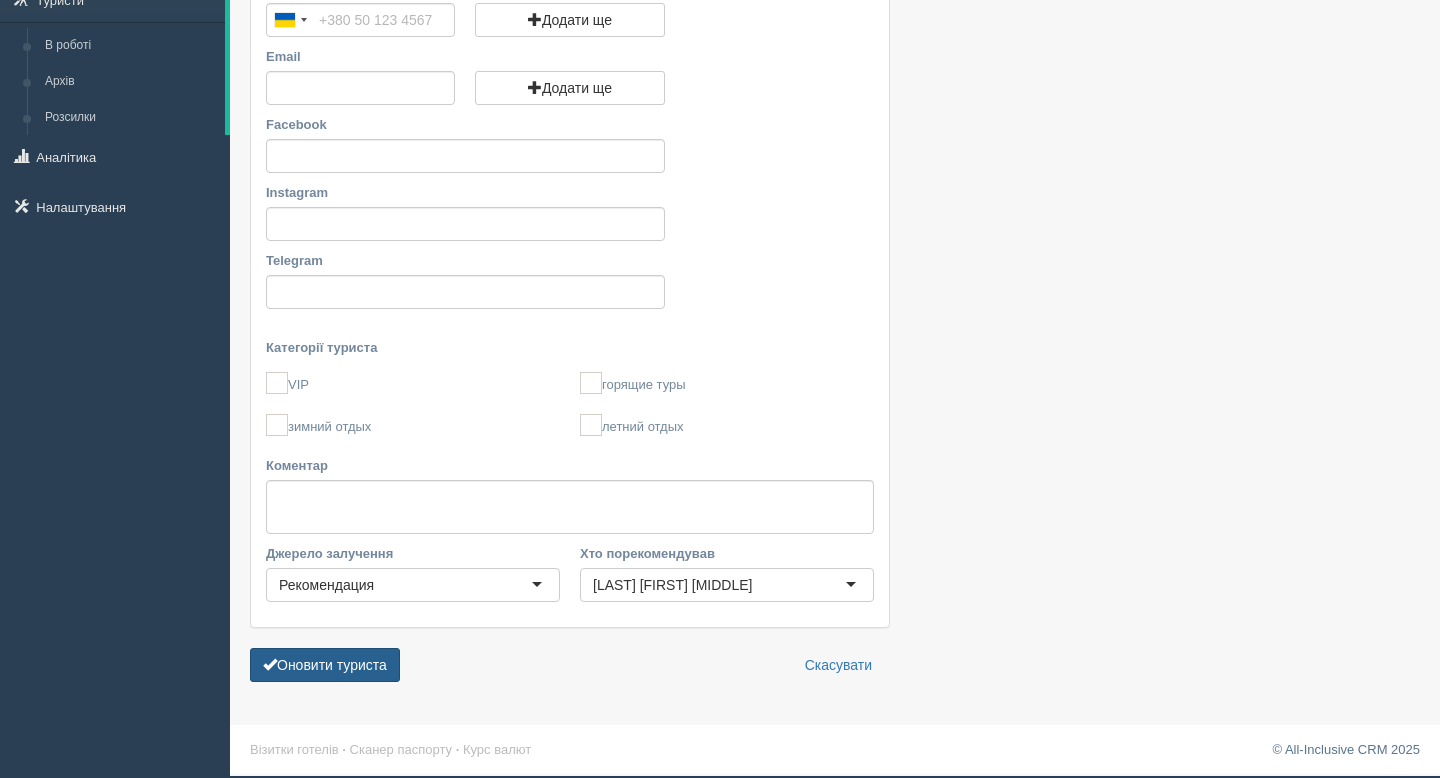 type on "[FIRST] [LAST] [PATRONYMIC]" 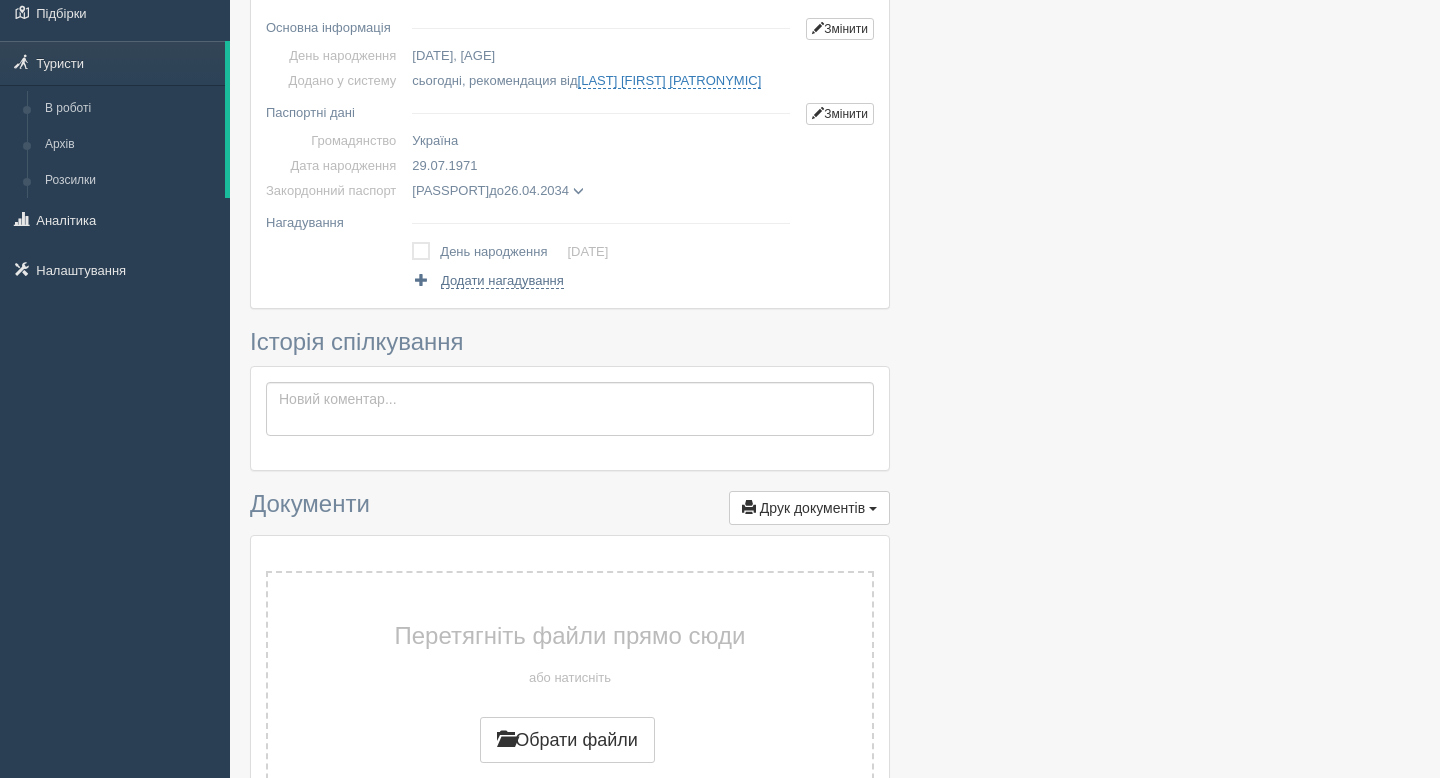 scroll, scrollTop: 0, scrollLeft: 0, axis: both 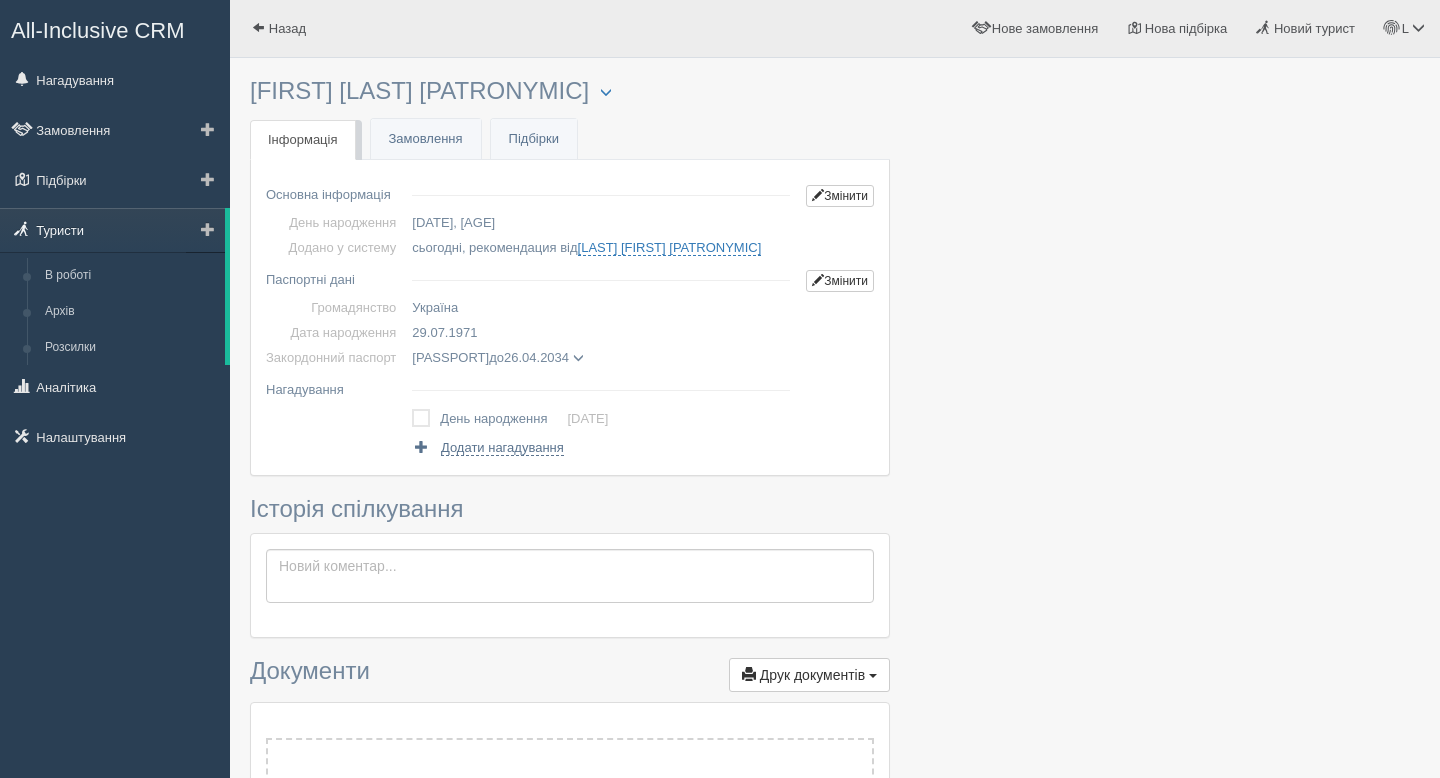 click on "Туристи" at bounding box center [112, 230] 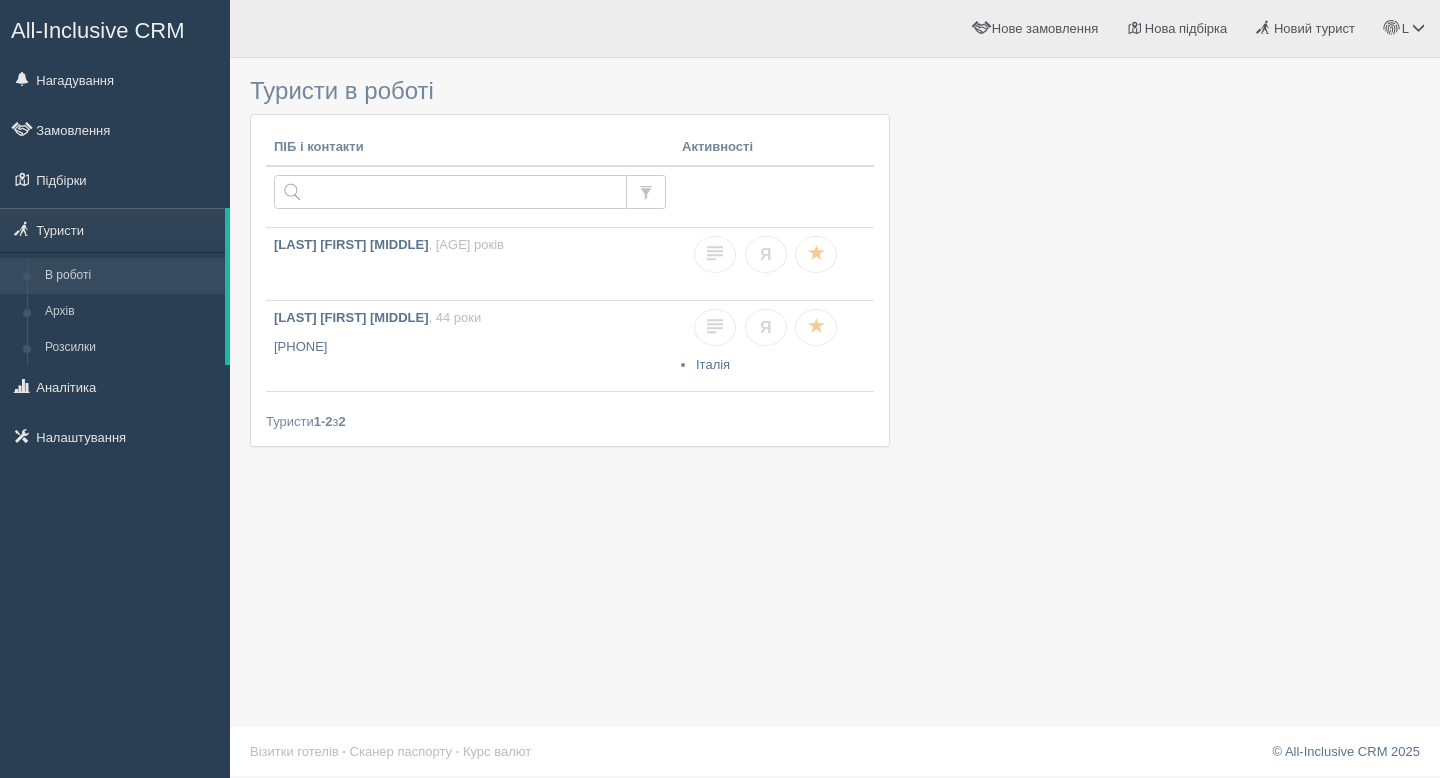 scroll, scrollTop: 0, scrollLeft: 0, axis: both 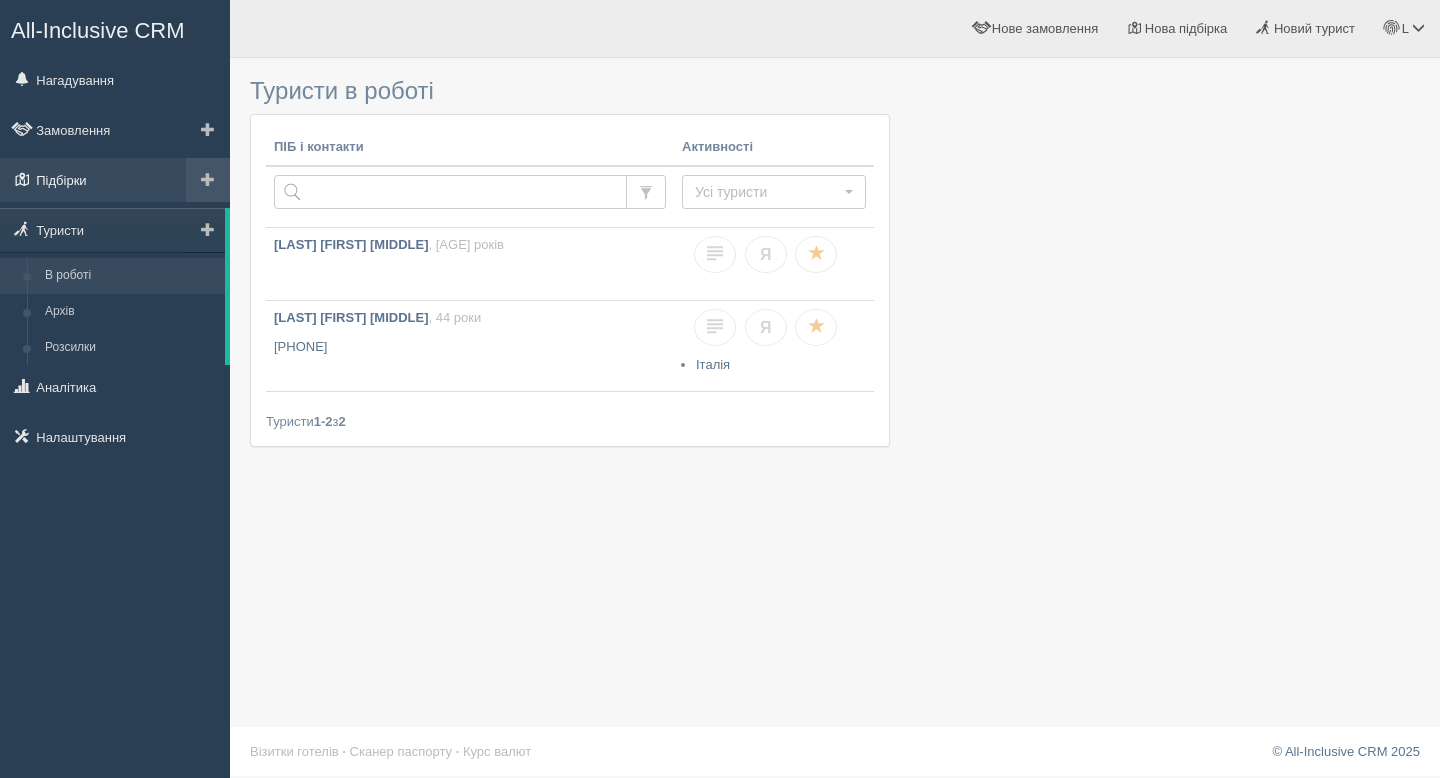 click on "Підбірки" at bounding box center [115, 180] 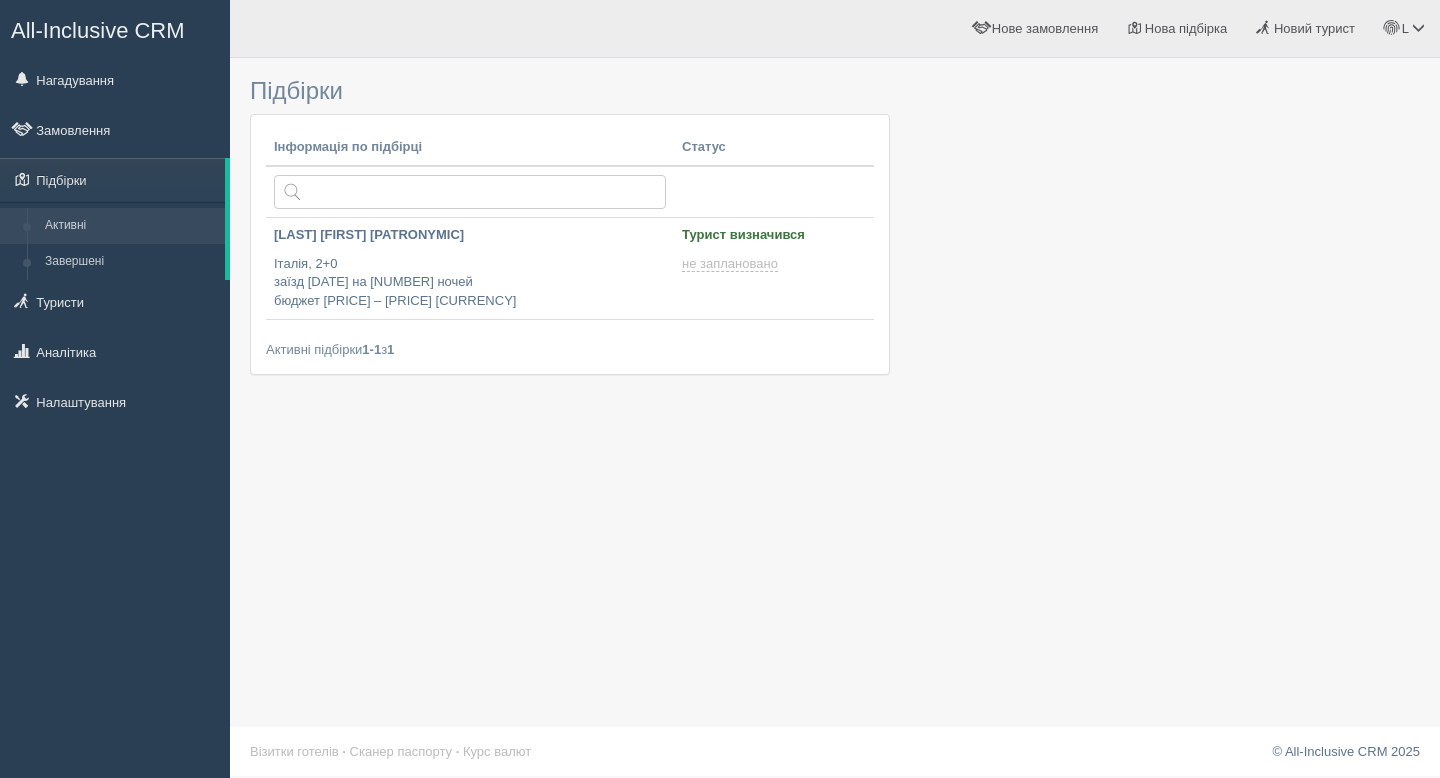 scroll, scrollTop: 0, scrollLeft: 0, axis: both 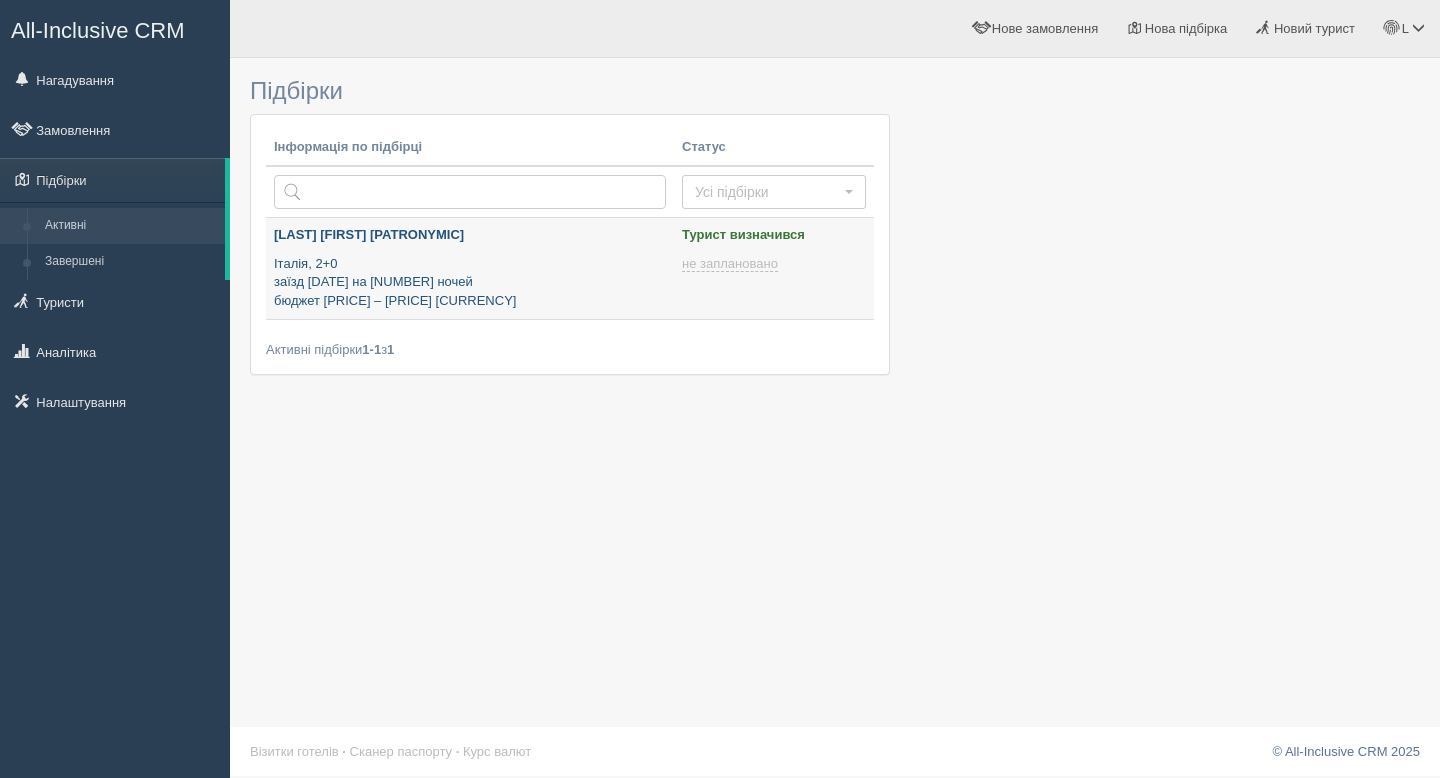 click on "[COUNTRY], [NUMBER]+[NUMBER] заїзд [DATE] на [NUMBER] ночей бюджет [PRICE] – [PRICE] [CURRENCY]" at bounding box center [470, 283] 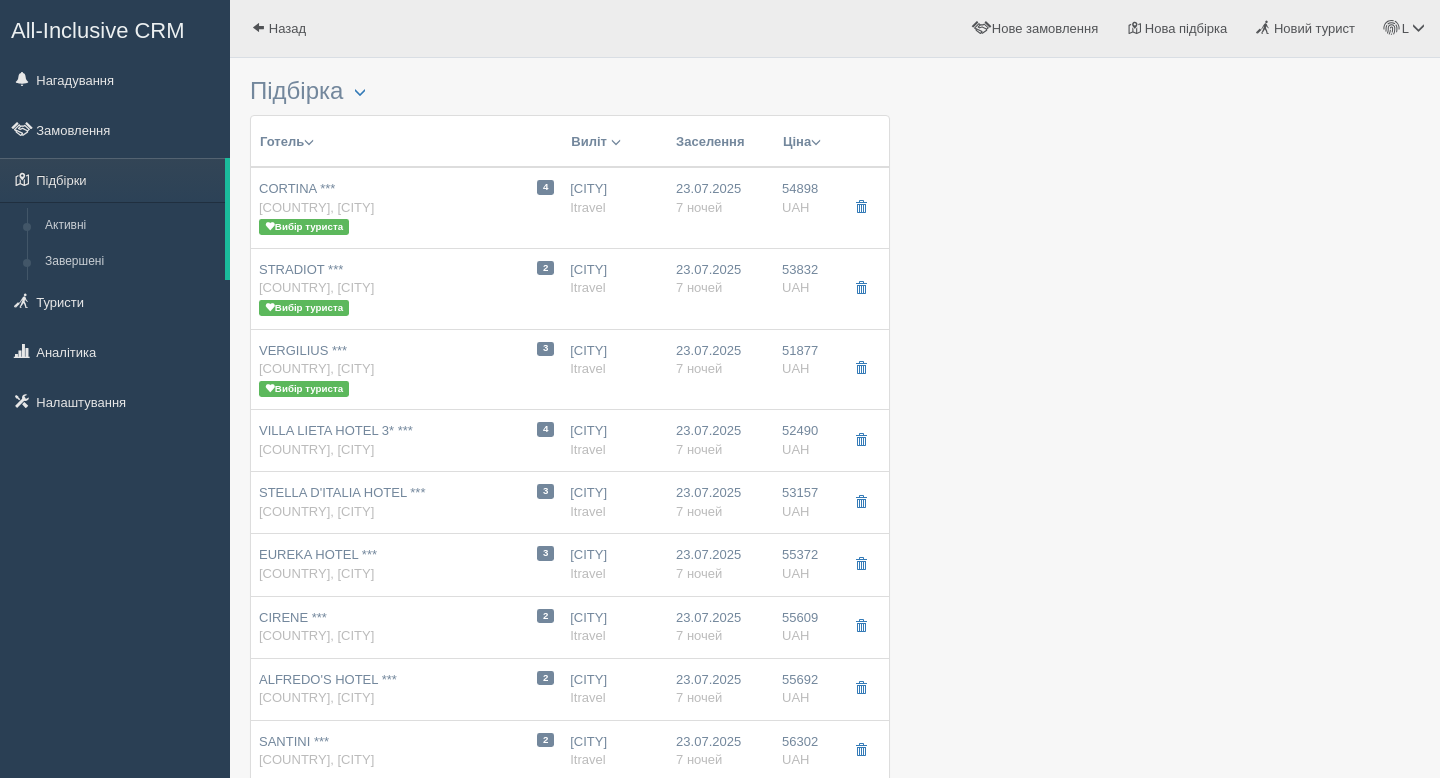 scroll, scrollTop: 0, scrollLeft: 0, axis: both 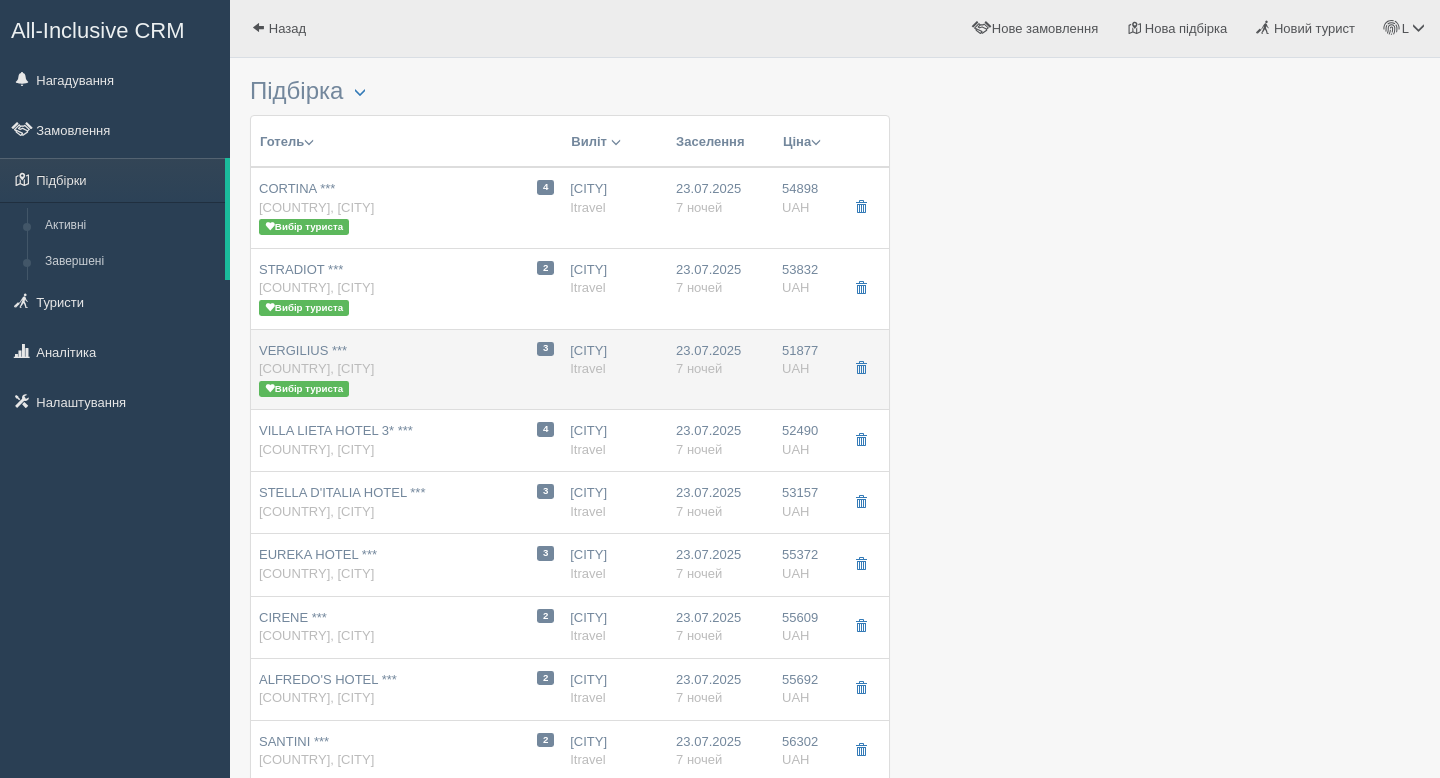 click on "Itravel" at bounding box center [587, 207] 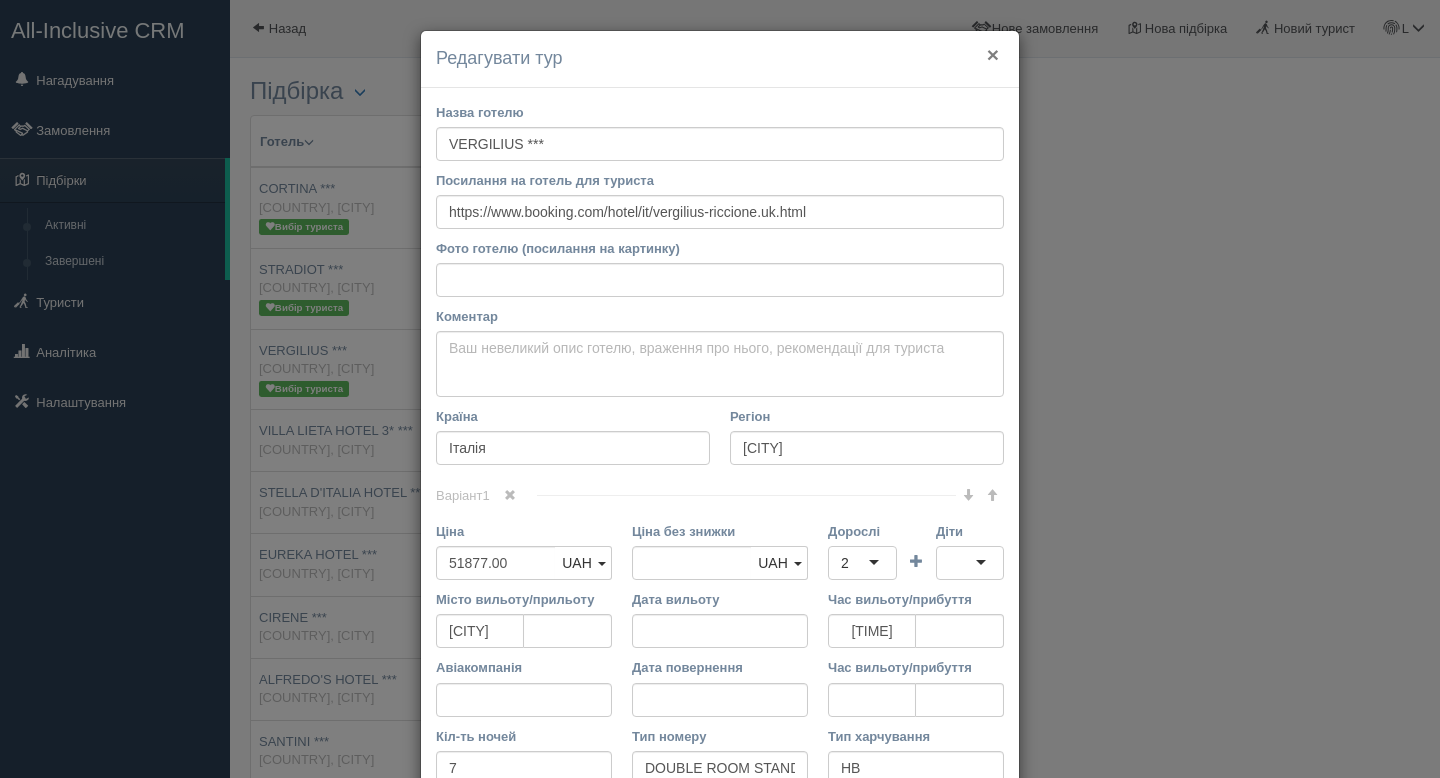 click on "×" at bounding box center [993, 54] 